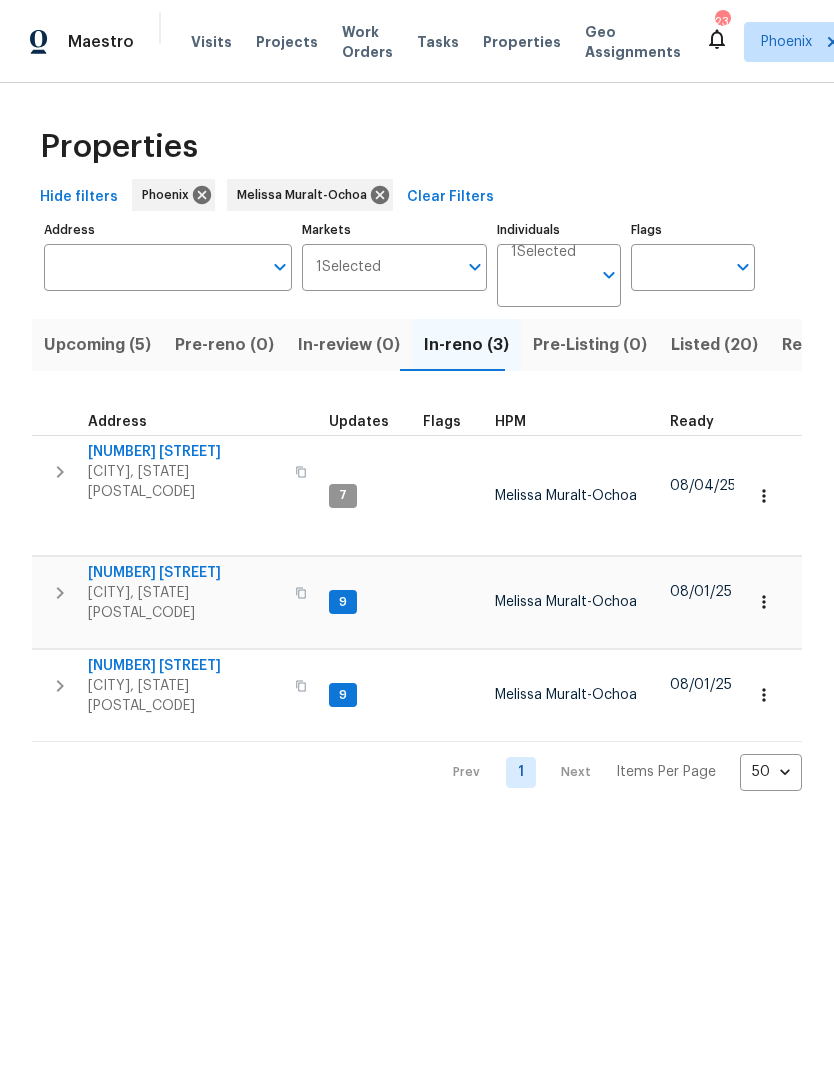 scroll, scrollTop: 0, scrollLeft: 0, axis: both 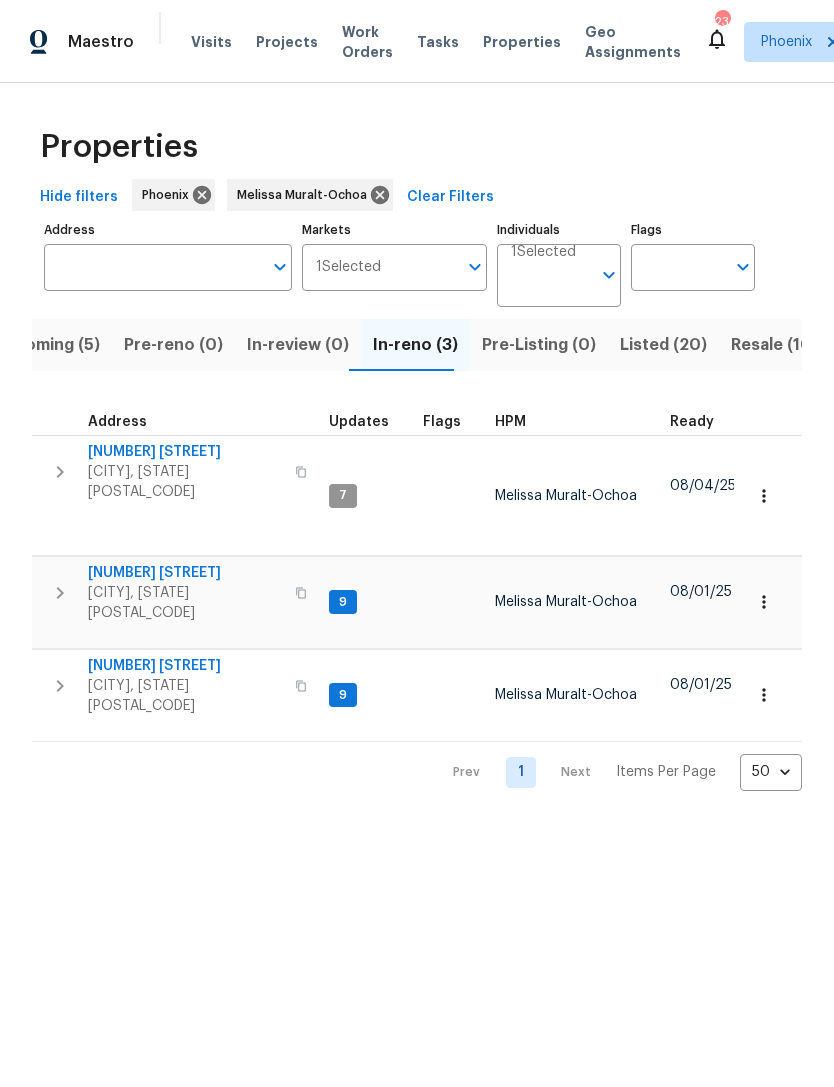 click on "Chandler, AZ 85226" at bounding box center [185, 603] 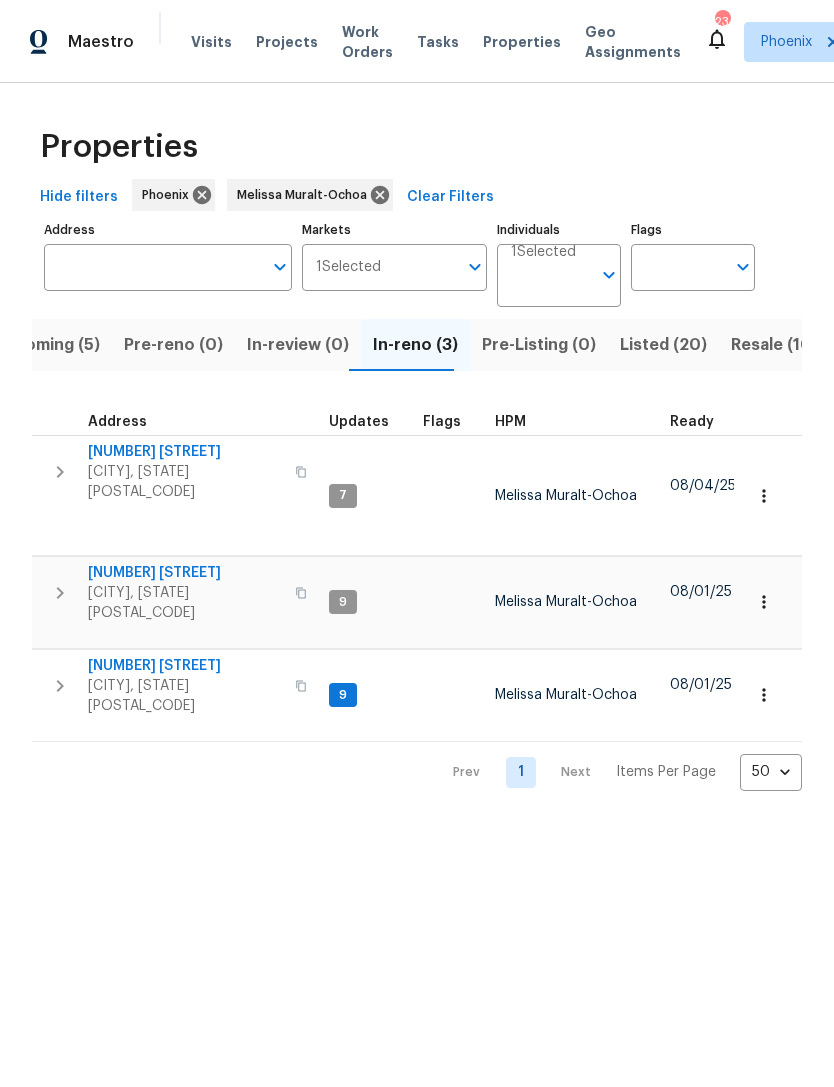 click at bounding box center [60, 686] 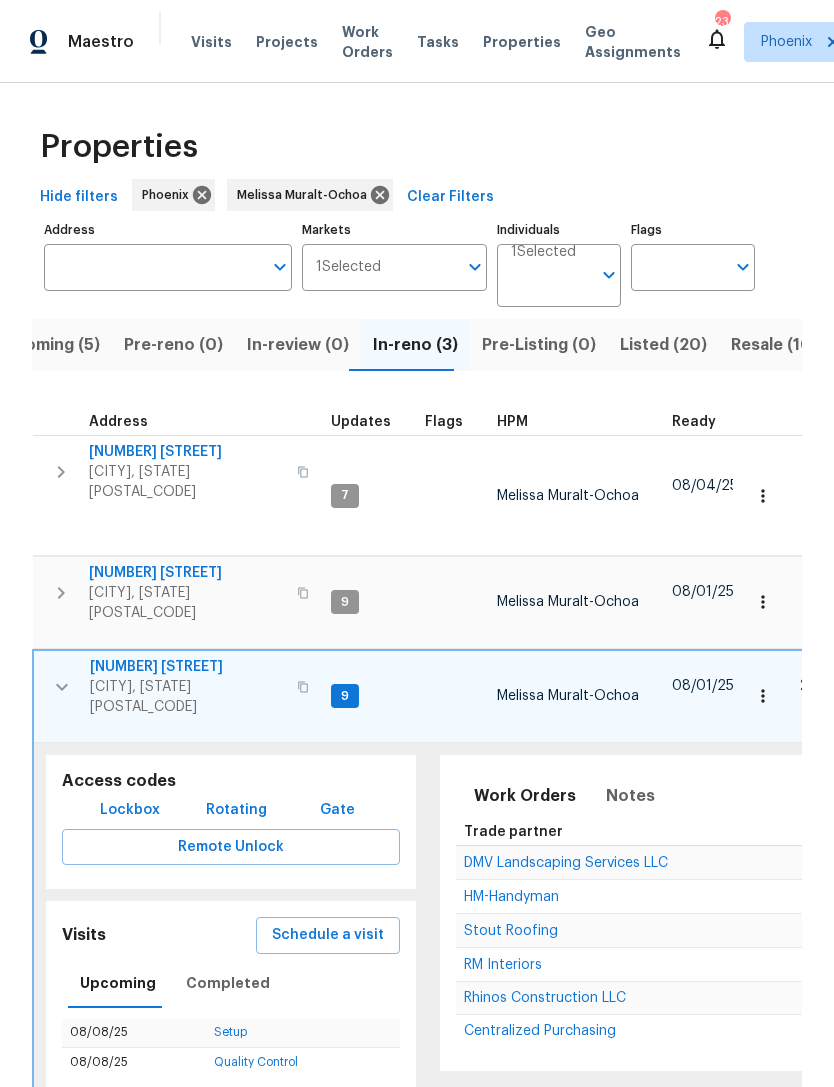 click on "DMV Landscaping Services LLC" at bounding box center (566, 863) 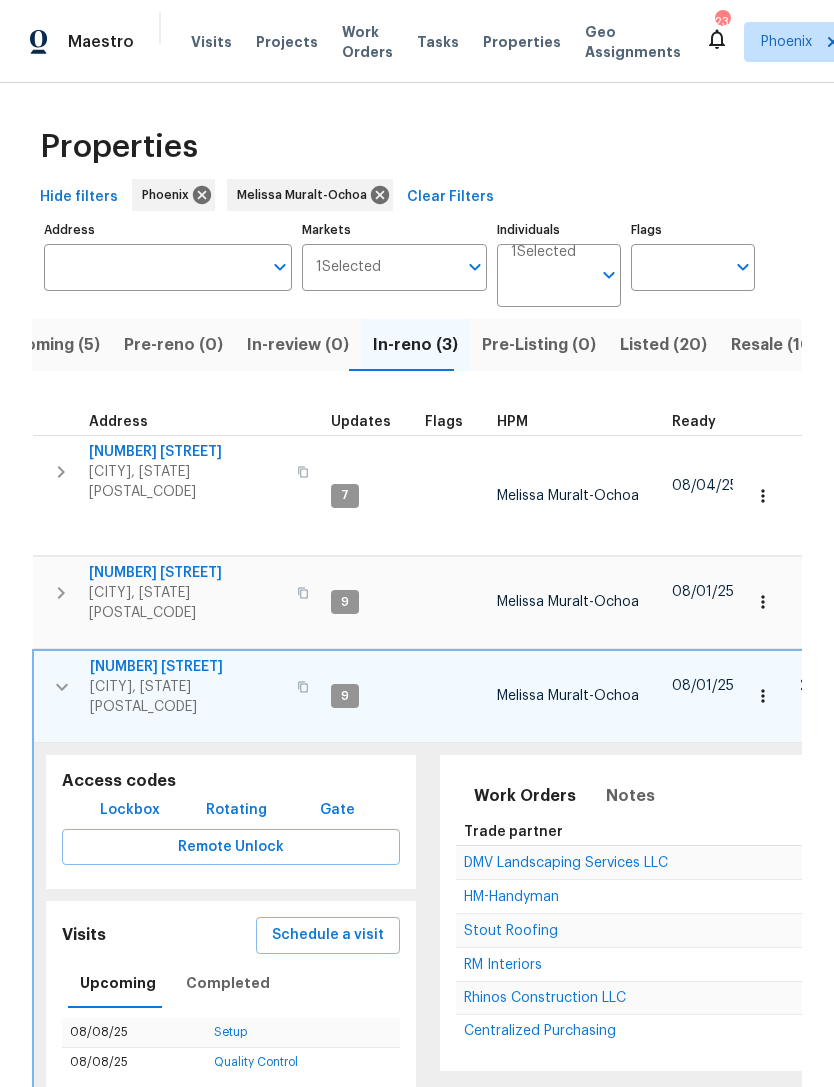 click 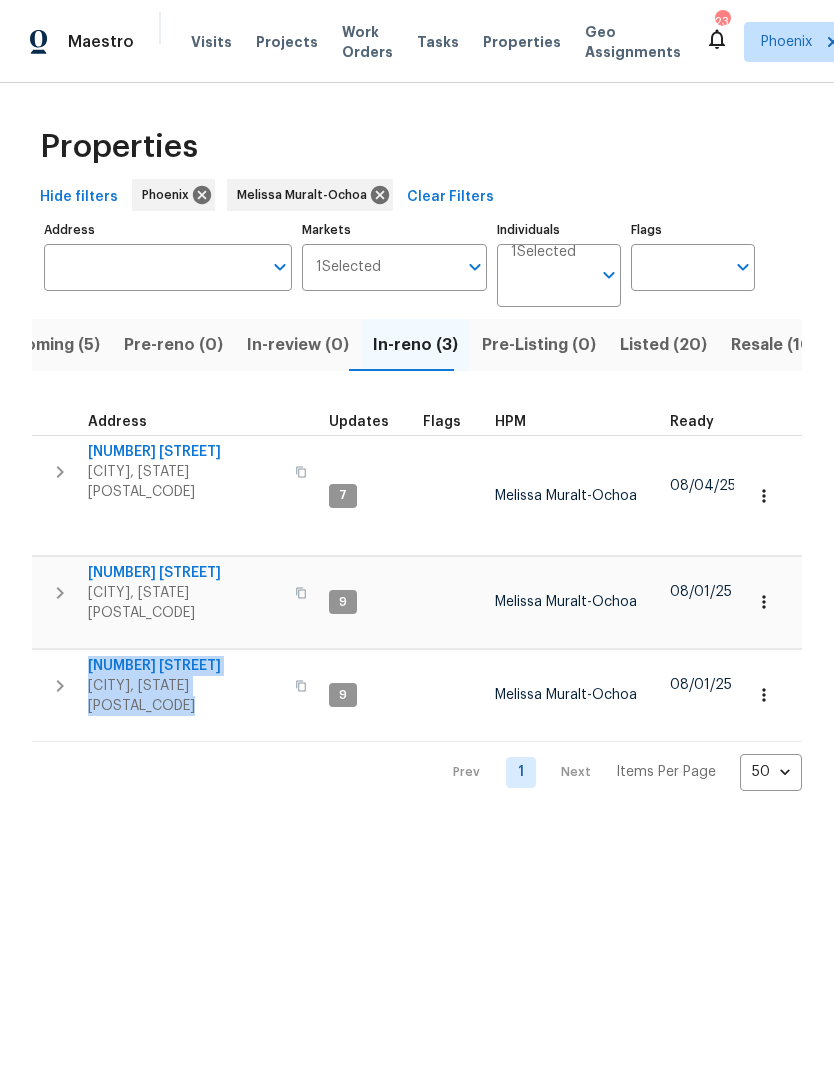 click on "Casa Grande, AZ 85122" at bounding box center (185, 696) 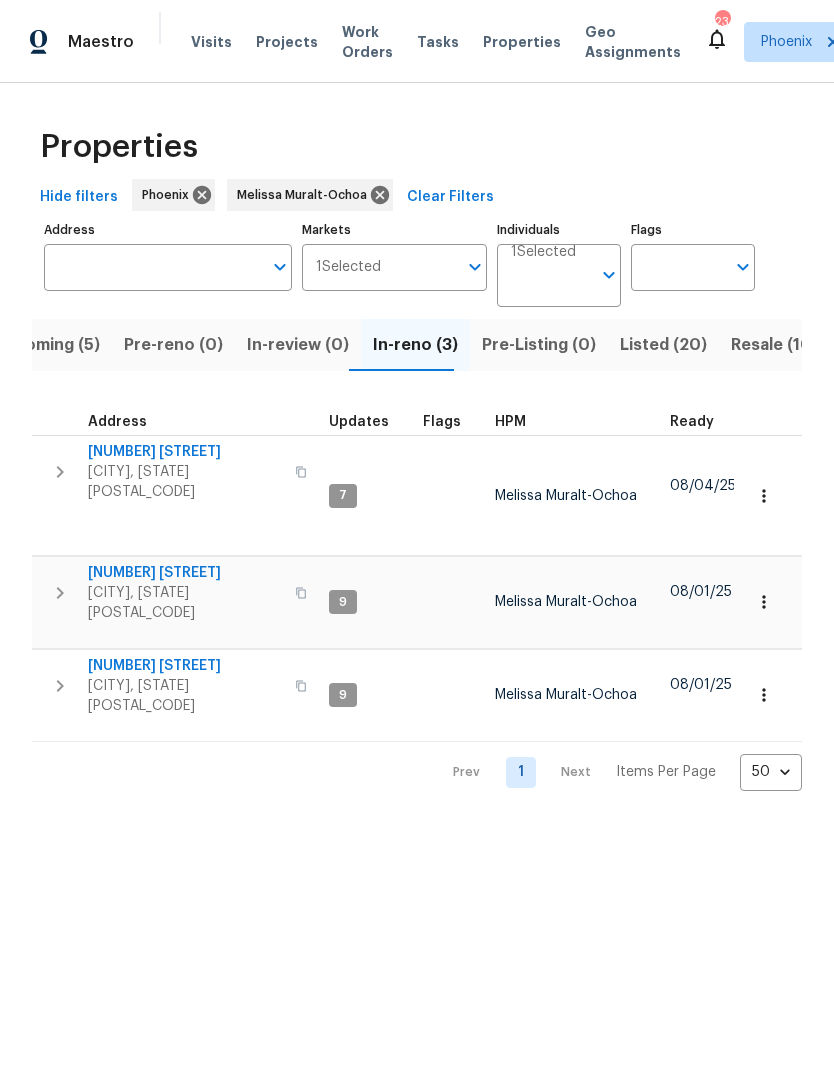 click on "Upcoming (5)" at bounding box center (46, 345) 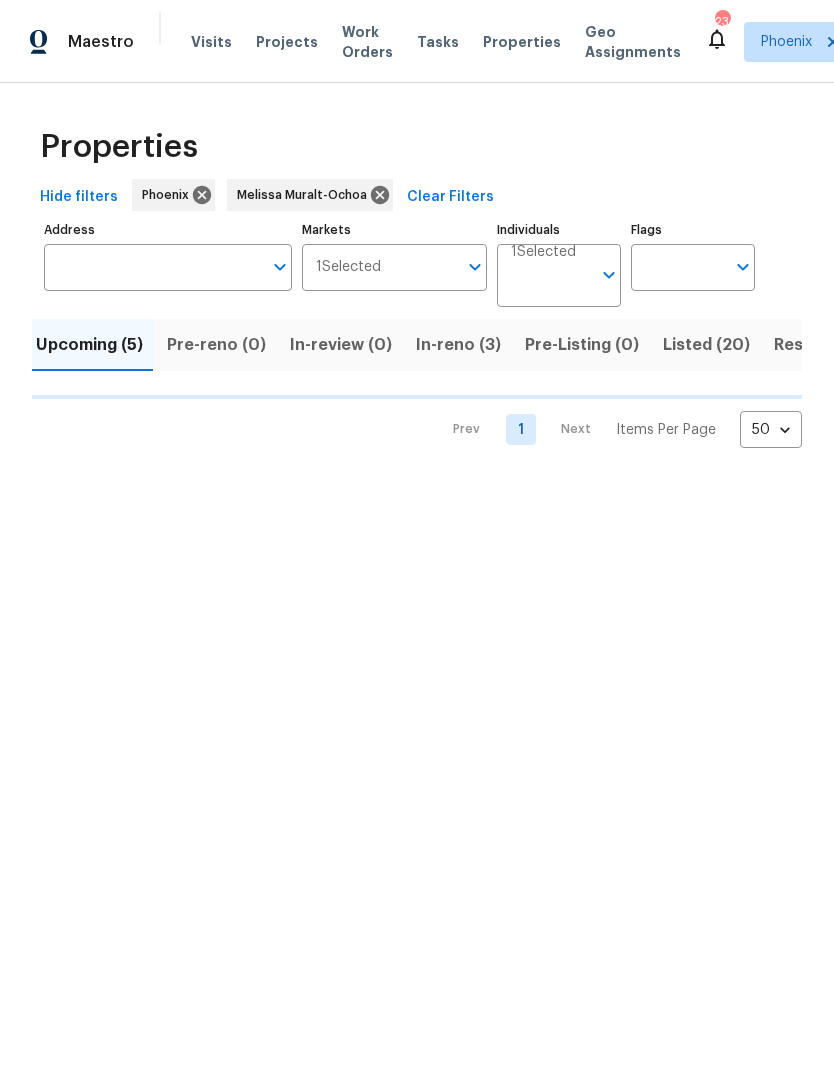 scroll, scrollTop: 0, scrollLeft: 0, axis: both 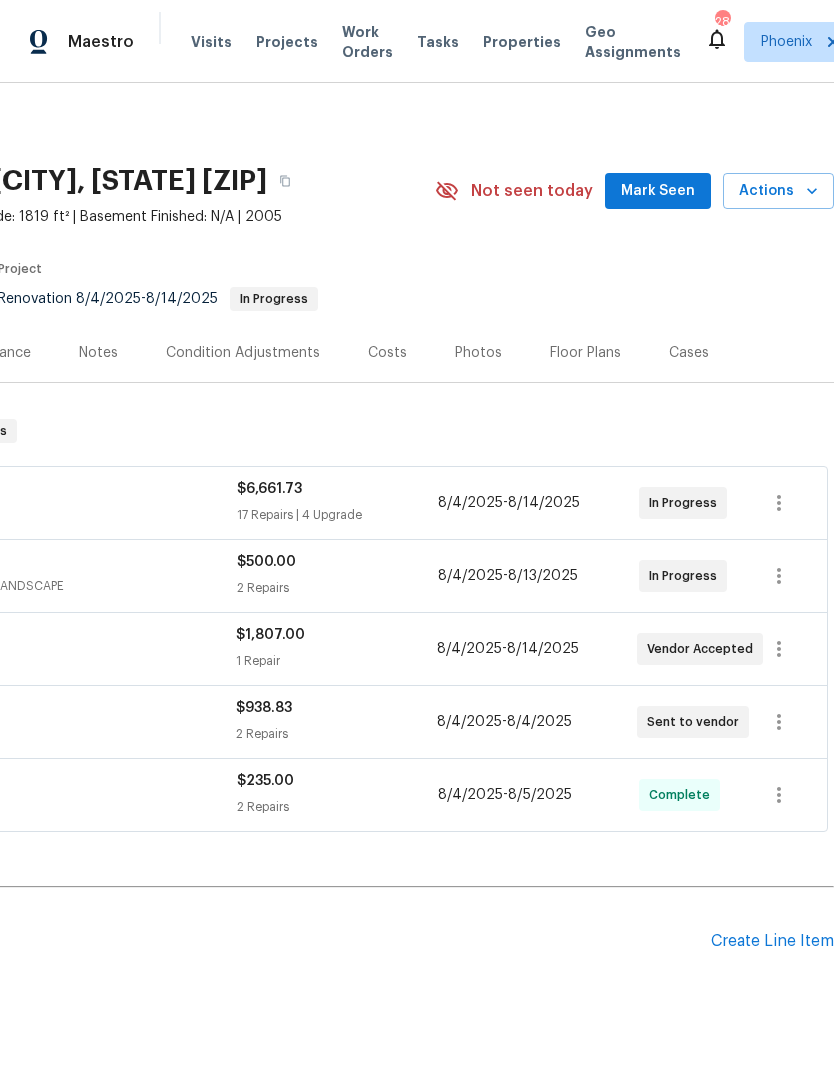 click on "Mark Seen" at bounding box center [658, 191] 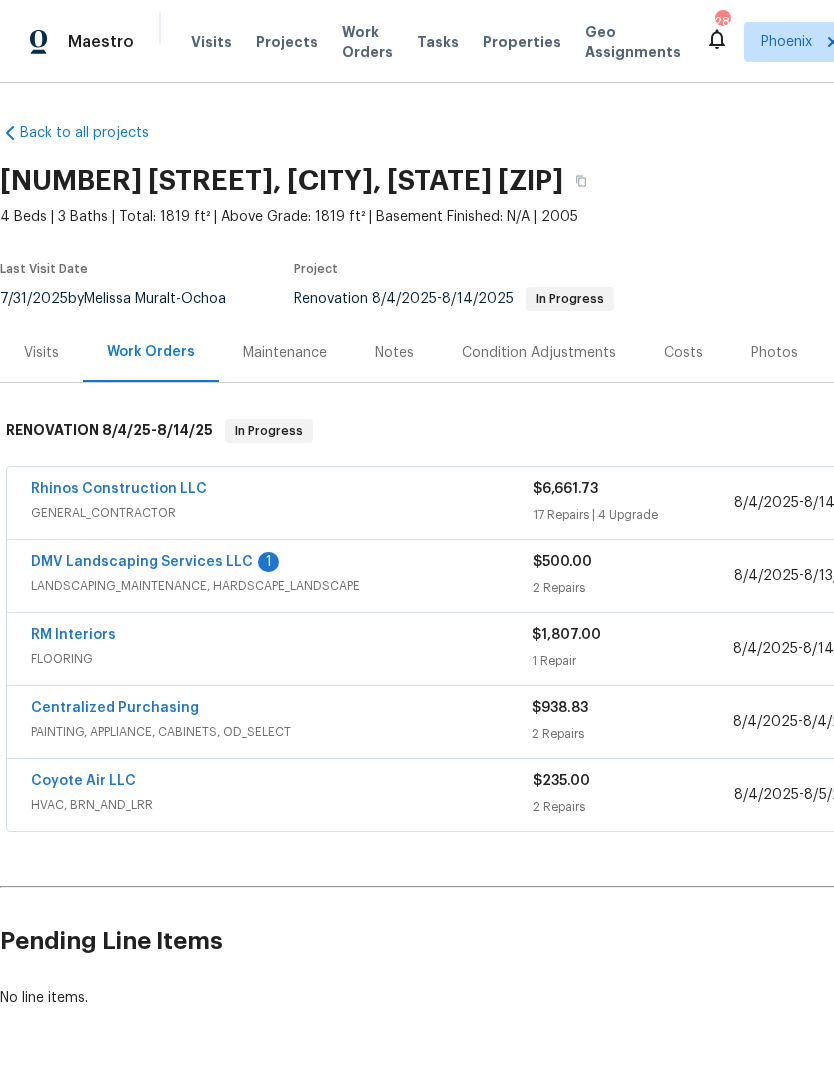 scroll, scrollTop: 0, scrollLeft: 0, axis: both 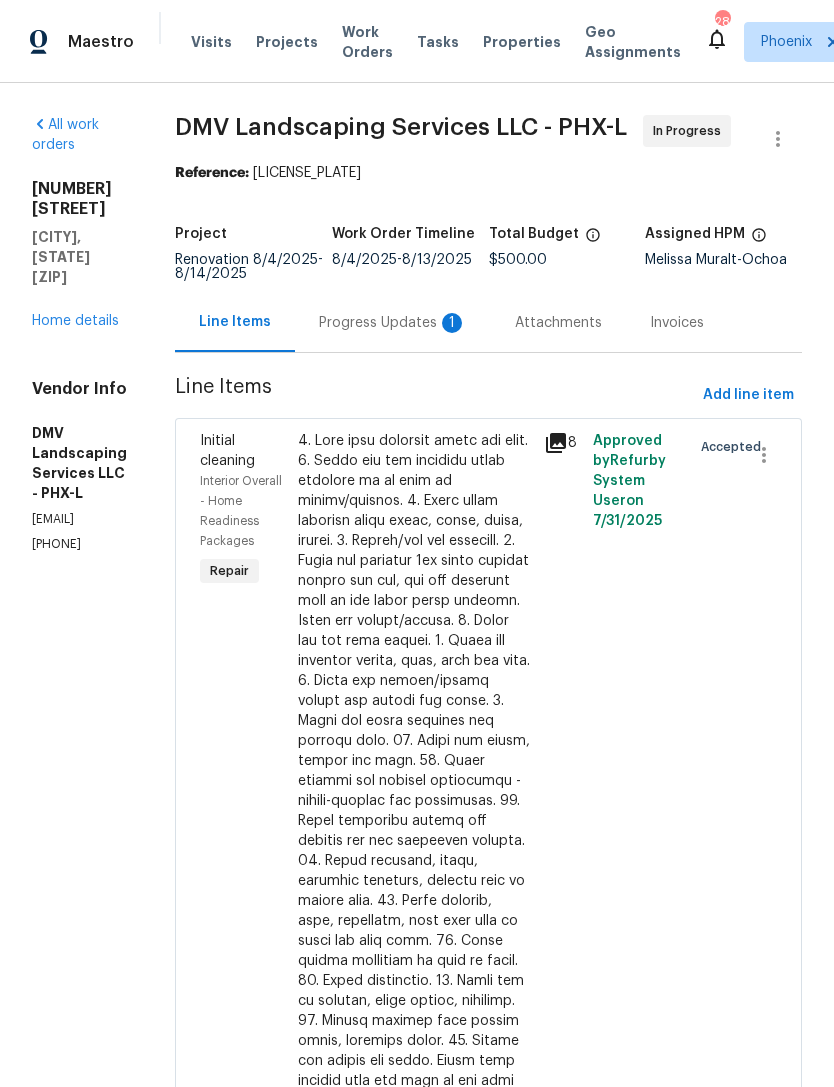 click on "1" at bounding box center [452, 323] 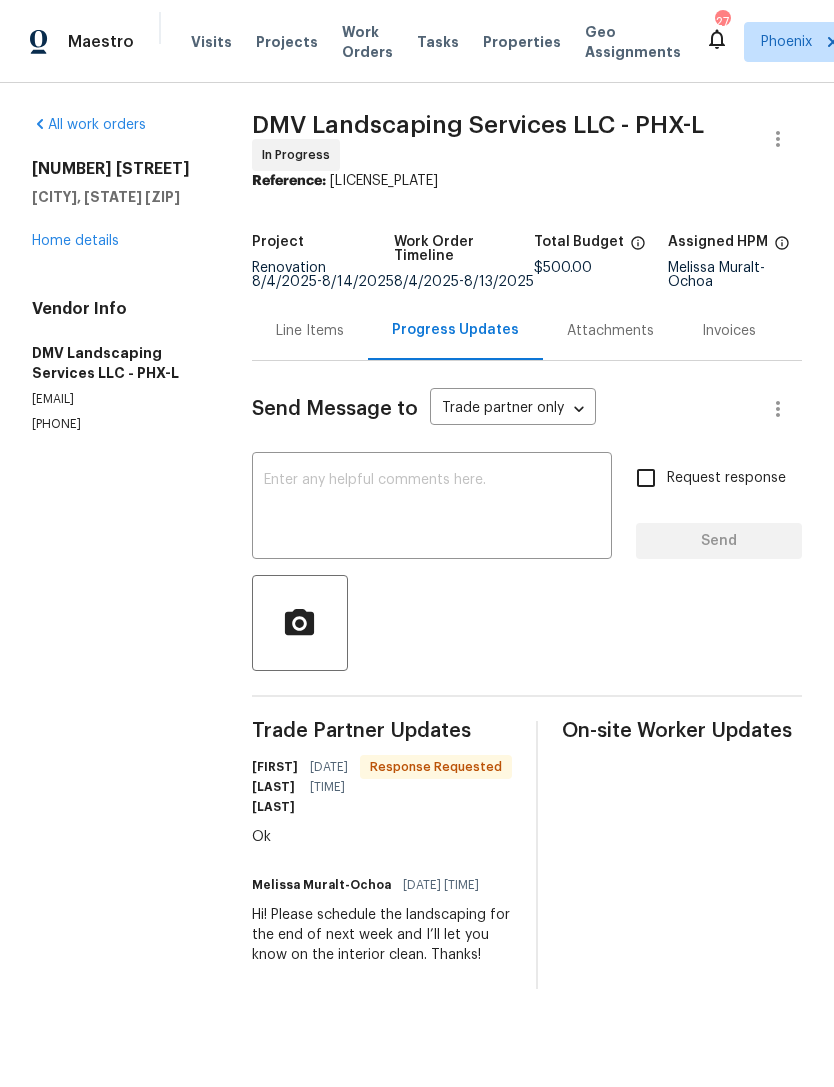 click on "Home details" at bounding box center [75, 241] 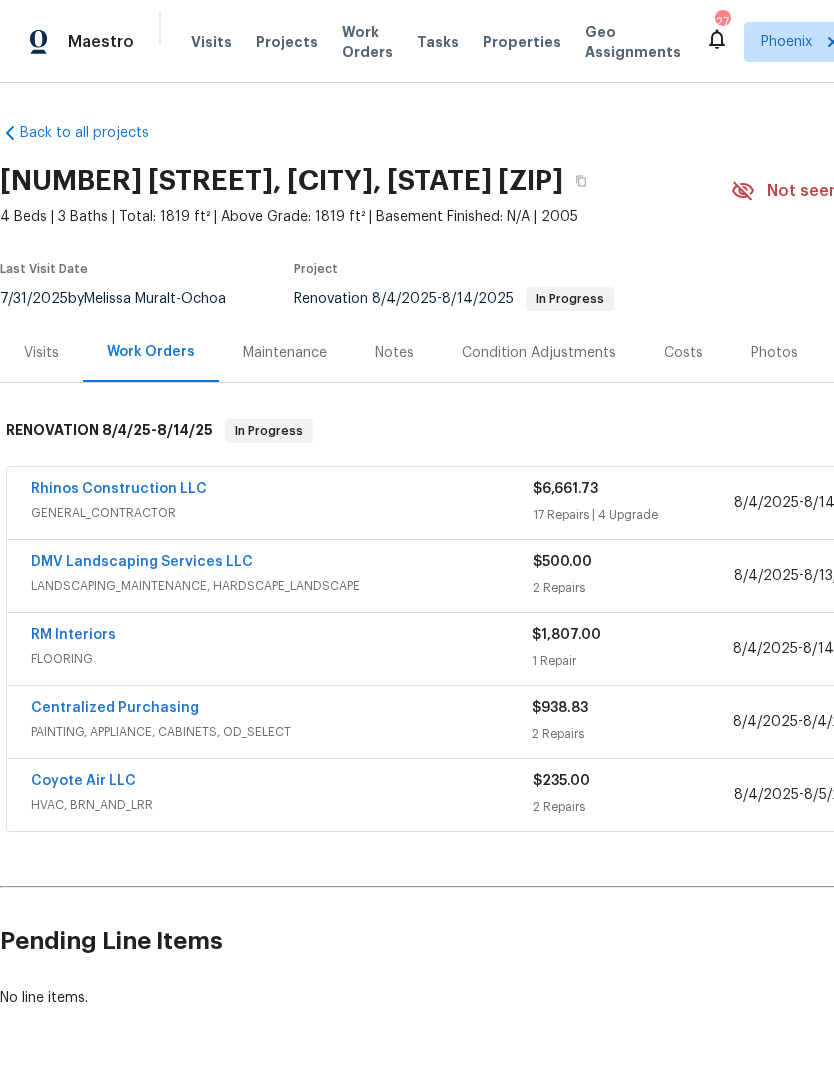 click on "RM Interiors" at bounding box center [73, 635] 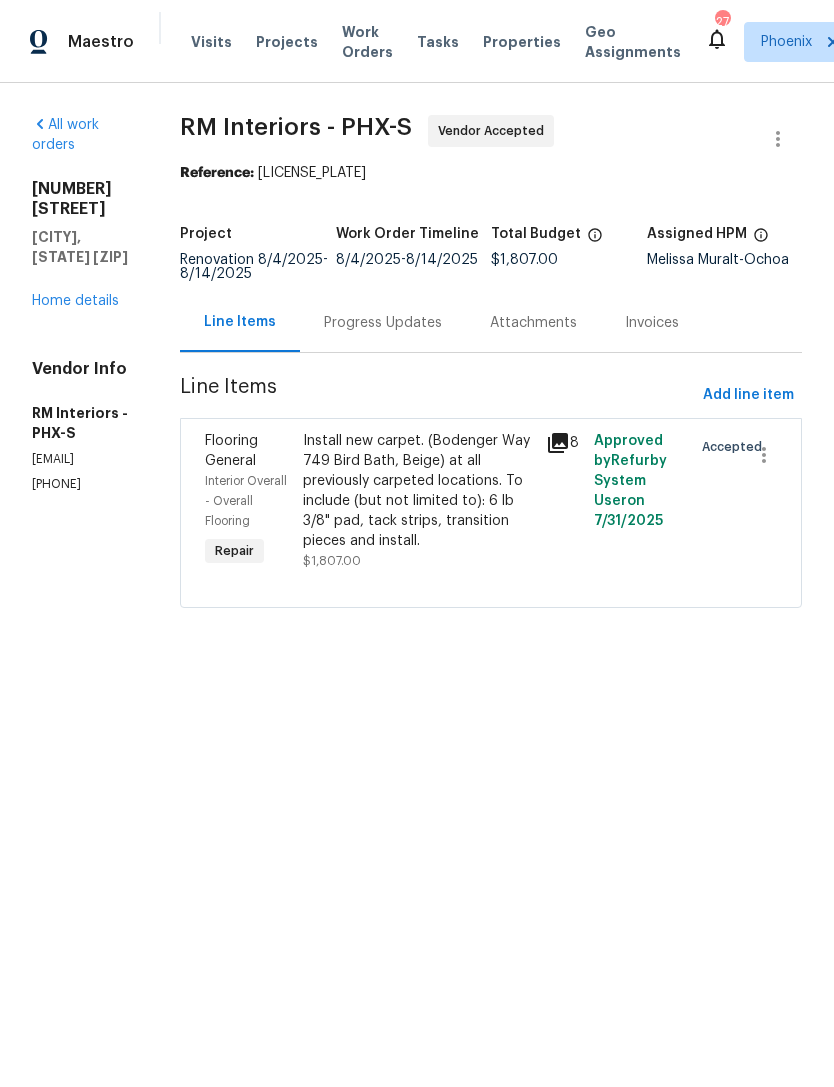 click on "Progress Updates" at bounding box center (383, 323) 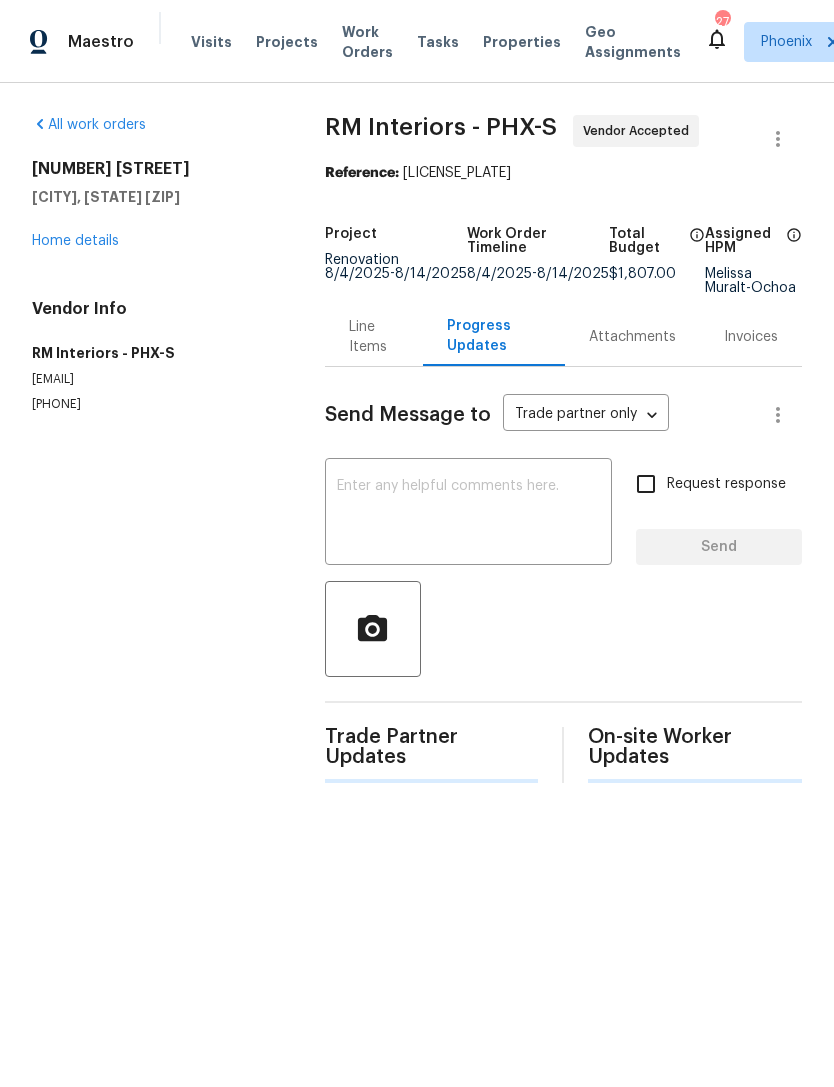 click at bounding box center (468, 514) 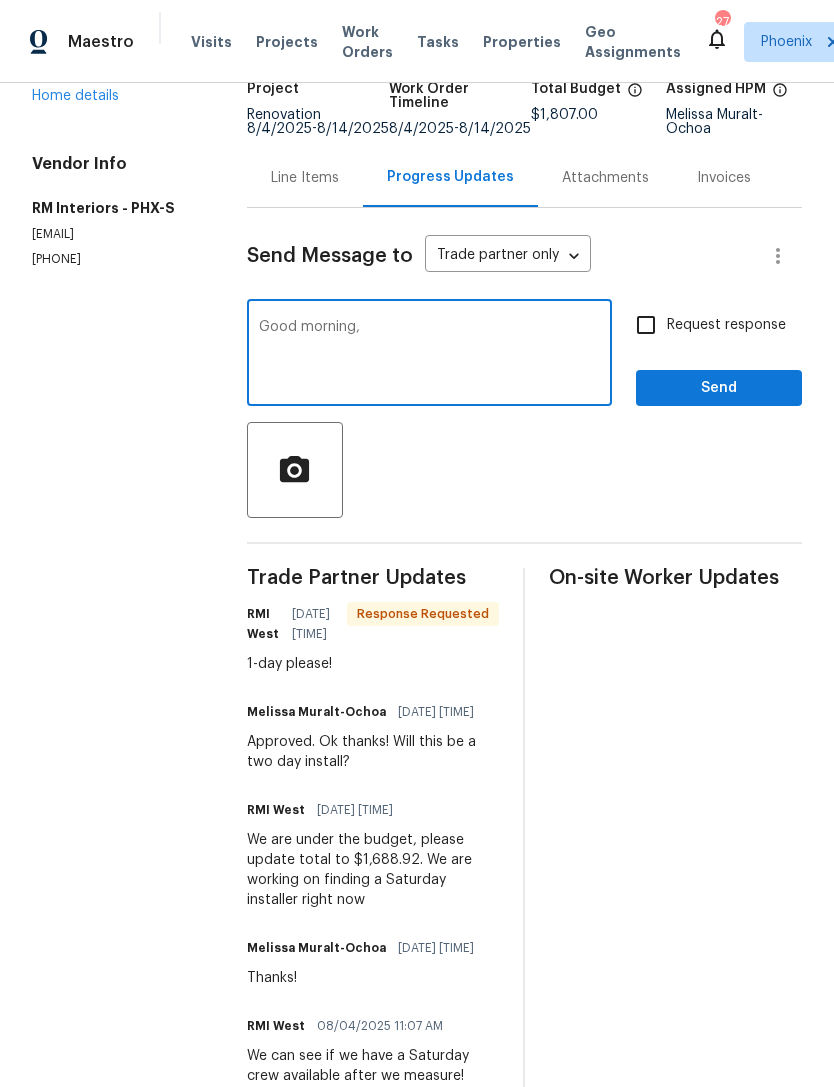 scroll, scrollTop: 138, scrollLeft: 0, axis: vertical 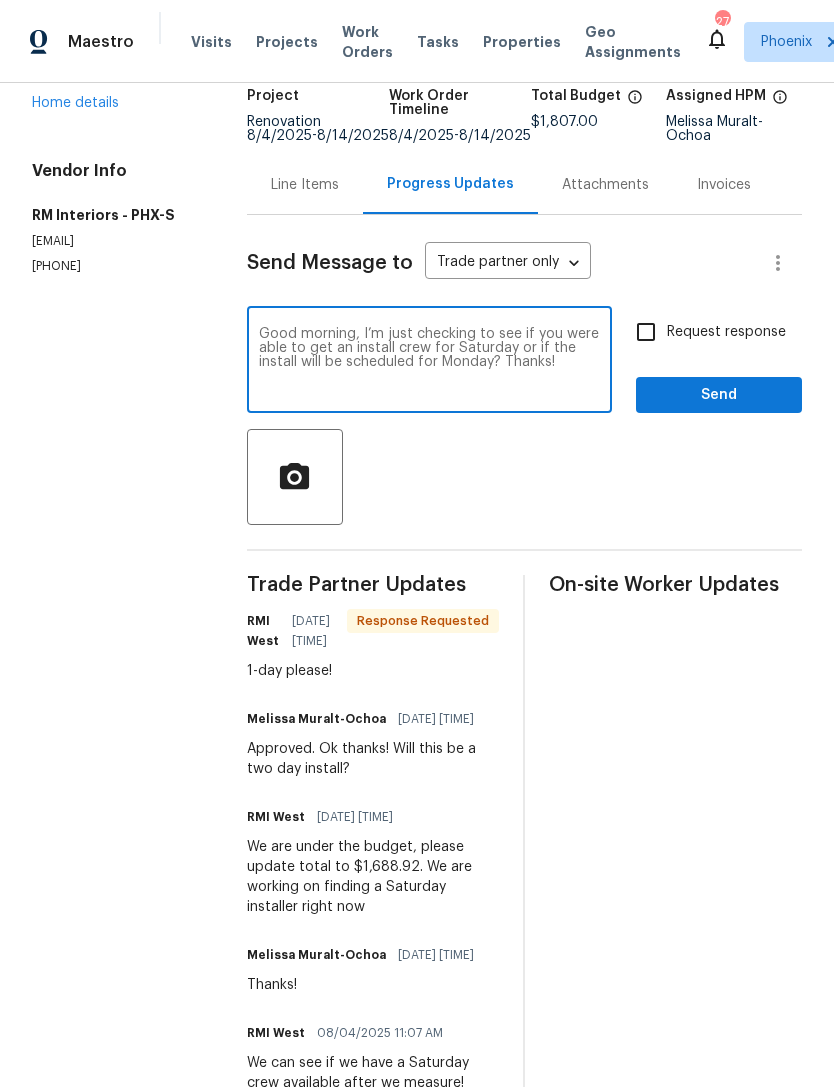 type on "Good morning, I’m just checking to see if you were able to get an install crew for Saturday or if the install will be scheduled for Monday? Thanks!" 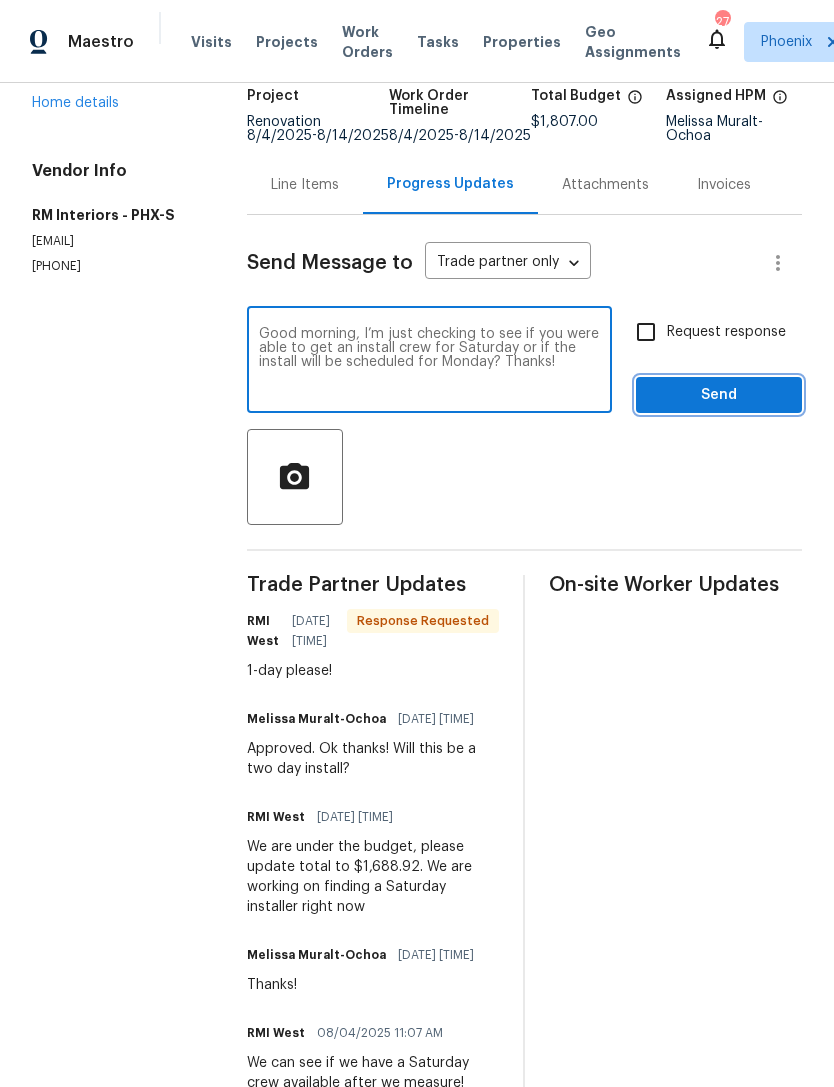 click on "Send" at bounding box center [719, 395] 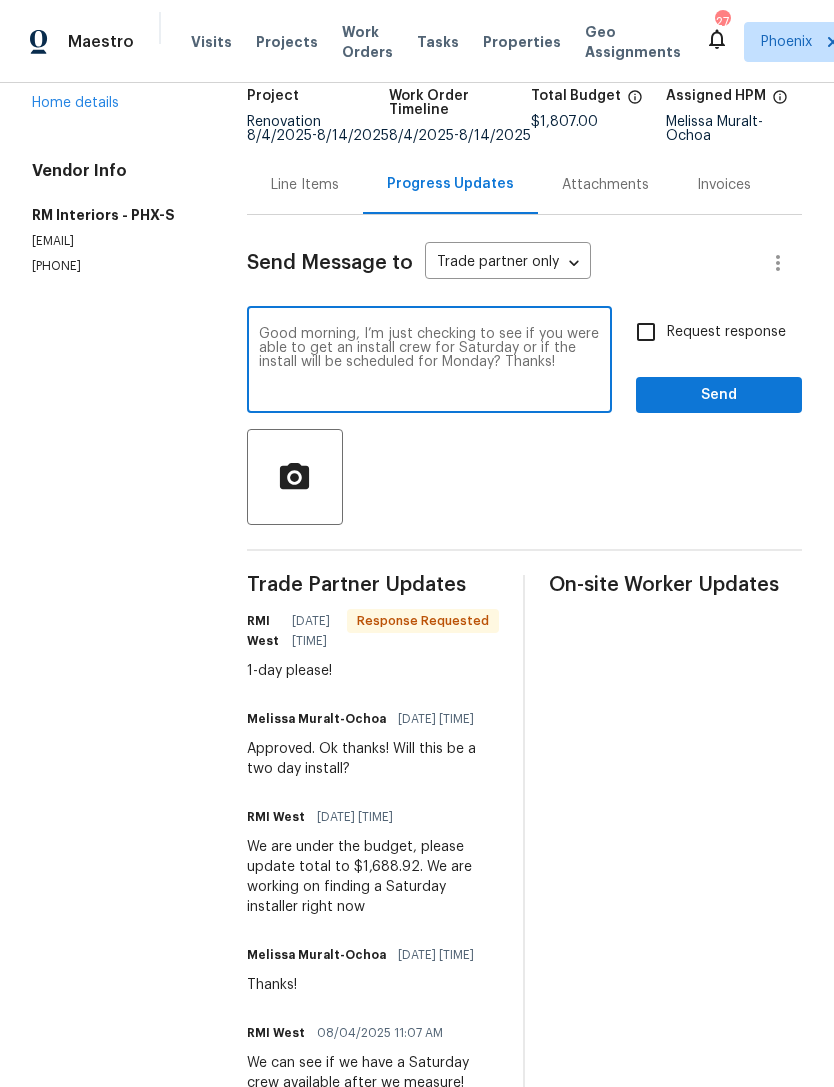 scroll, scrollTop: 0, scrollLeft: 0, axis: both 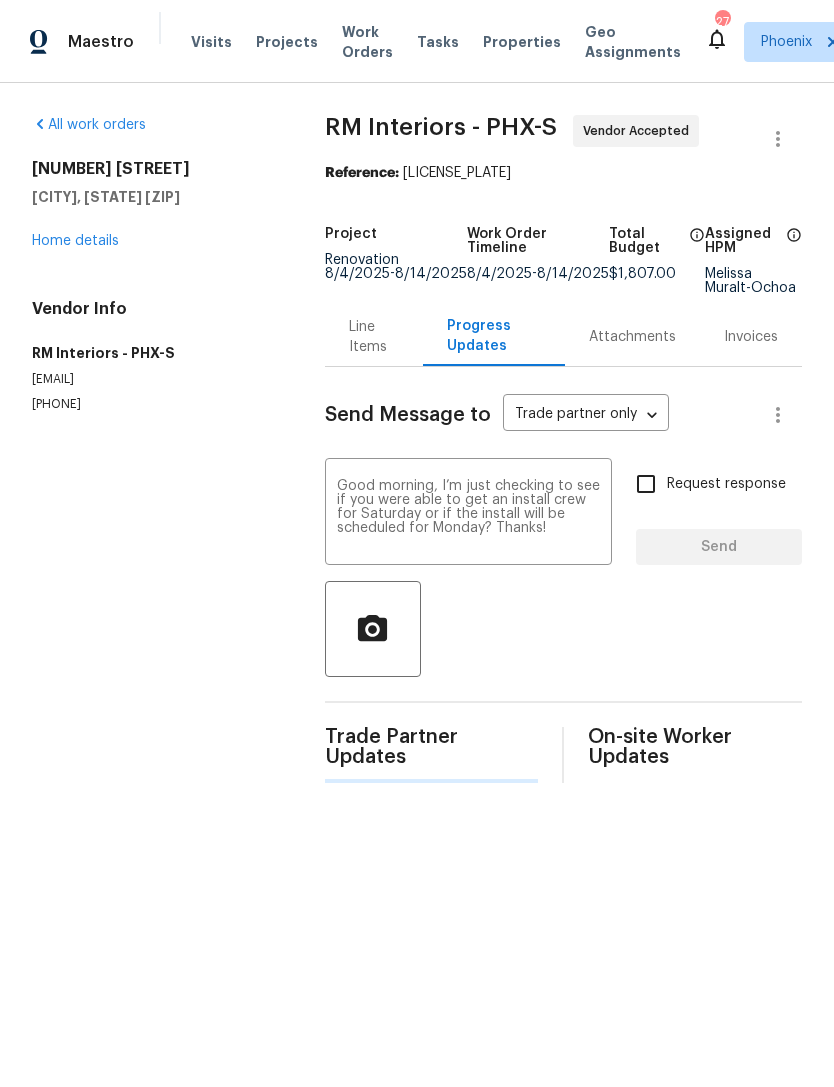 type 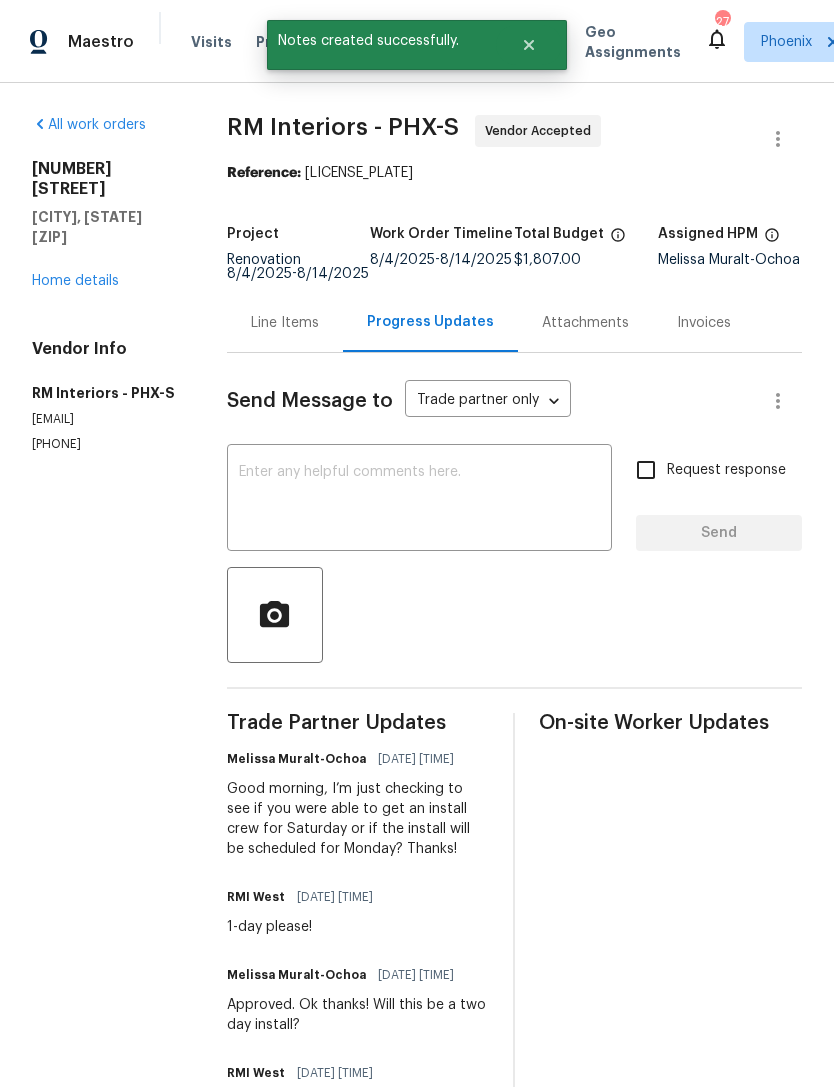 click on "All work orders 46027 W Guilder Ave Maricopa, AZ 85139 Home details Vendor Info RM Interiors - PHX-S phoenix@rmiflooring.com (602) 342-3334" at bounding box center (105, 284) 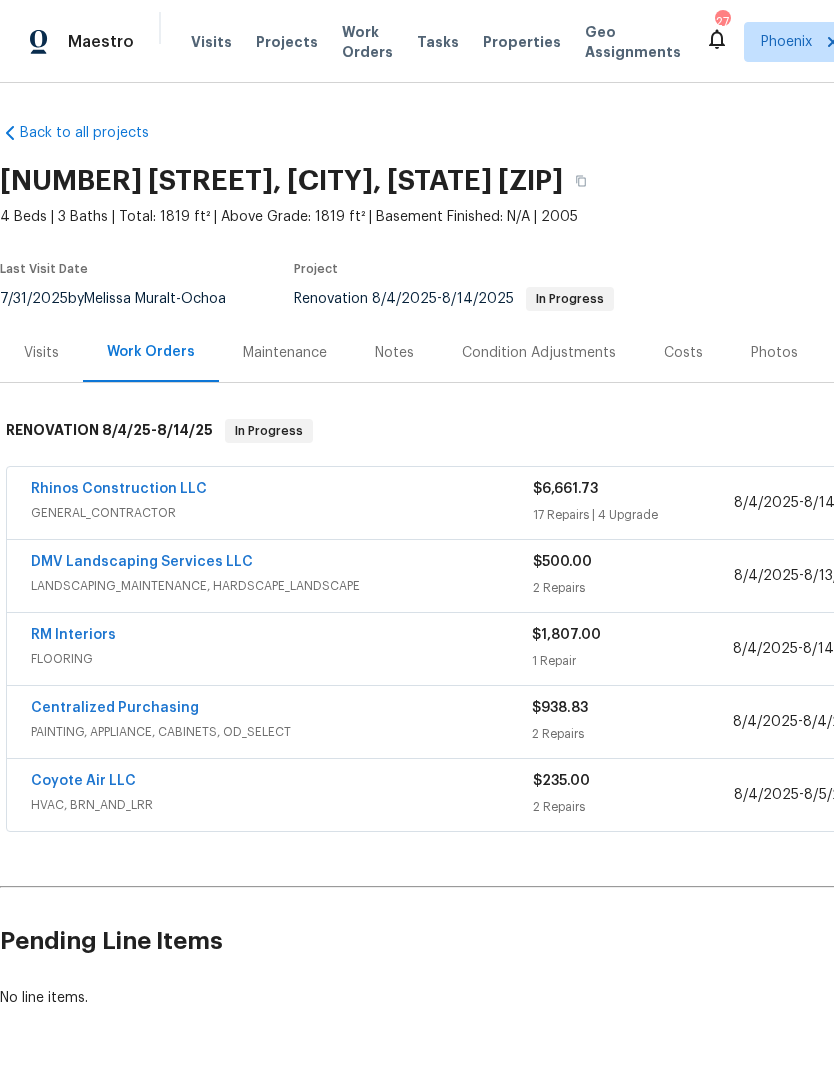 click on "Notes" at bounding box center [394, 353] 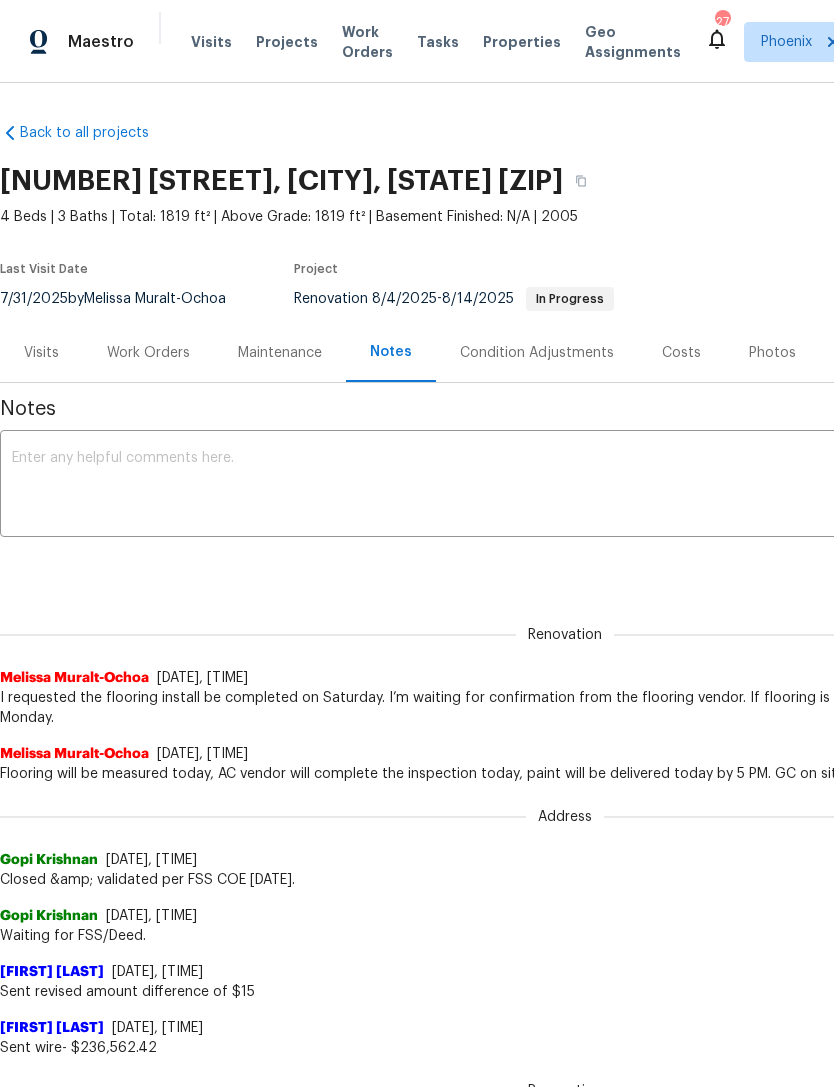 scroll, scrollTop: 0, scrollLeft: 0, axis: both 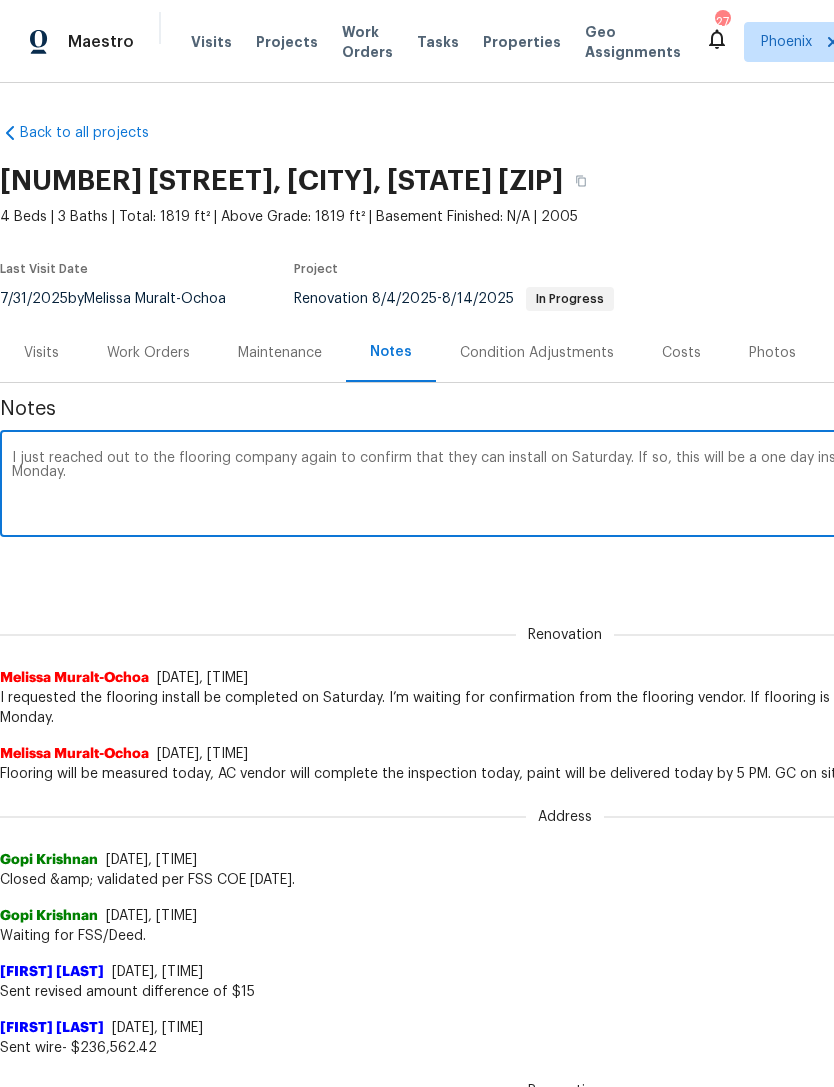 click on "Renovation Melissa Muralt-Ochoa 8/4/25, 10:21 I requested the flooring install be completed on Saturday. I’m waiting for confirmation from the flooring vendor. If flooring is installed Saturday, clean and close will be Monday." at bounding box center (565, 665) 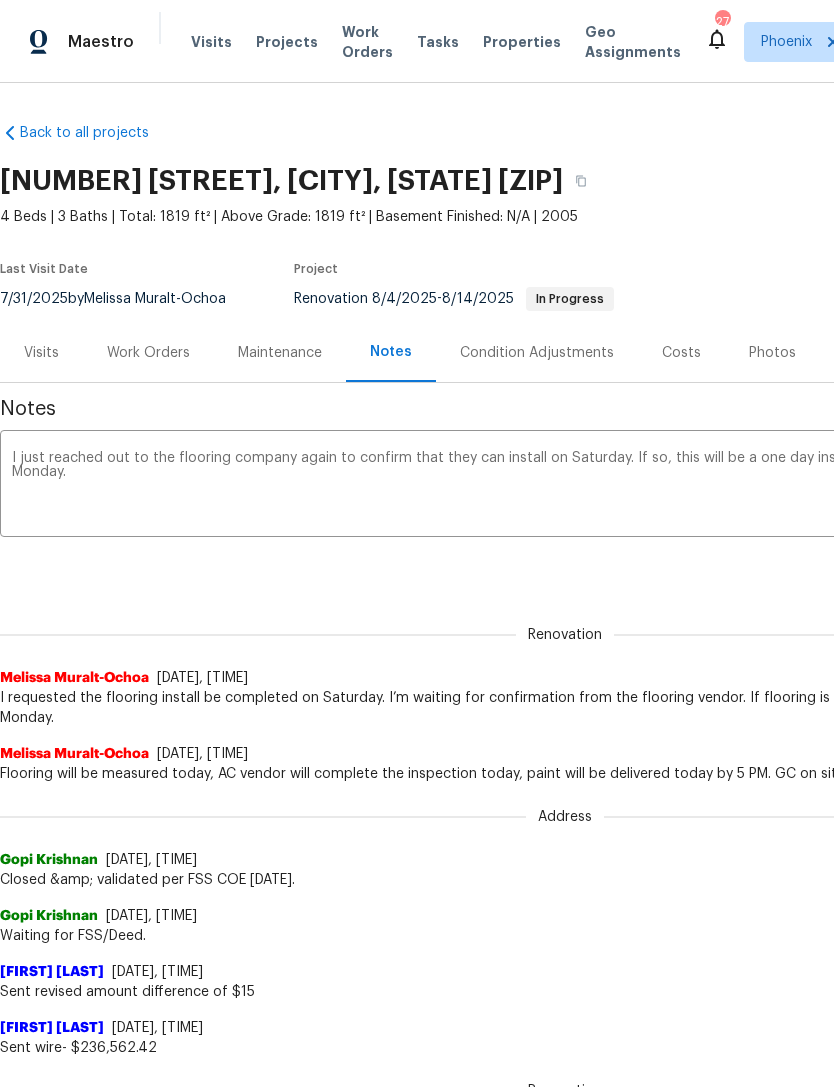 click on "I just reached out to the flooring company again to confirm that they can install on Saturday. If so, this will be a one day install, and the clean will be scheduled for Monday." at bounding box center (565, 486) 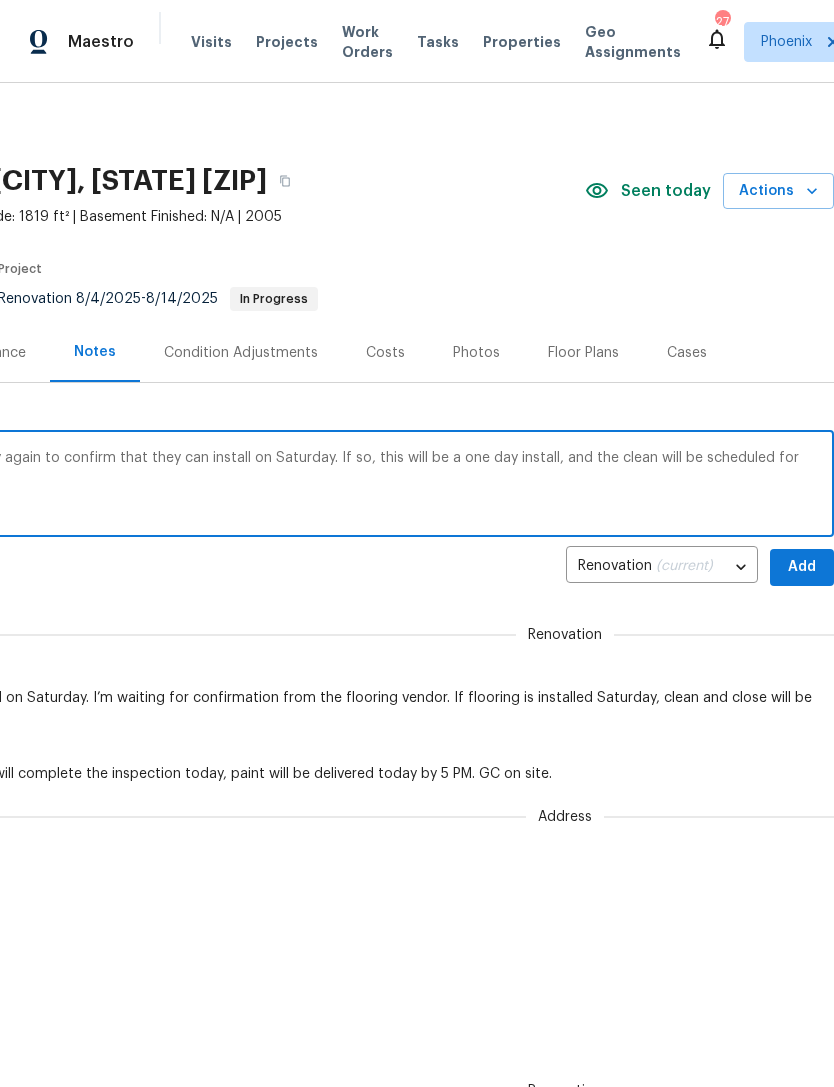 scroll, scrollTop: 0, scrollLeft: 296, axis: horizontal 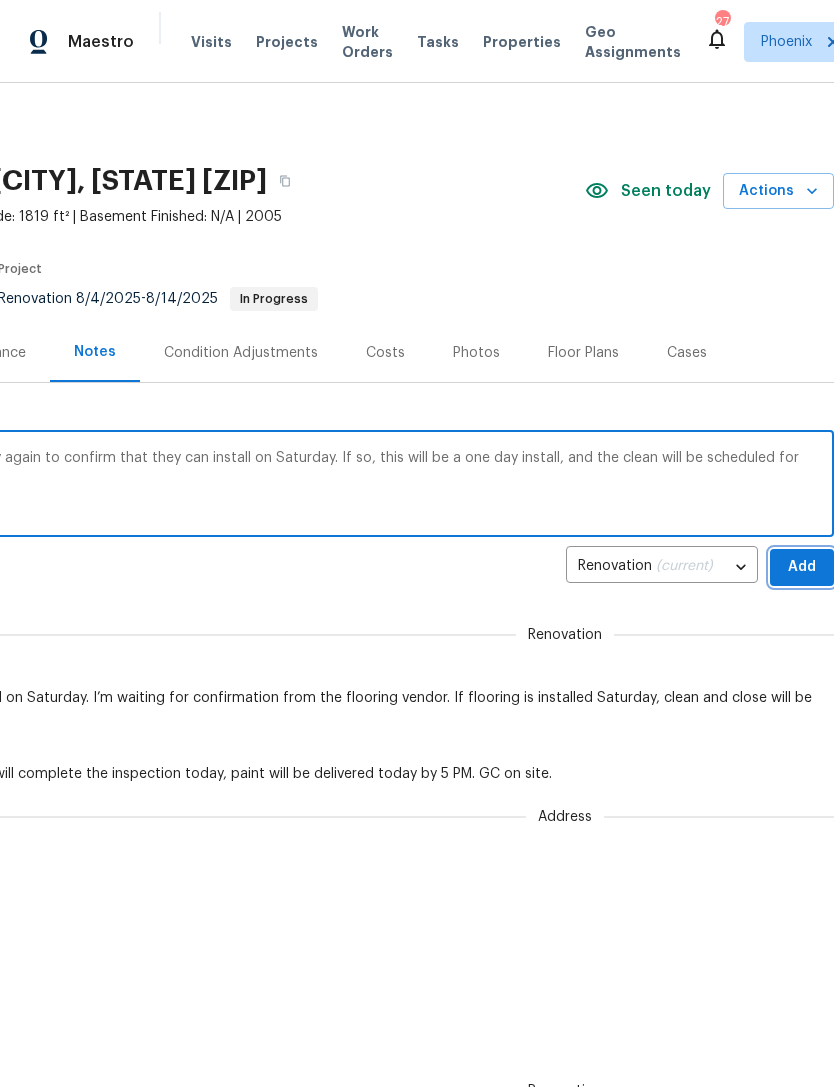 click on "Add" at bounding box center (802, 567) 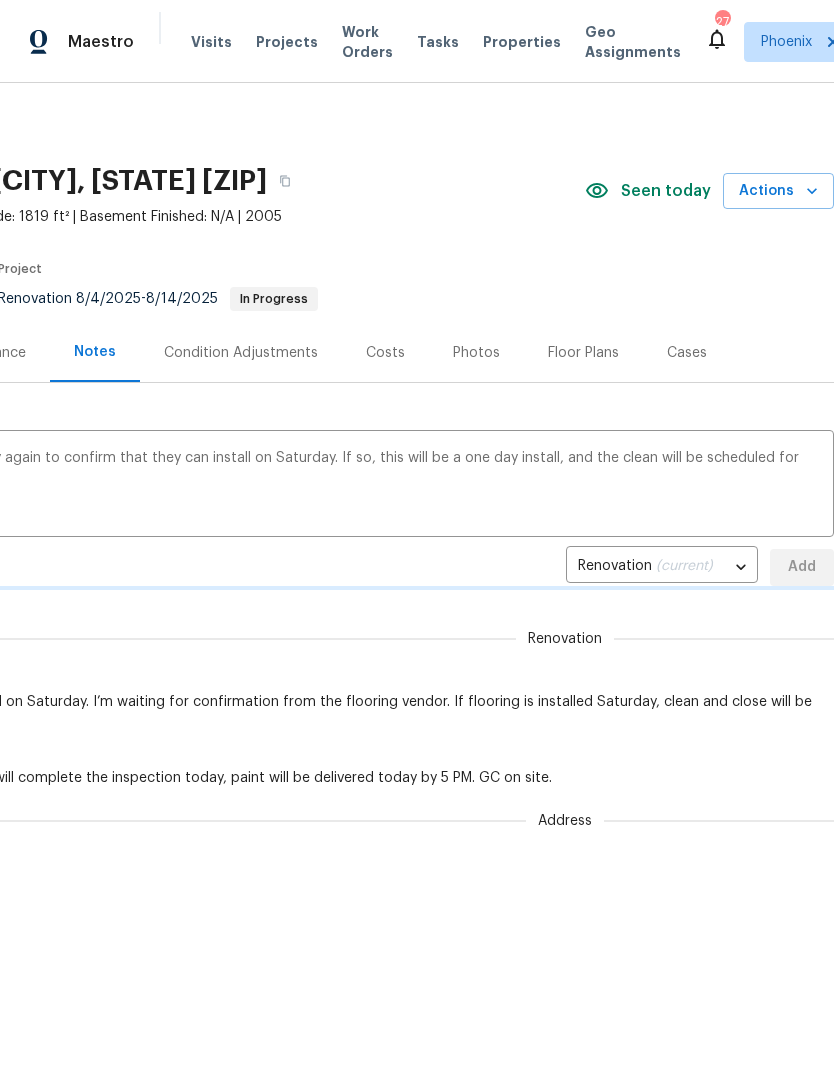 type 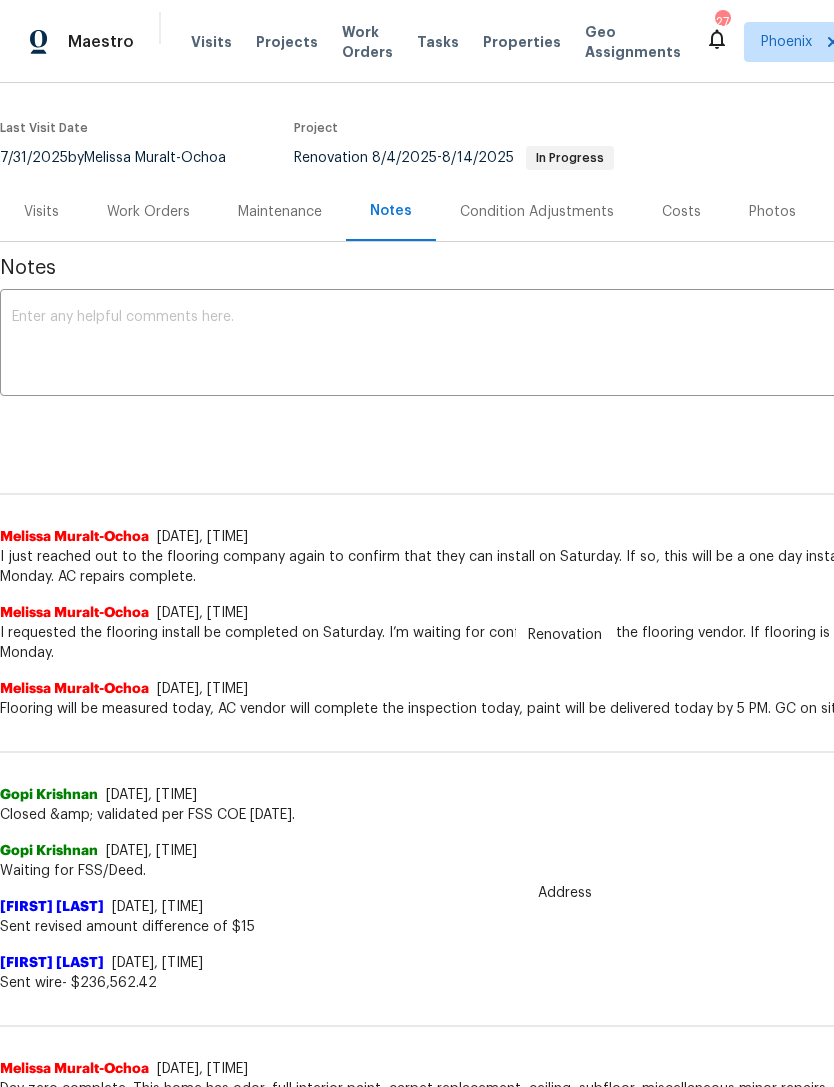 scroll, scrollTop: 138, scrollLeft: 0, axis: vertical 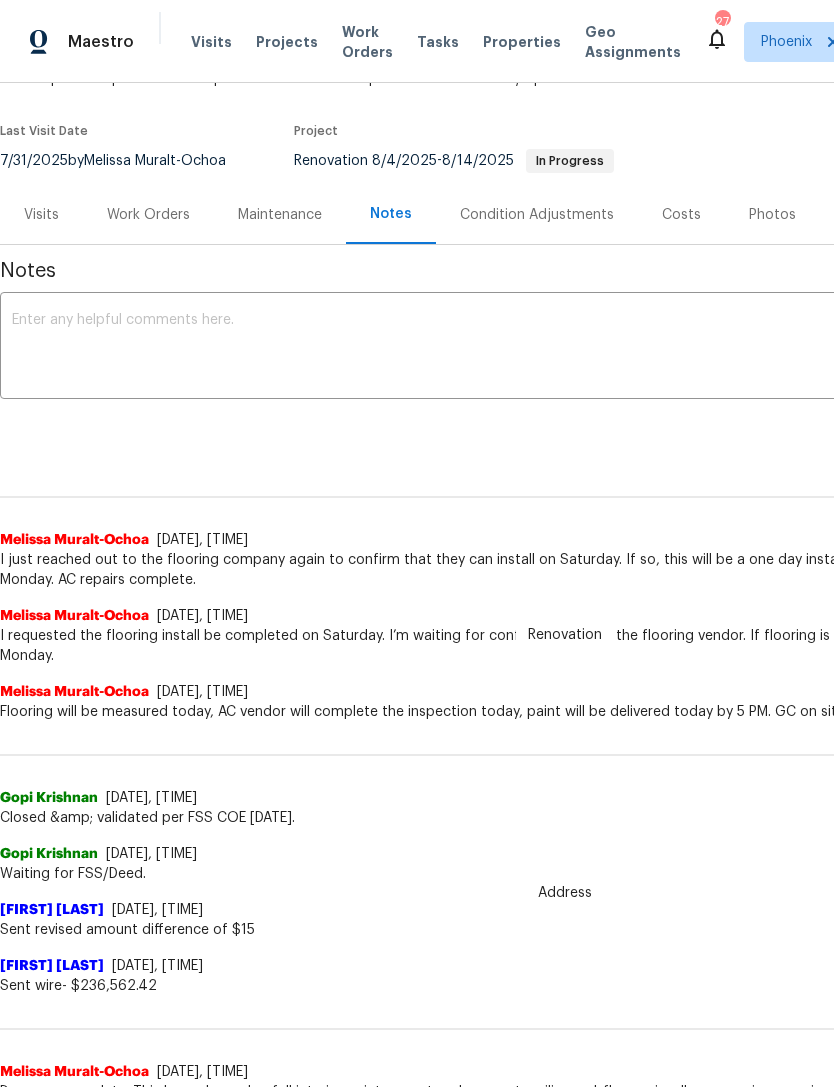 click on "Work Orders" at bounding box center (148, 215) 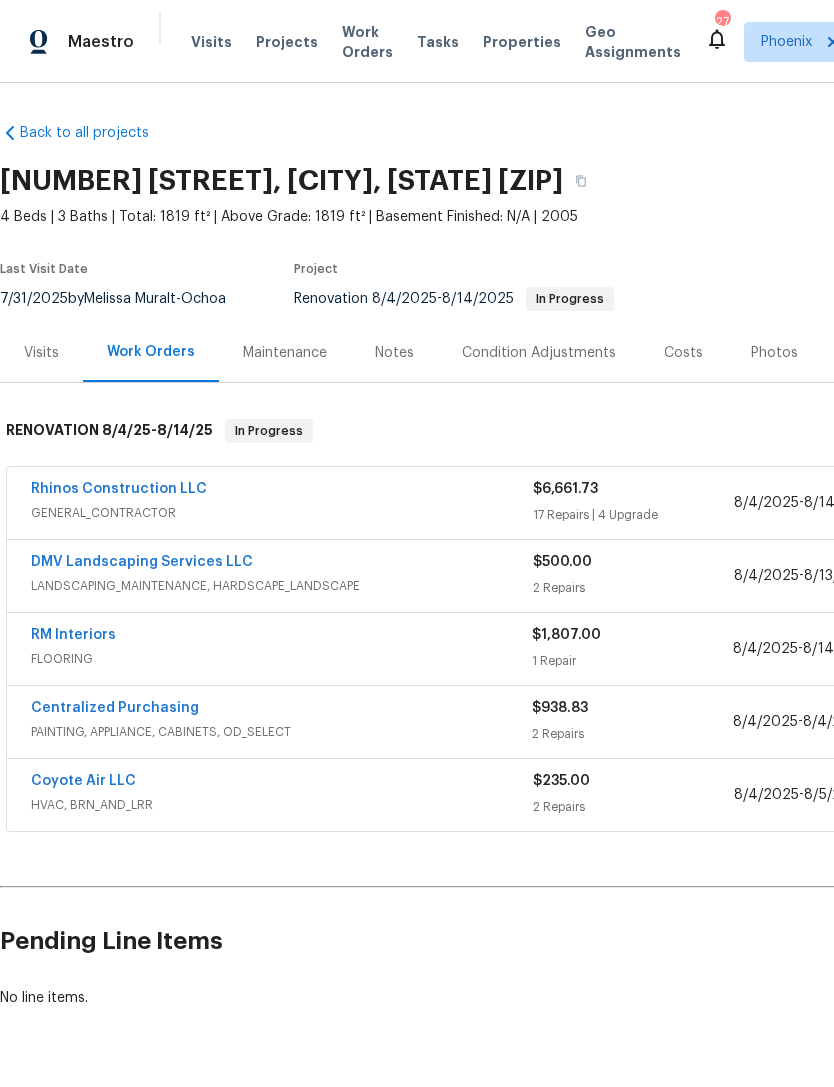 scroll, scrollTop: 0, scrollLeft: 0, axis: both 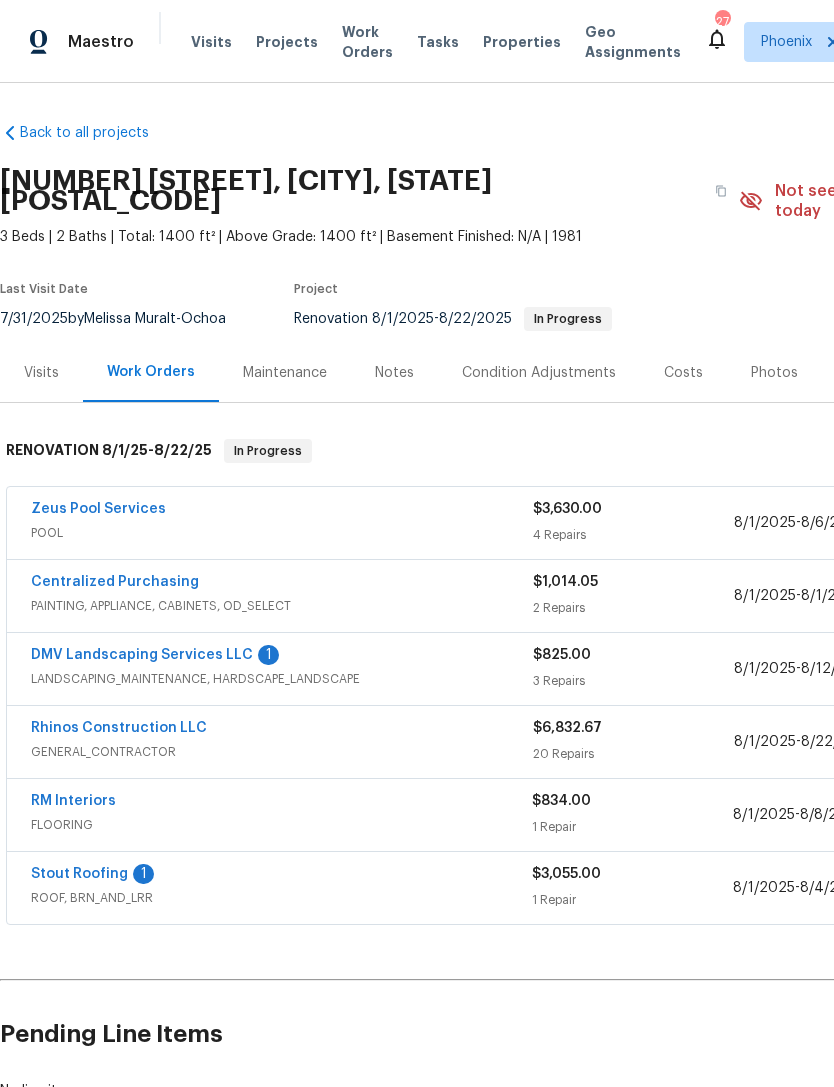 click on "Stout Roofing" at bounding box center (79, 874) 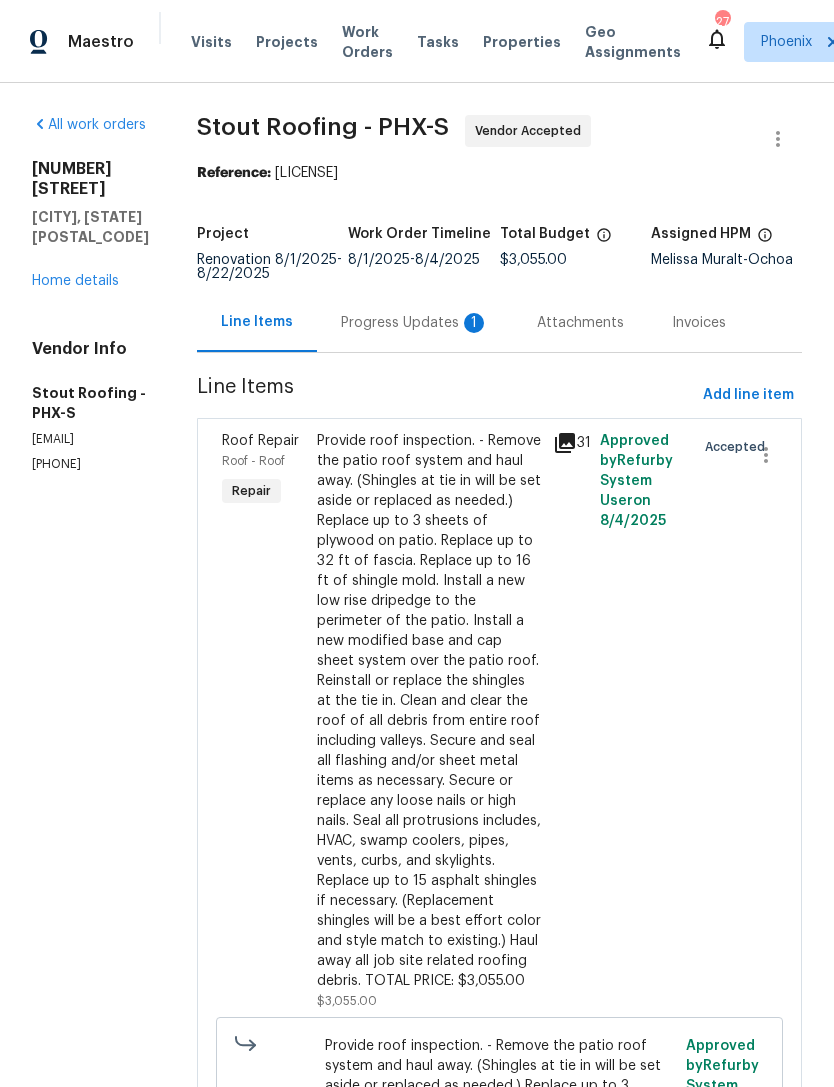 click on "Progress Updates 1" at bounding box center [415, 323] 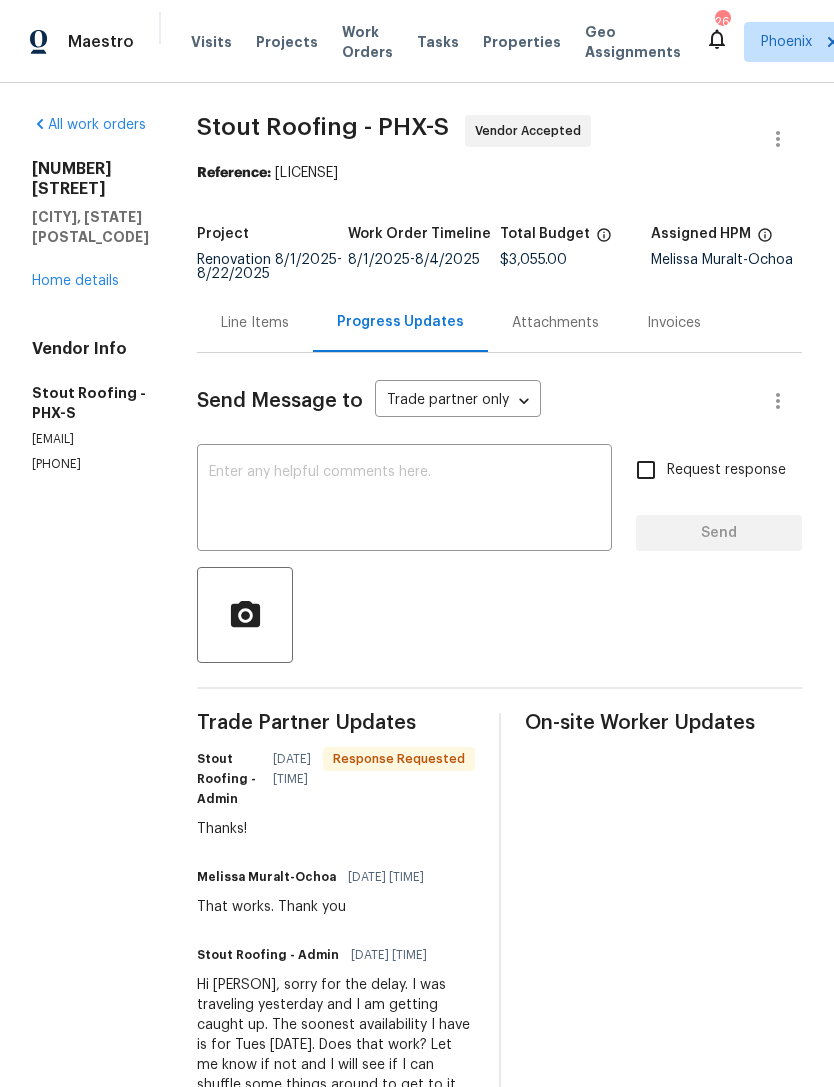 scroll, scrollTop: 0, scrollLeft: 0, axis: both 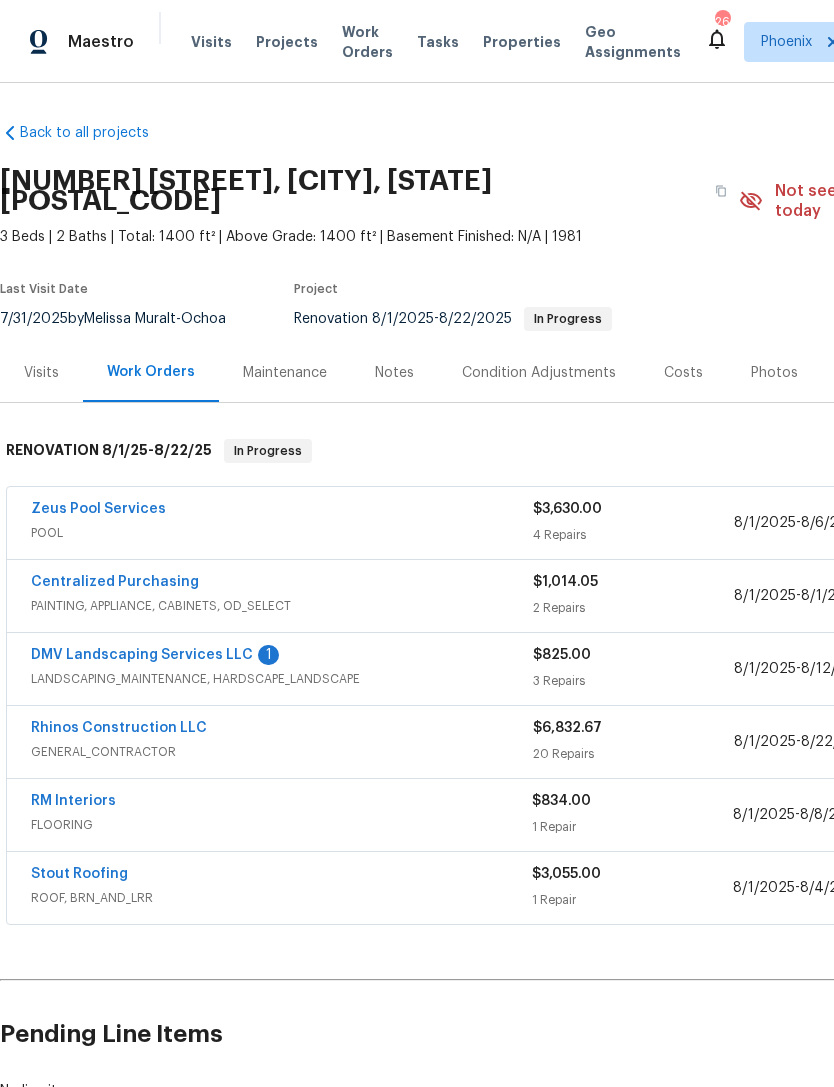 click on "DMV Landscaping Services LLC" at bounding box center (142, 655) 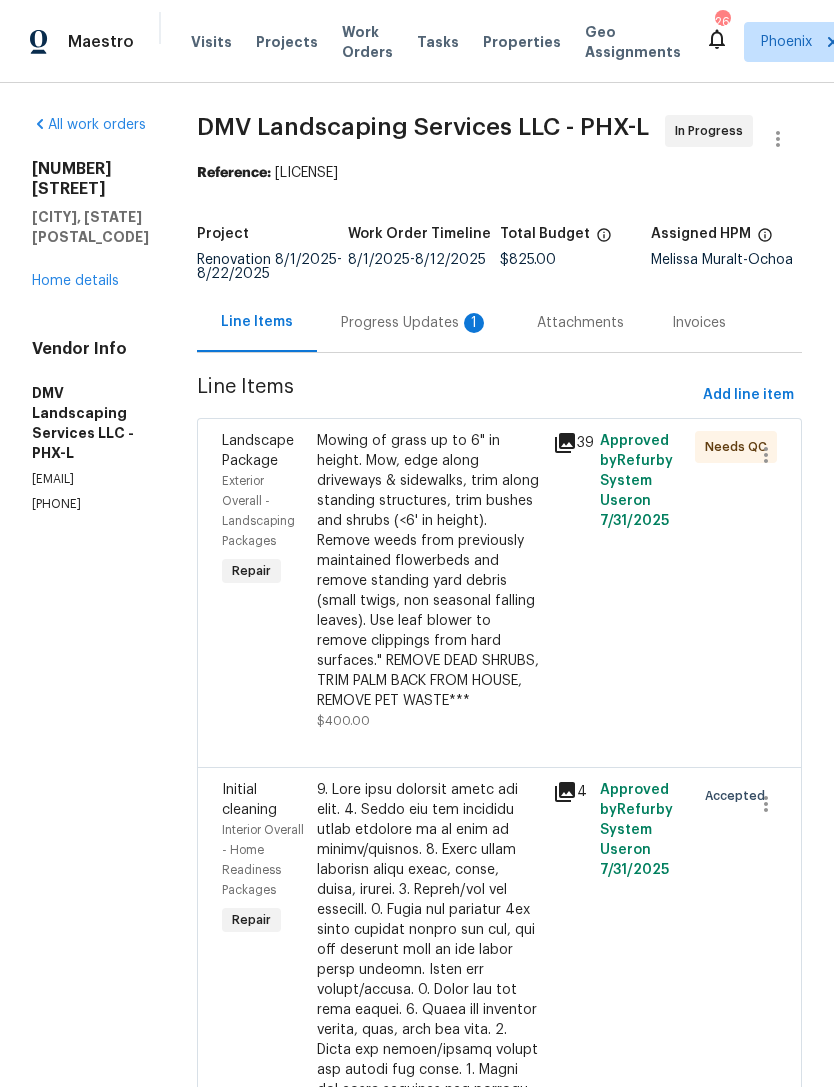 click on "Progress Updates 1" at bounding box center [415, 323] 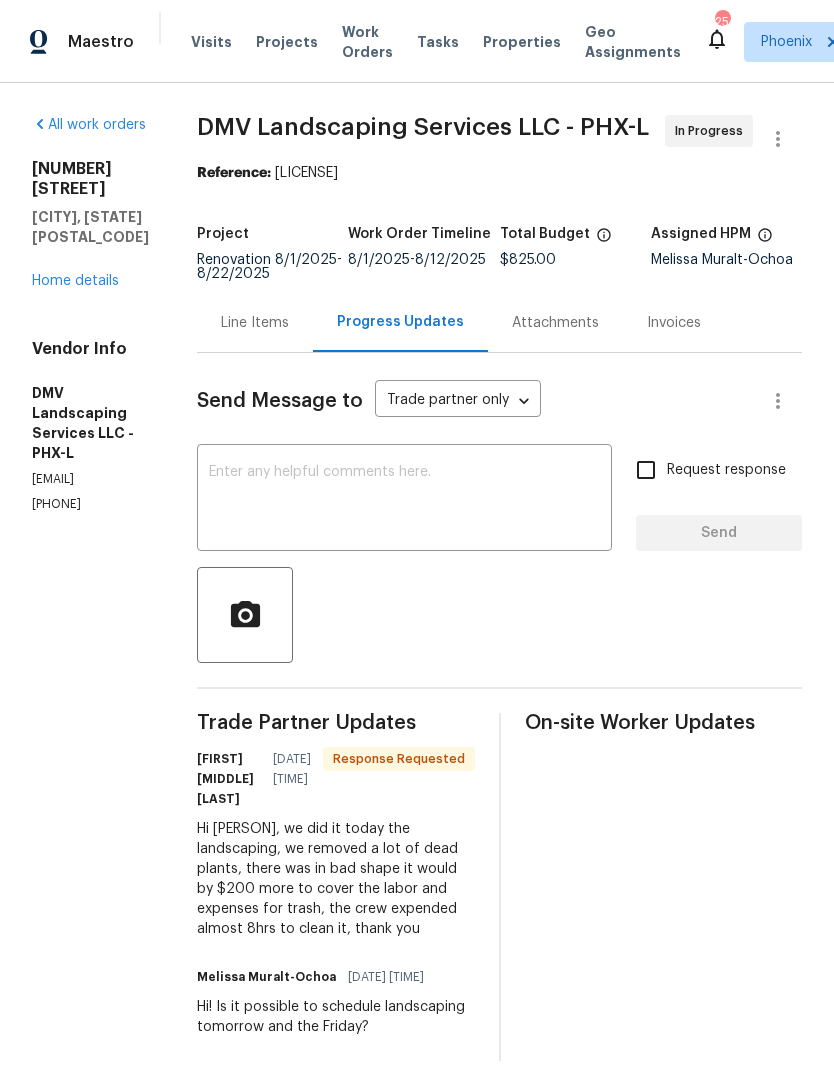 click on "Line Items" at bounding box center (255, 323) 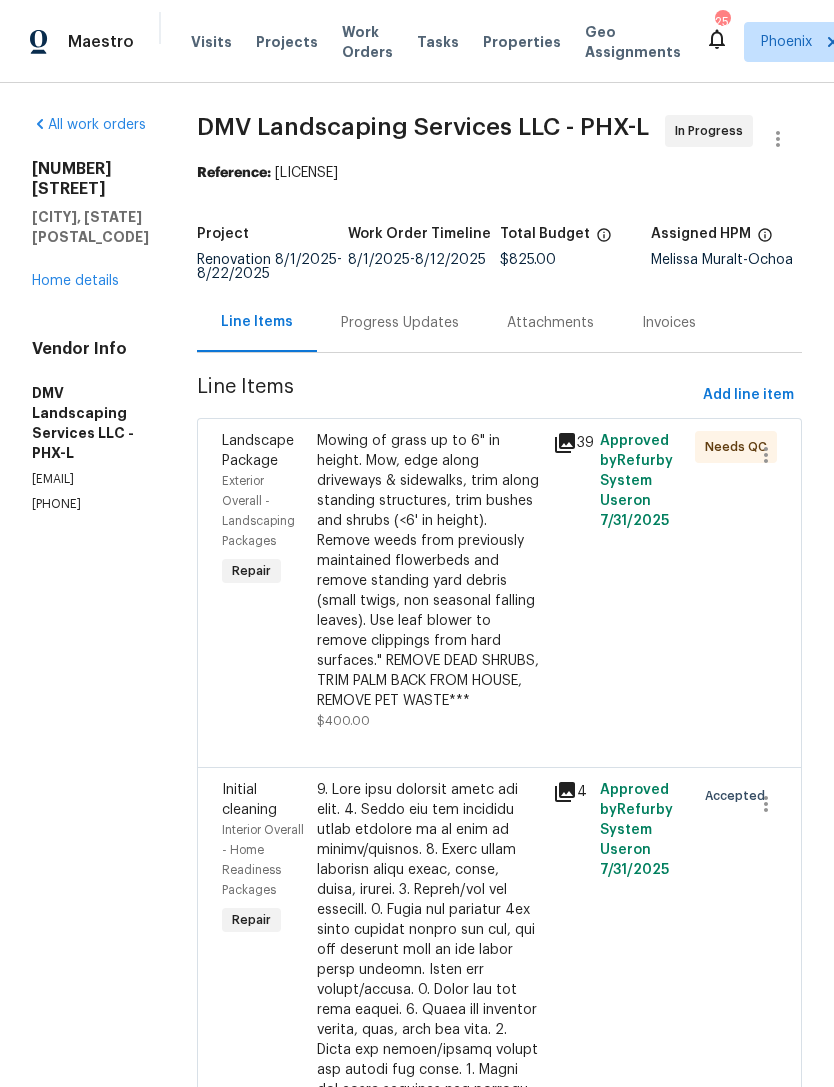 click on "Landscape Package Exterior Overall - Landscaping Packages Repair" at bounding box center [263, 581] 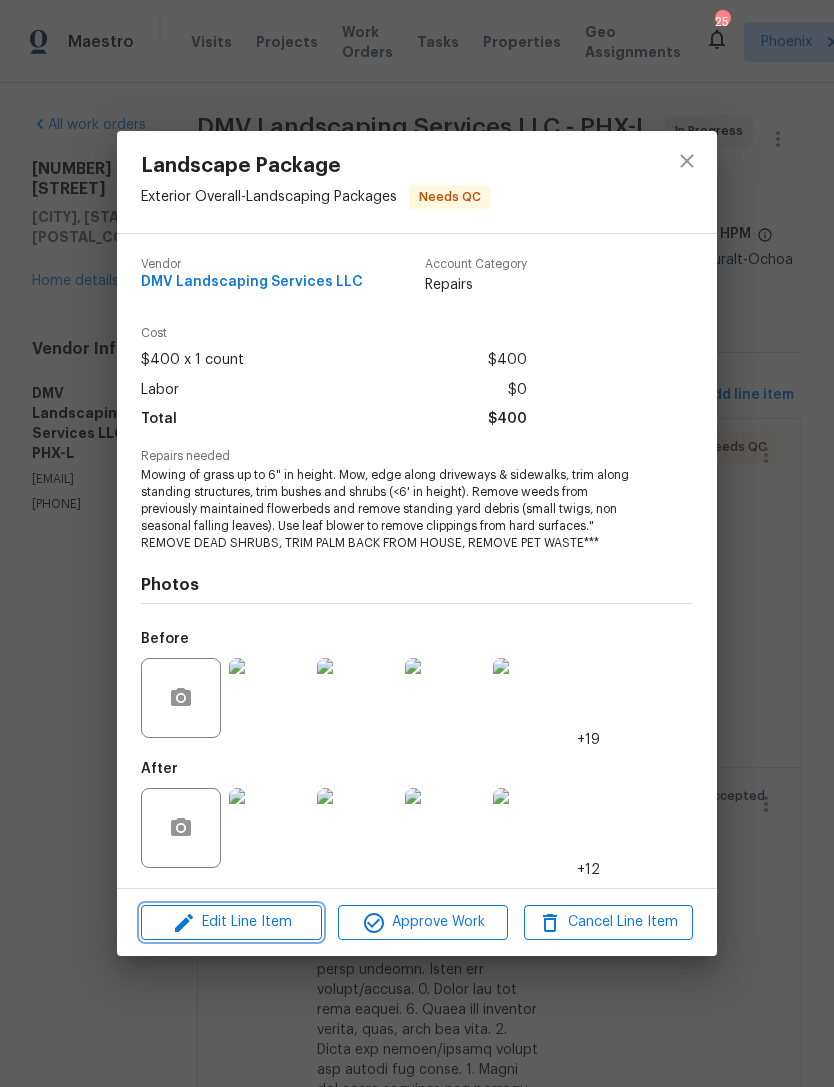 click on "Edit Line Item" at bounding box center [231, 922] 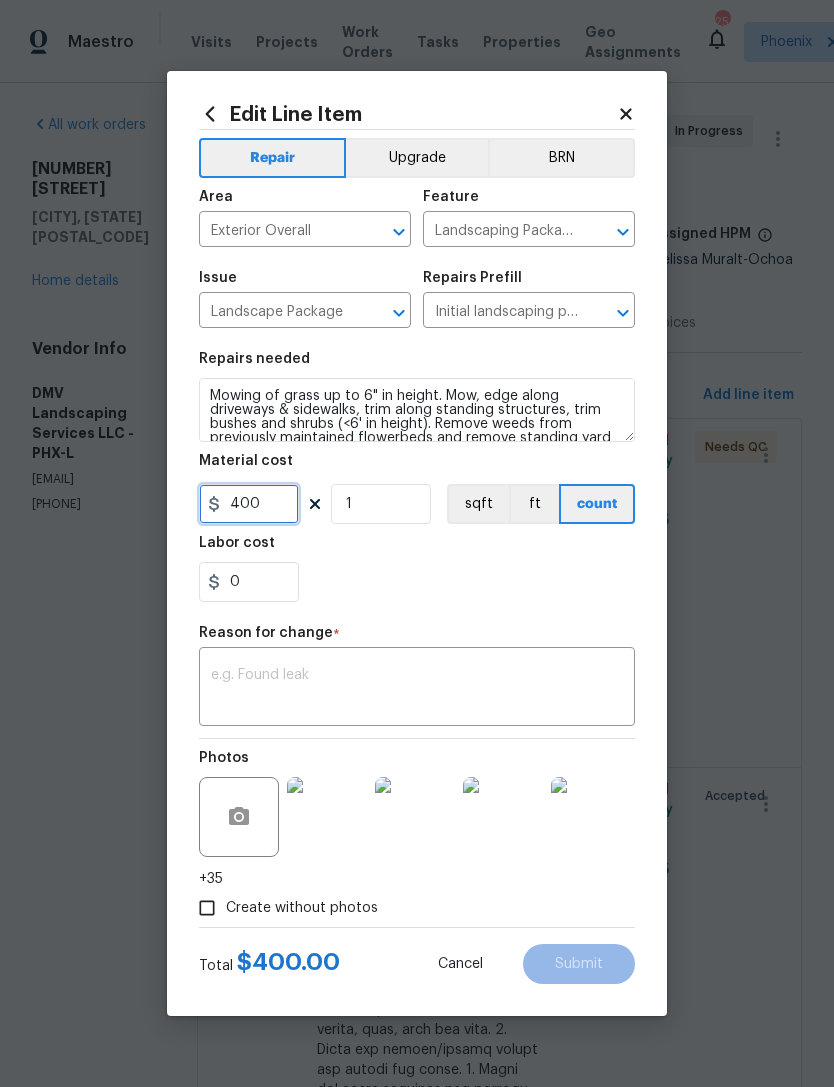 click on "400" at bounding box center [249, 504] 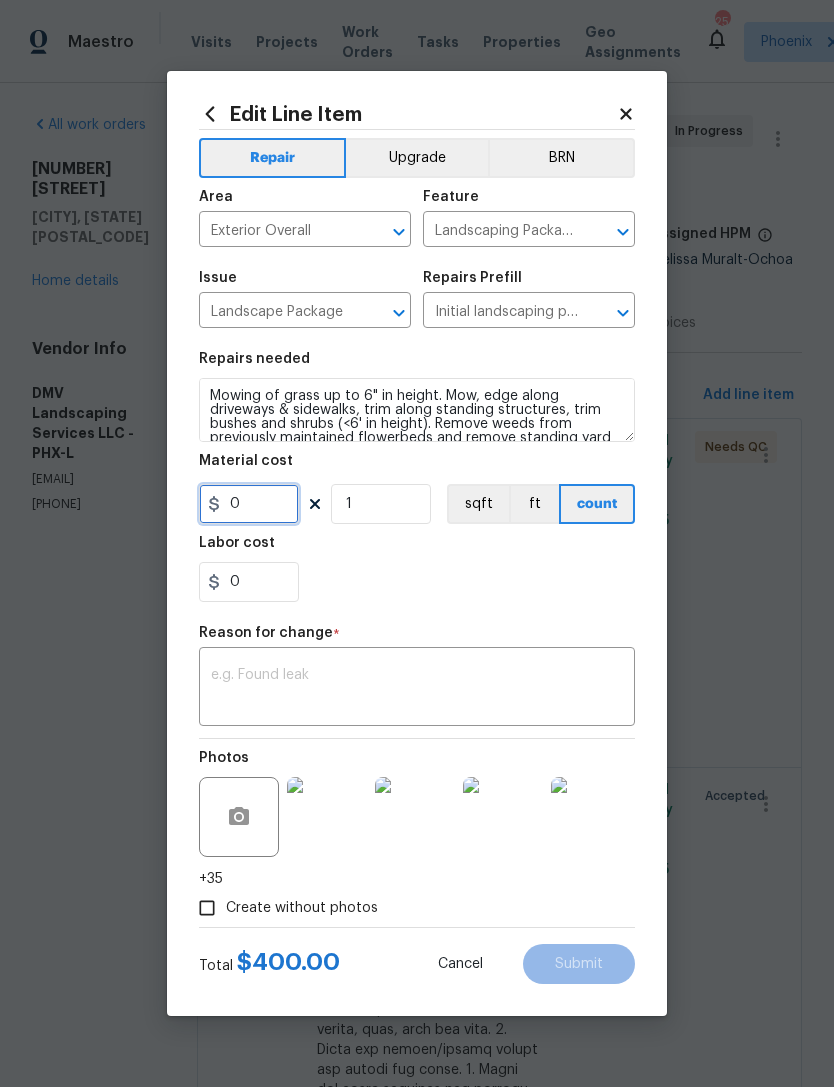 type on "0" 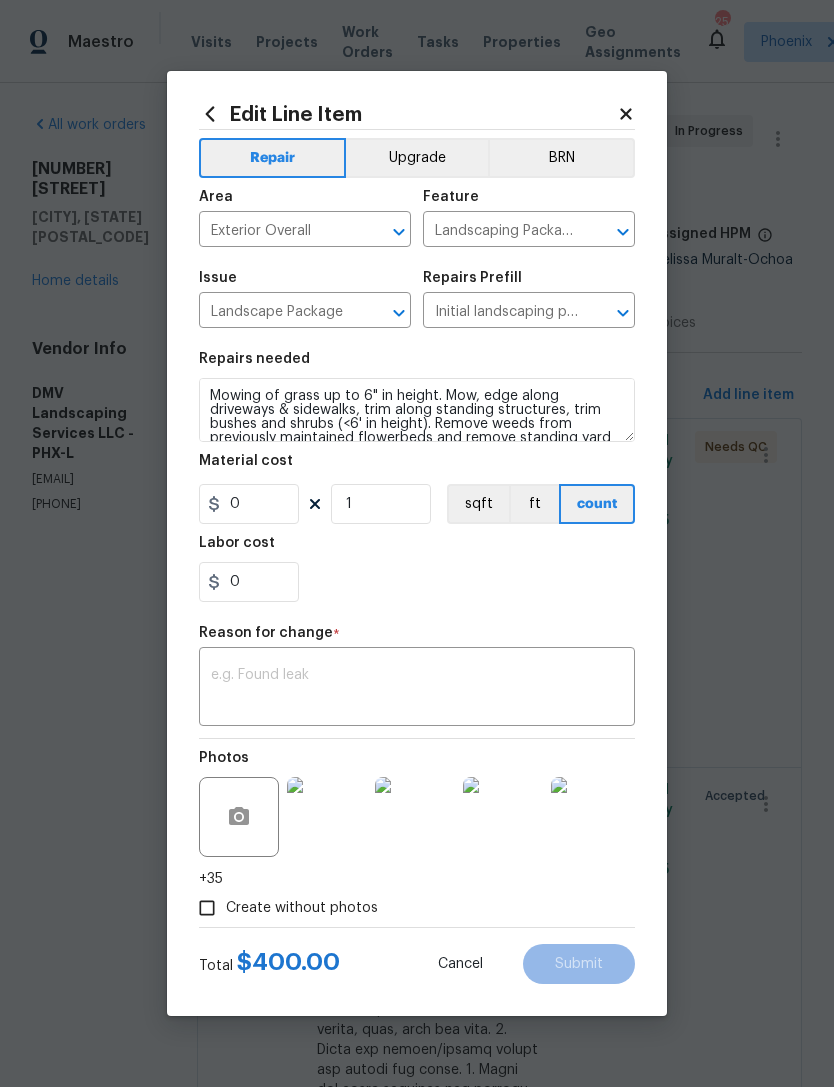 click 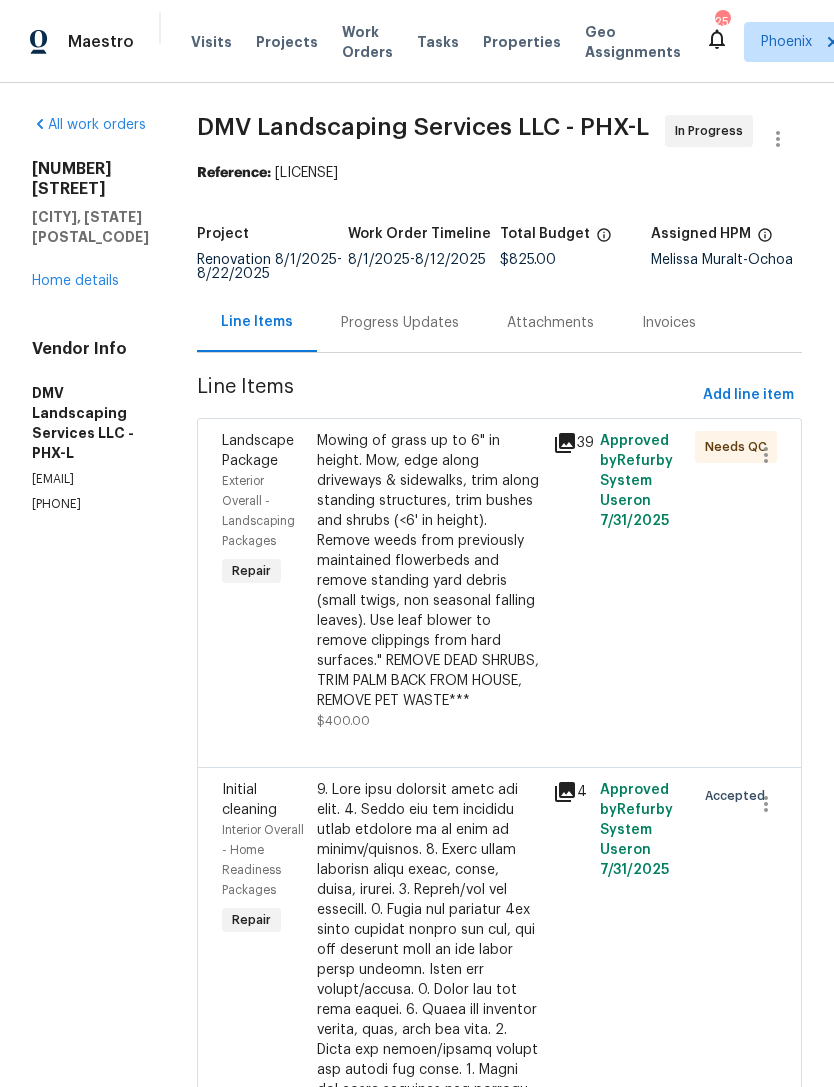 click on "Progress Updates" at bounding box center (400, 322) 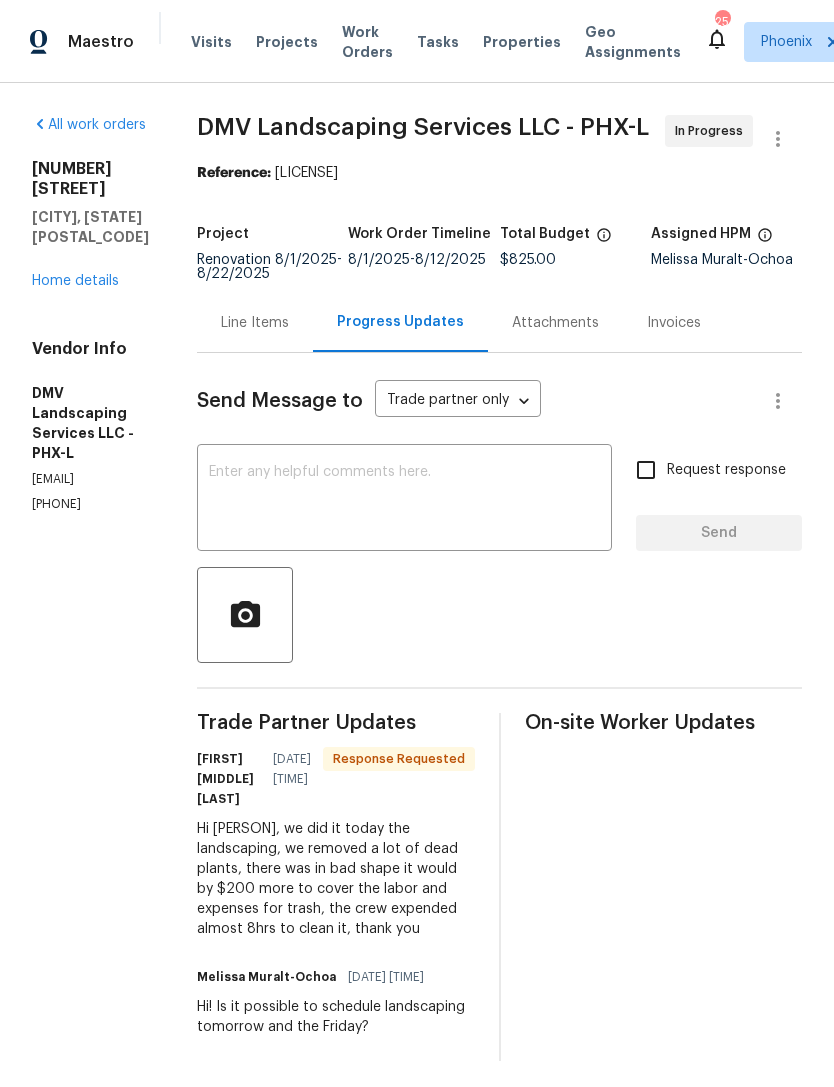 click on "Line Items" at bounding box center (255, 323) 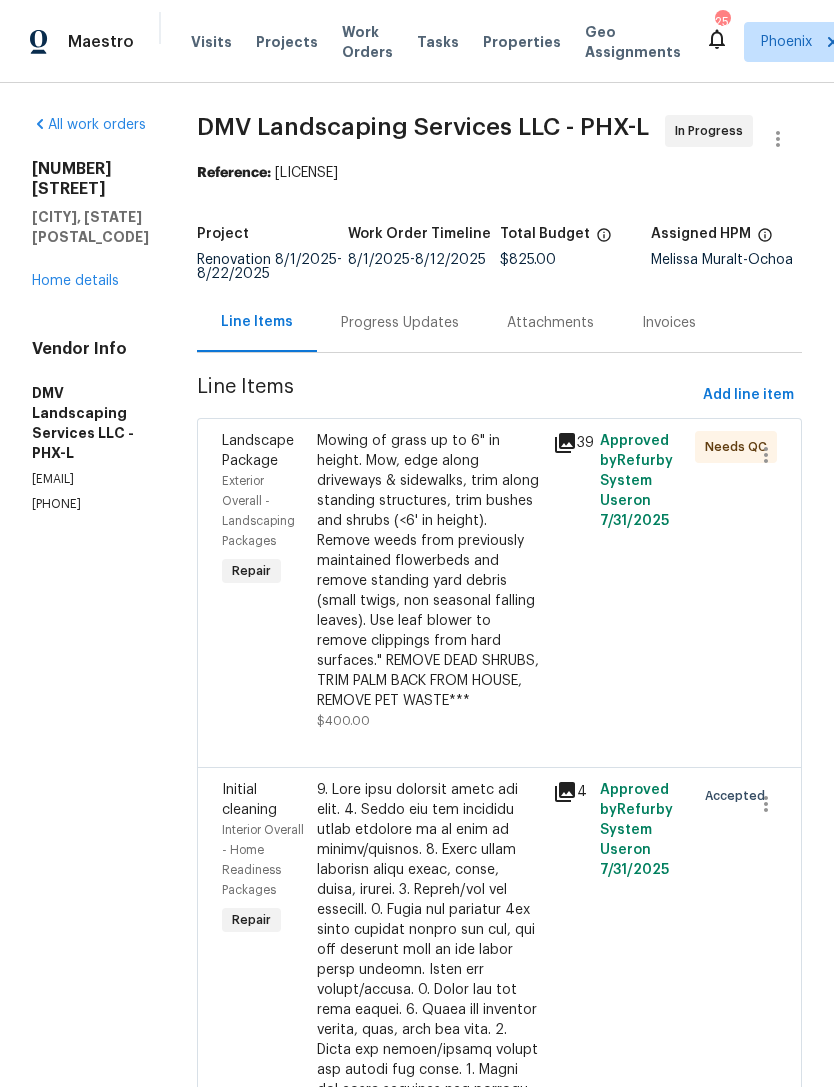 click on "Landscape Package" at bounding box center [258, 451] 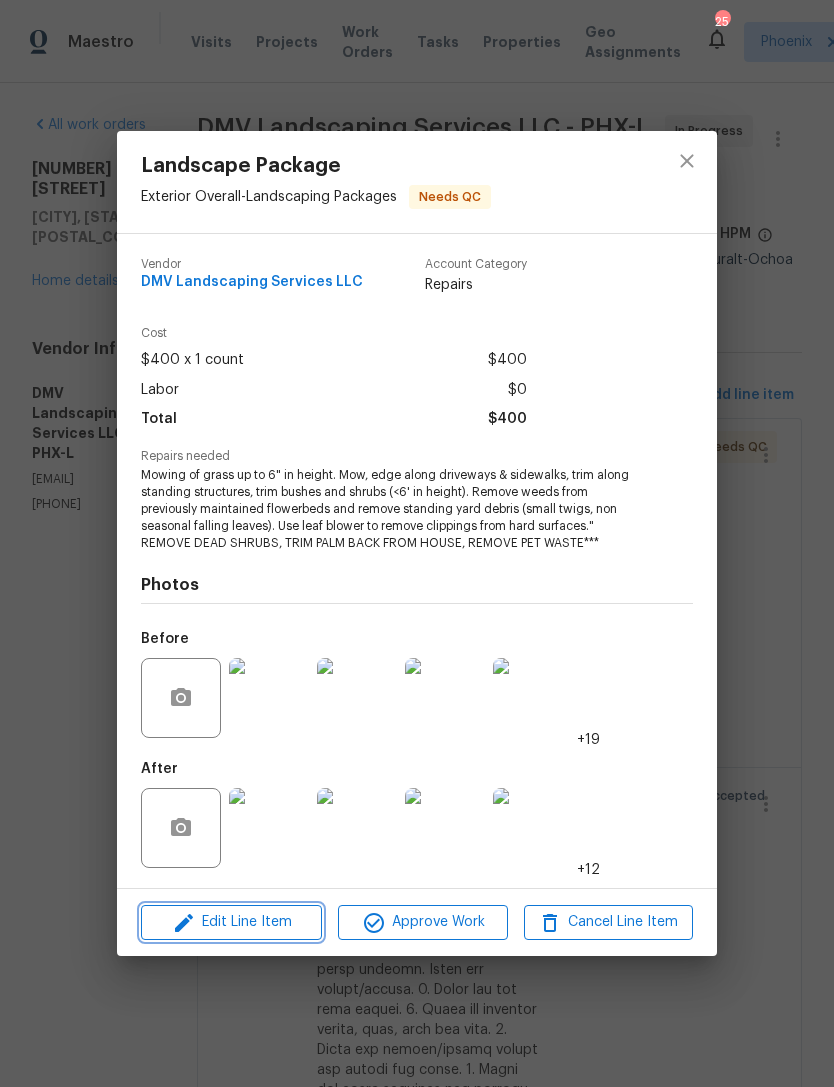click on "Edit Line Item" at bounding box center [231, 922] 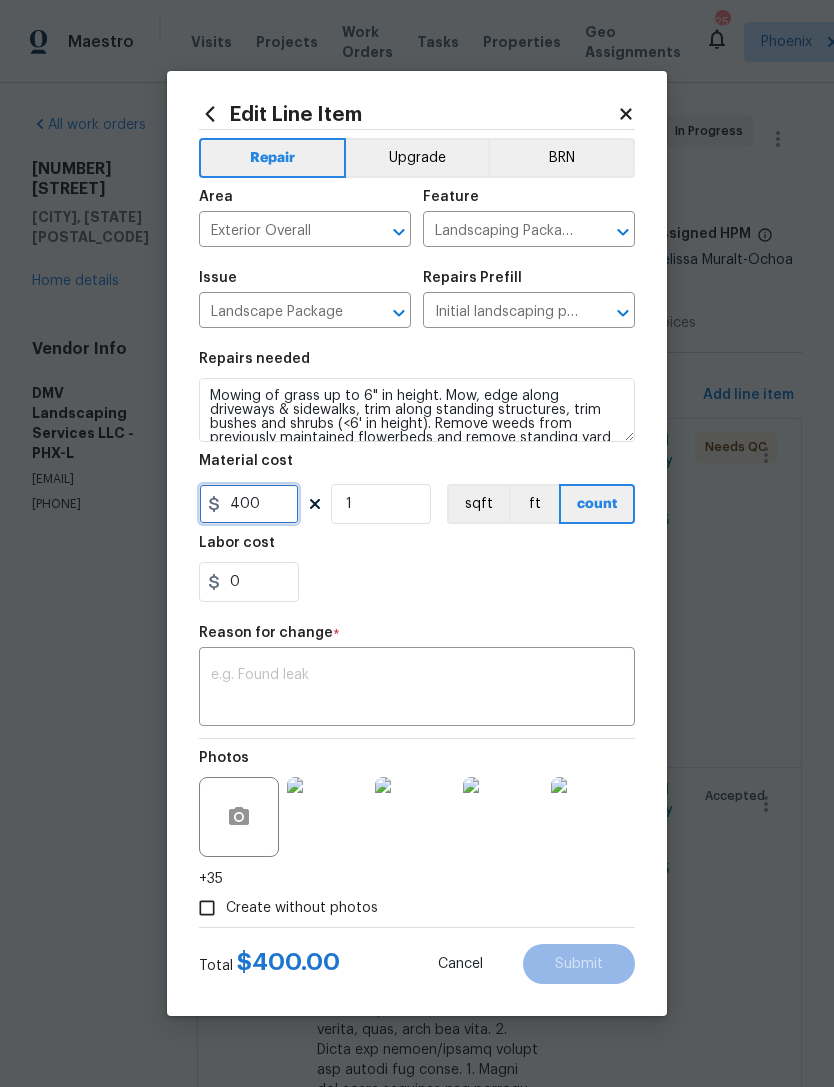 click on "400" at bounding box center (249, 504) 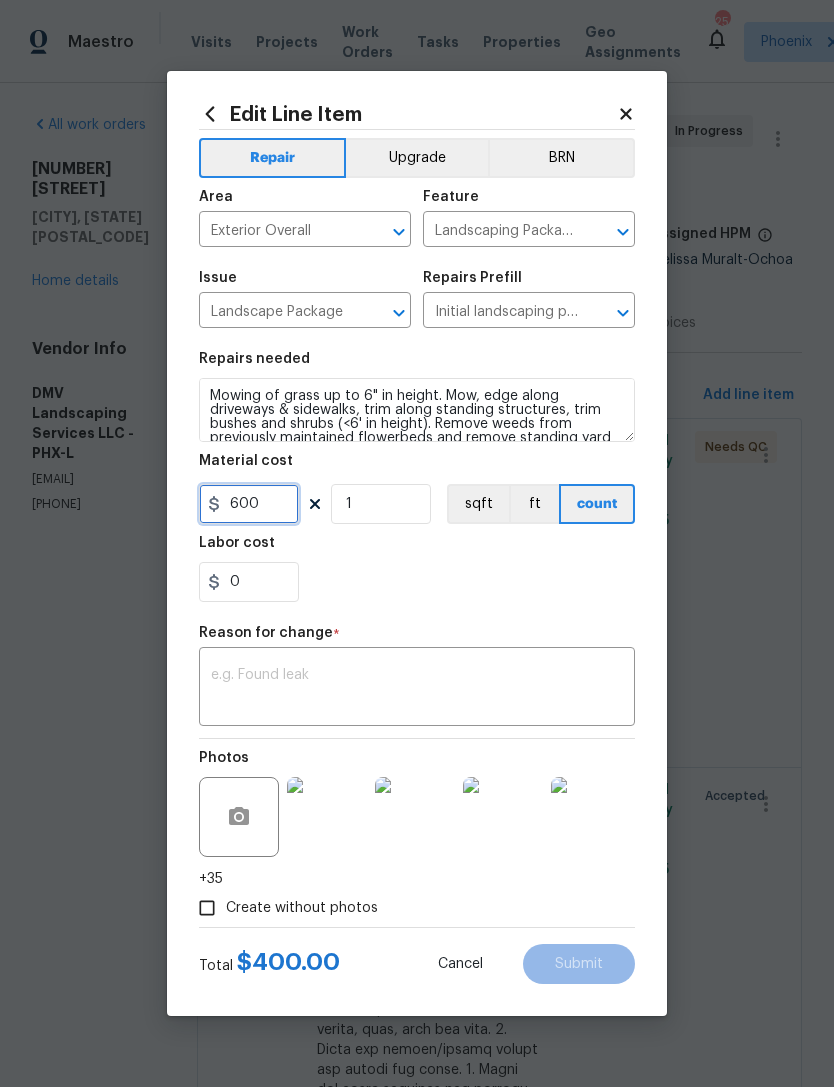 type on "600" 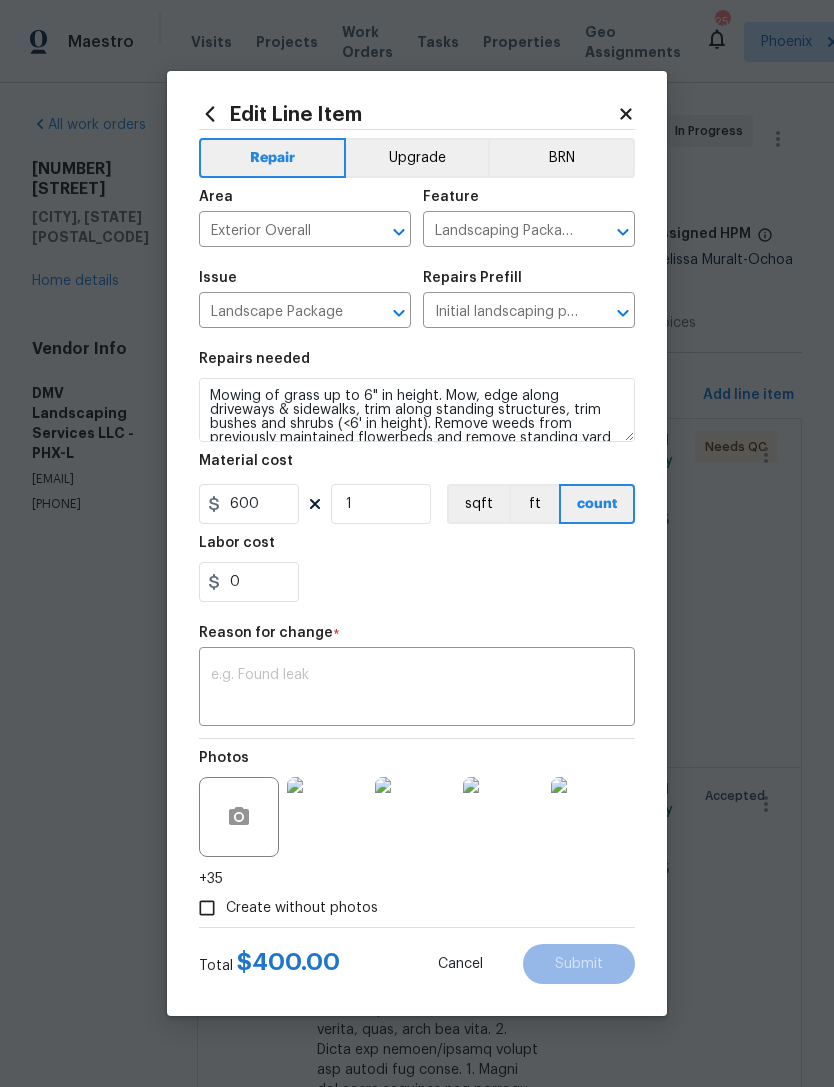 click at bounding box center [417, 689] 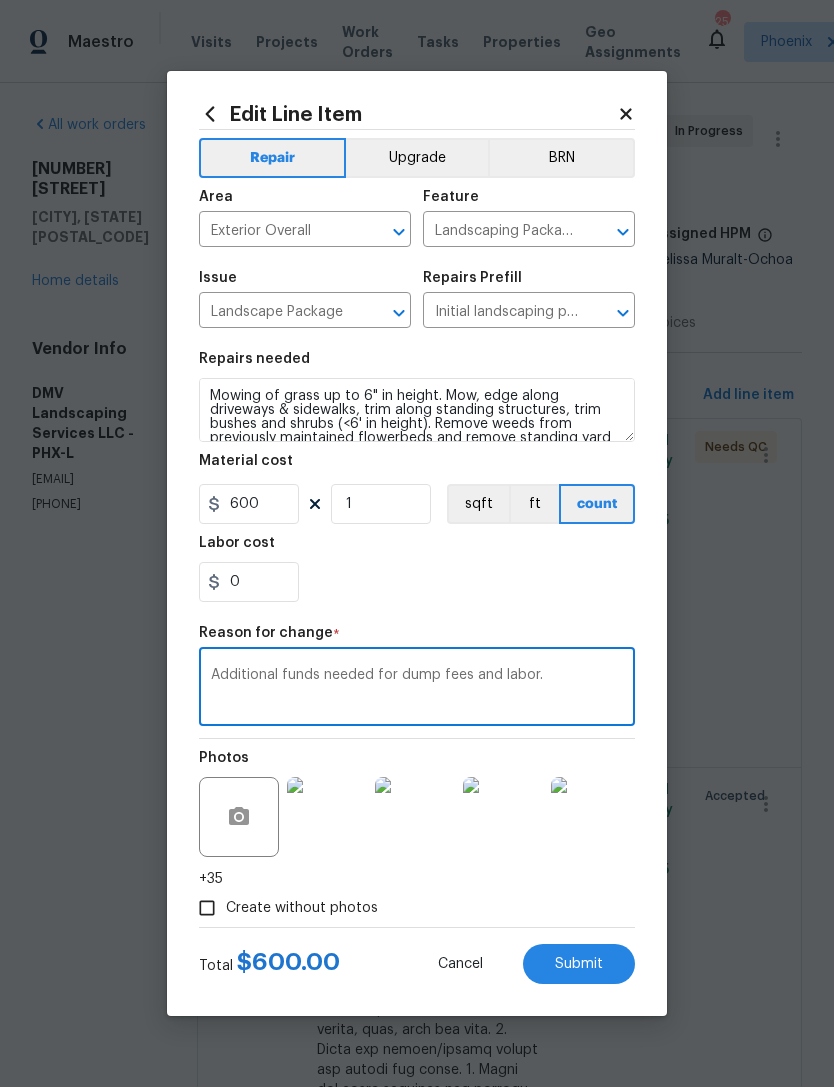 type on "Additional funds needed for dump fees and labor." 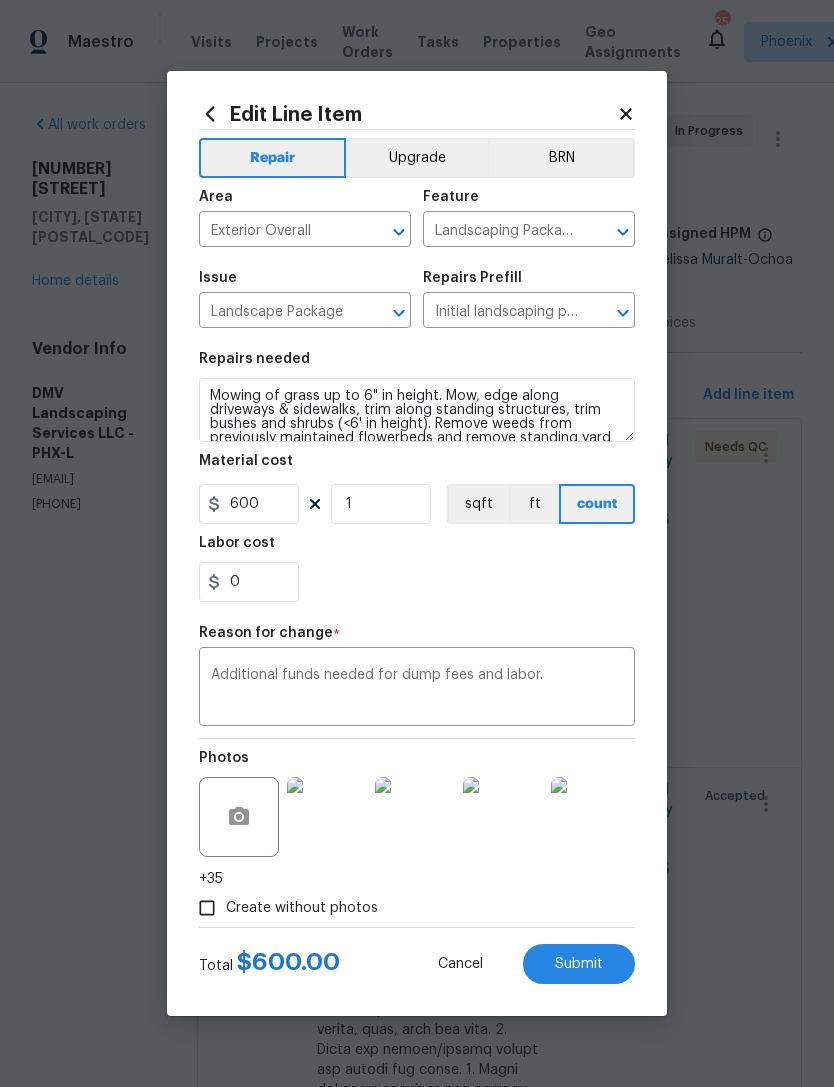 click on "Submit" at bounding box center (579, 964) 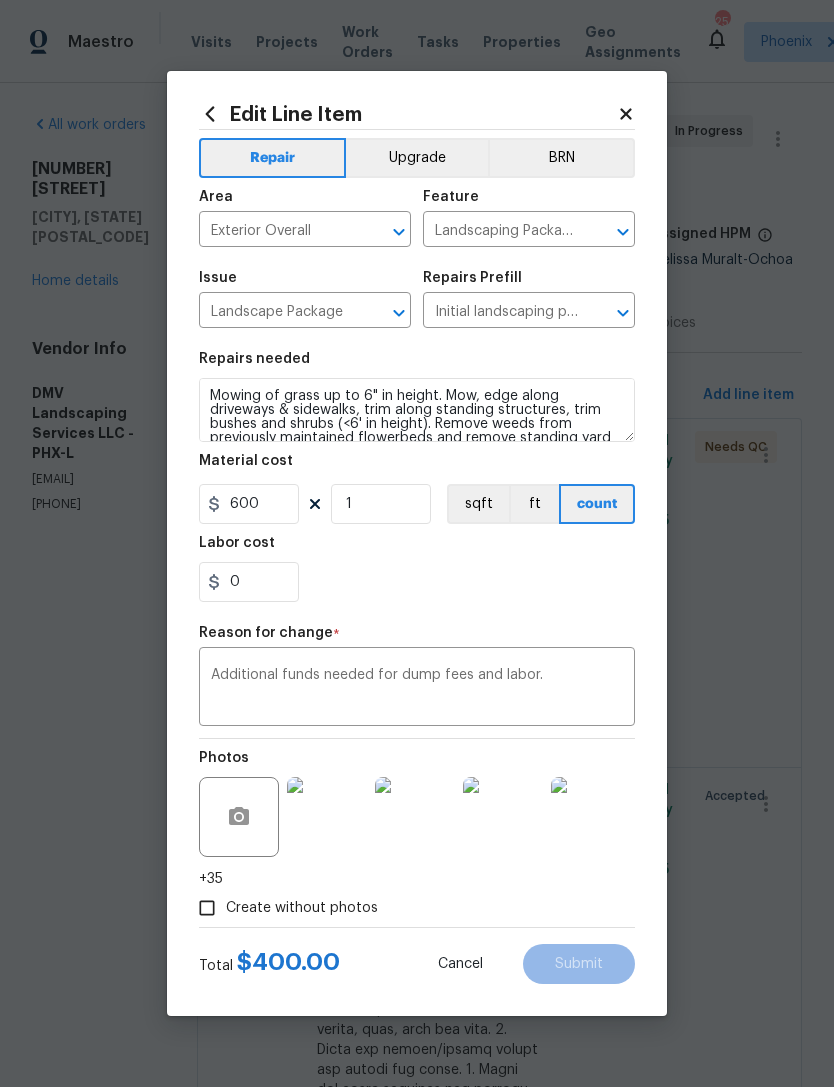 type on "400" 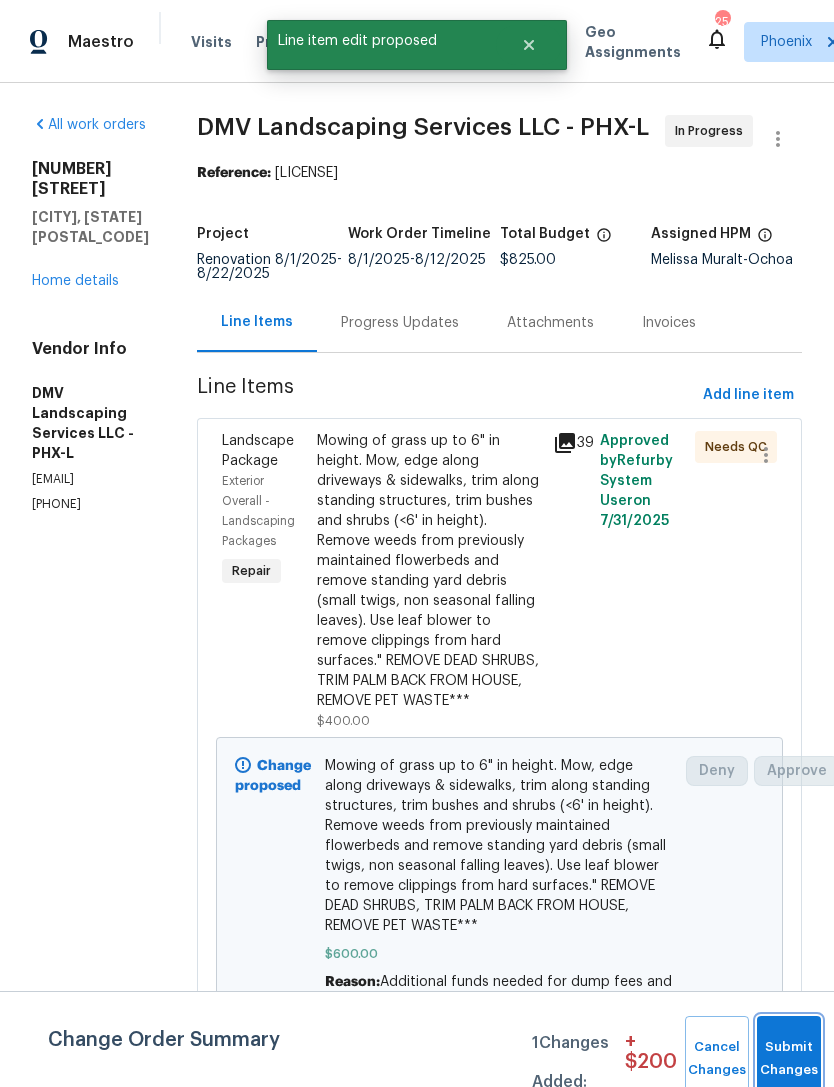 click on "Submit Changes" at bounding box center [789, 1059] 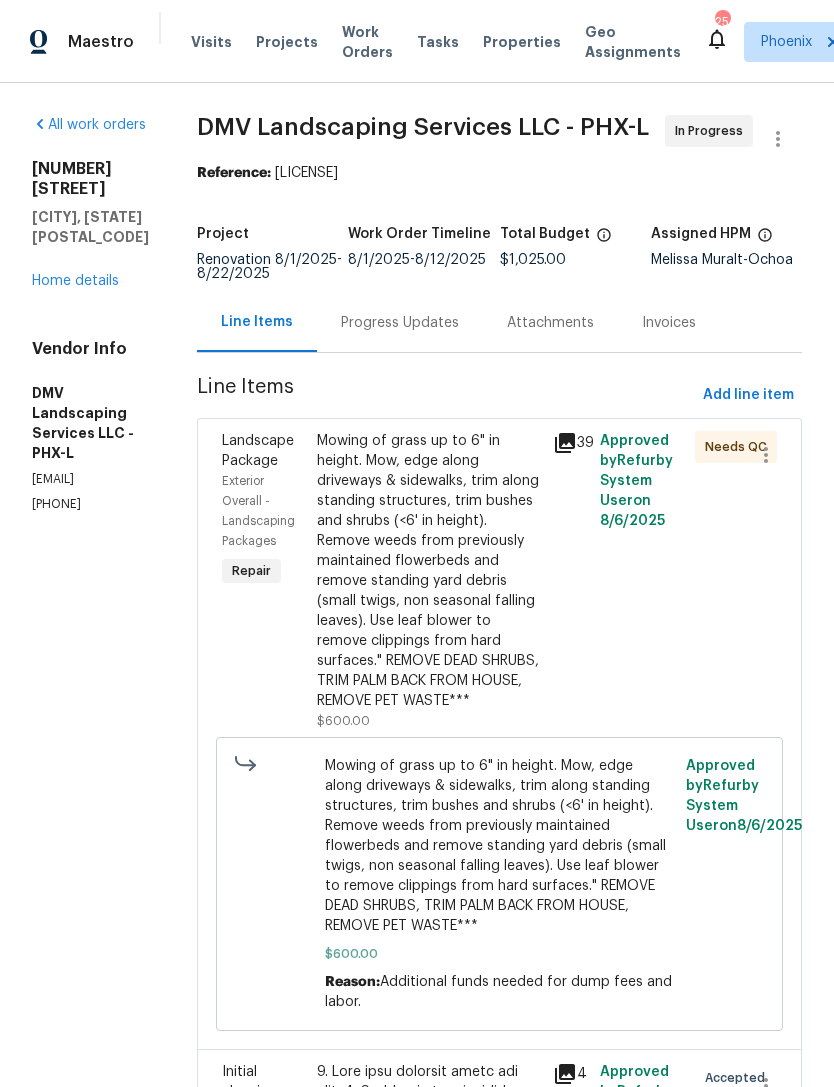 click on "Home details" at bounding box center (75, 281) 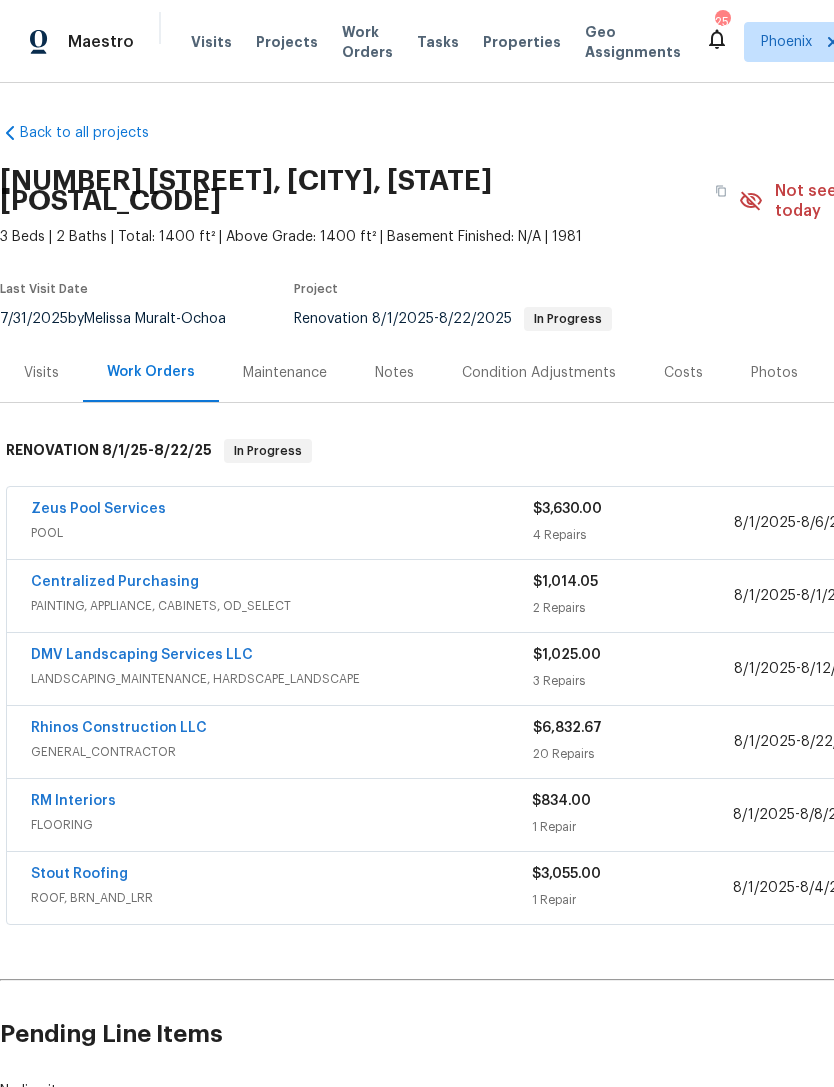 click on "DMV Landscaping Services LLC" at bounding box center [142, 655] 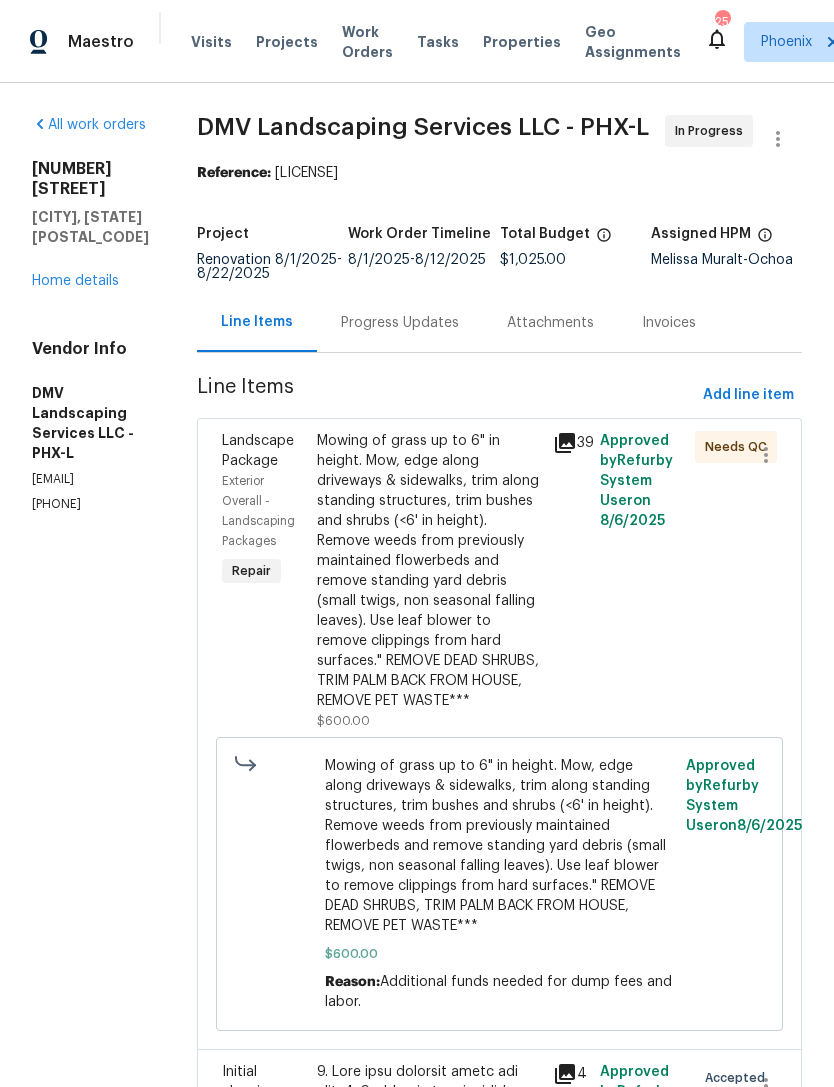 click on "Progress Updates" at bounding box center (400, 323) 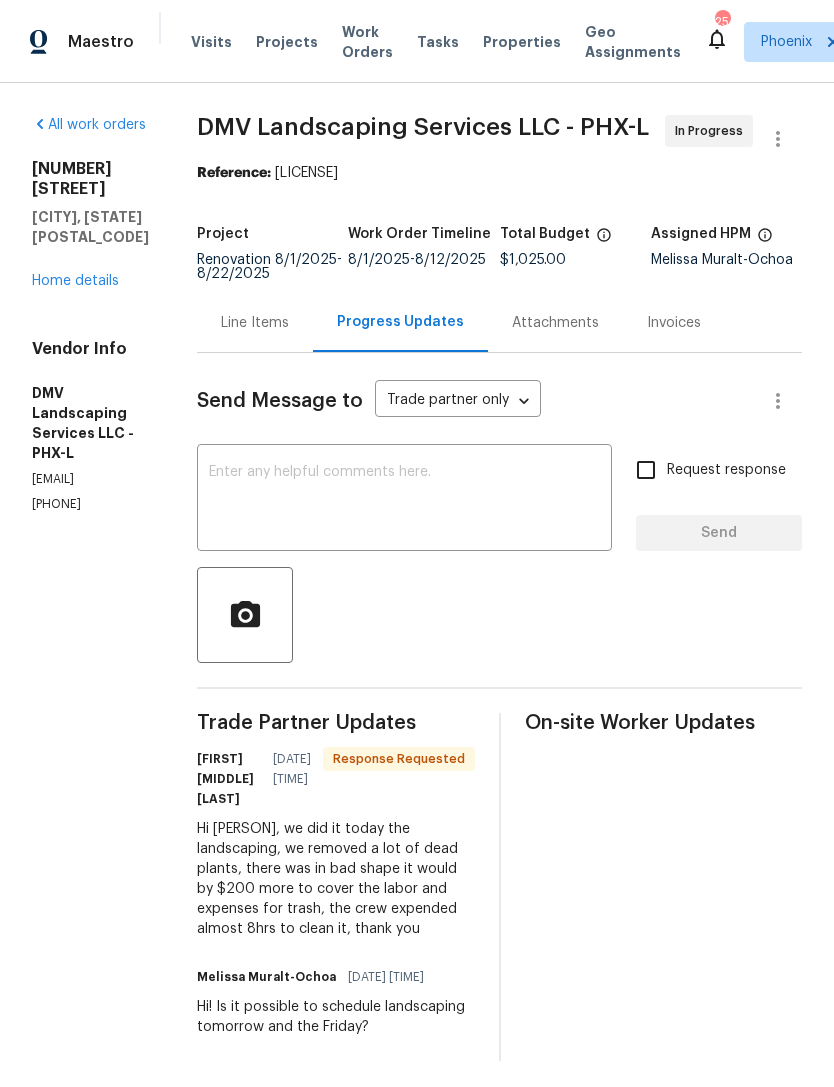 click at bounding box center [404, 500] 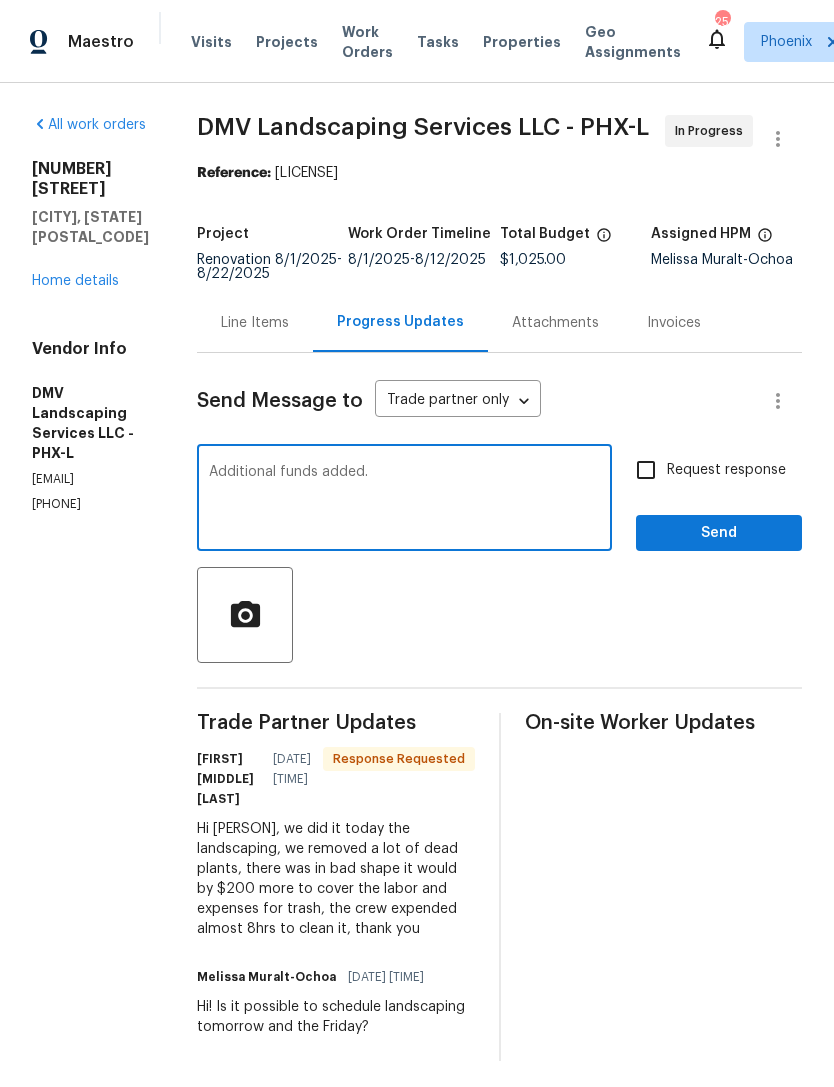 type on "Additional funds added." 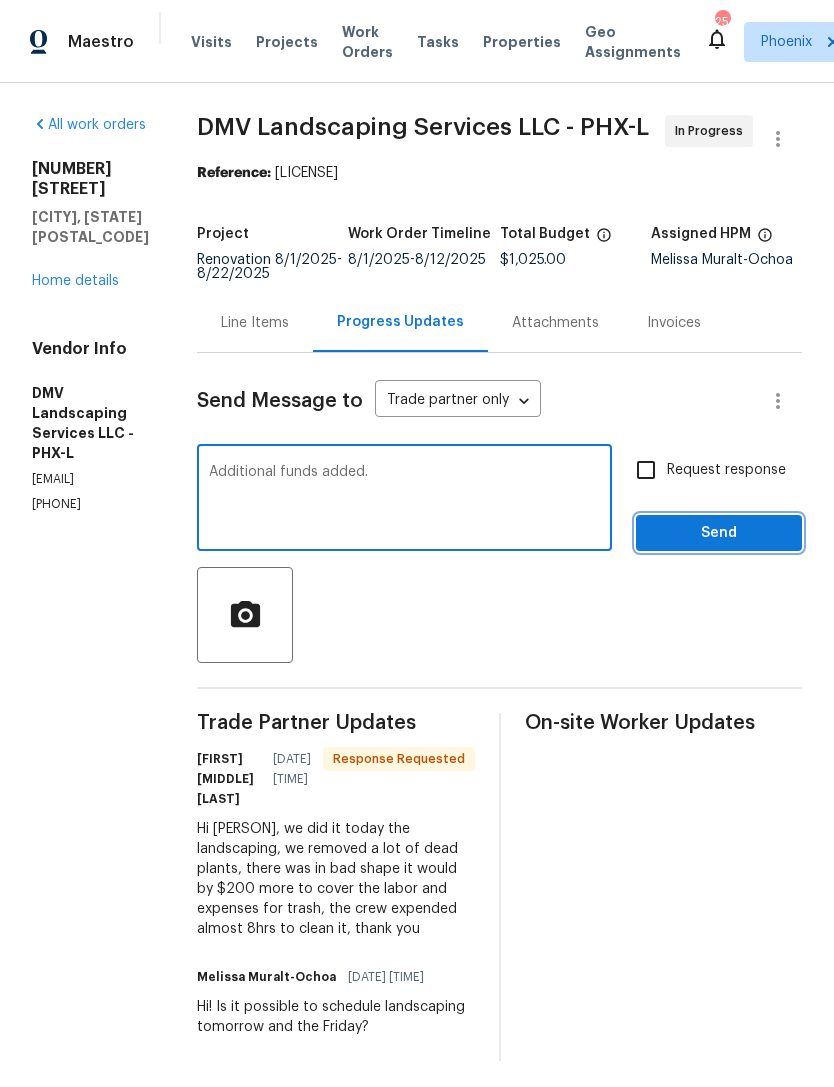 click on "Send" at bounding box center (719, 533) 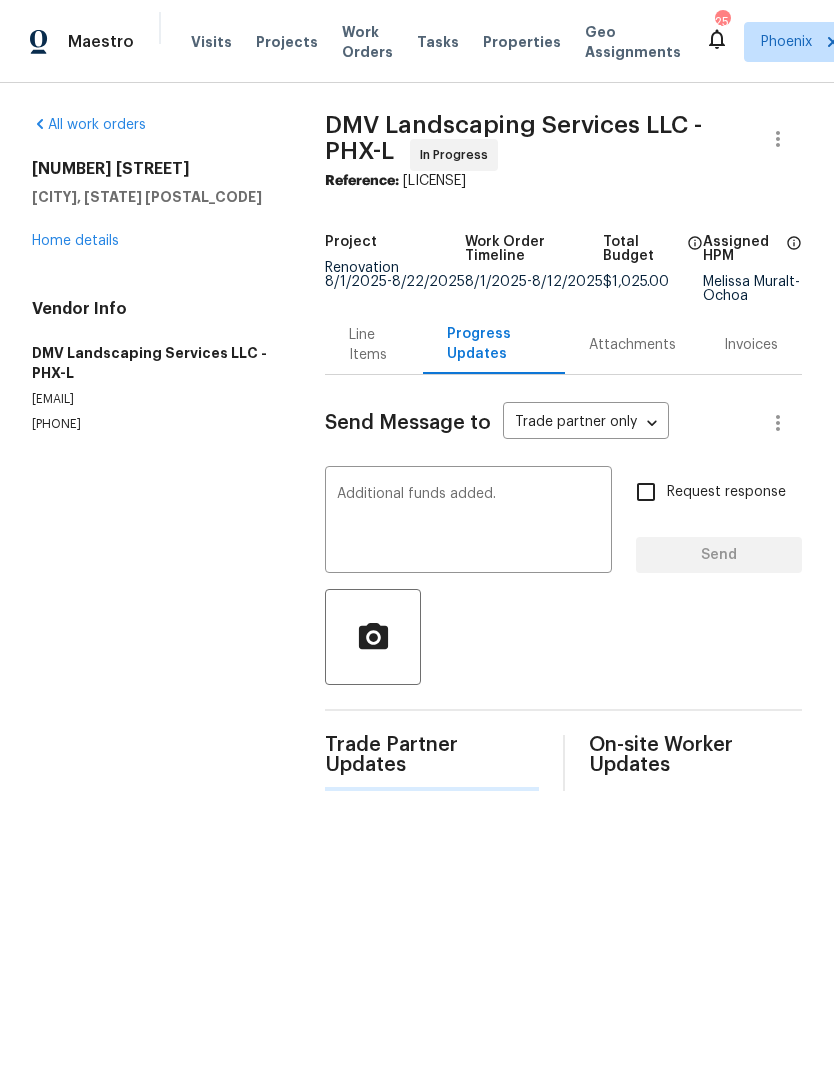 type 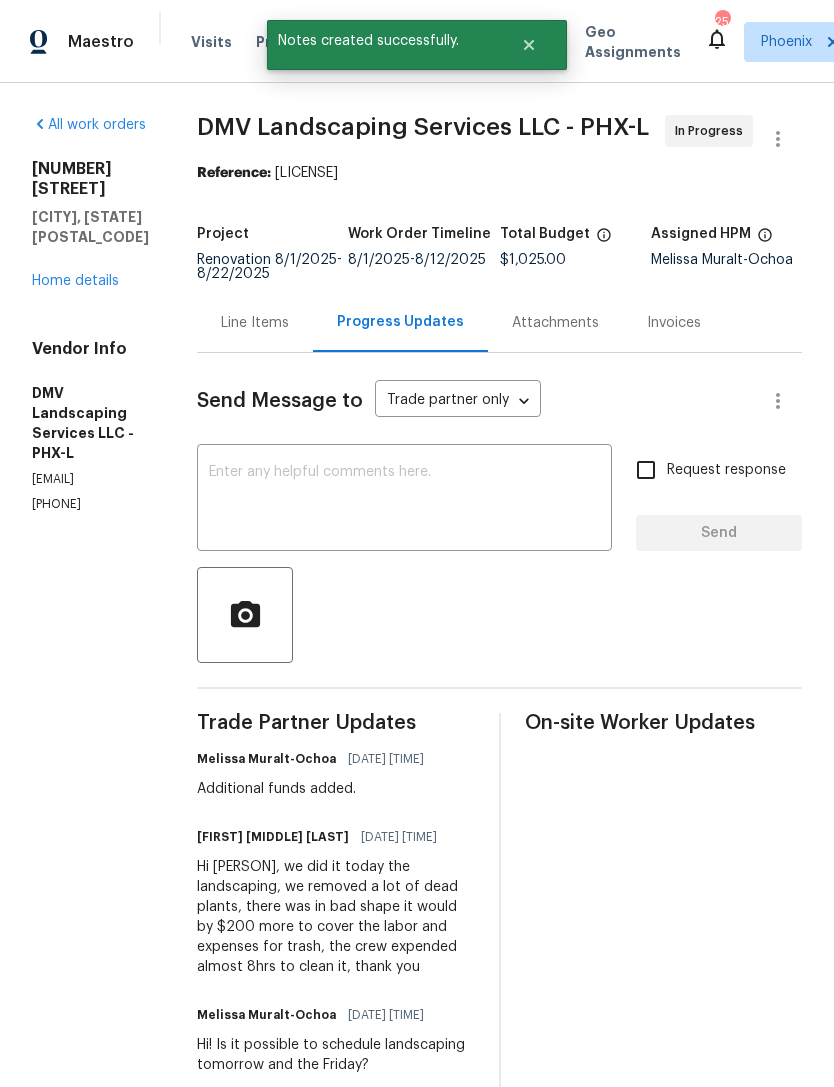 click on "Home details" at bounding box center (75, 281) 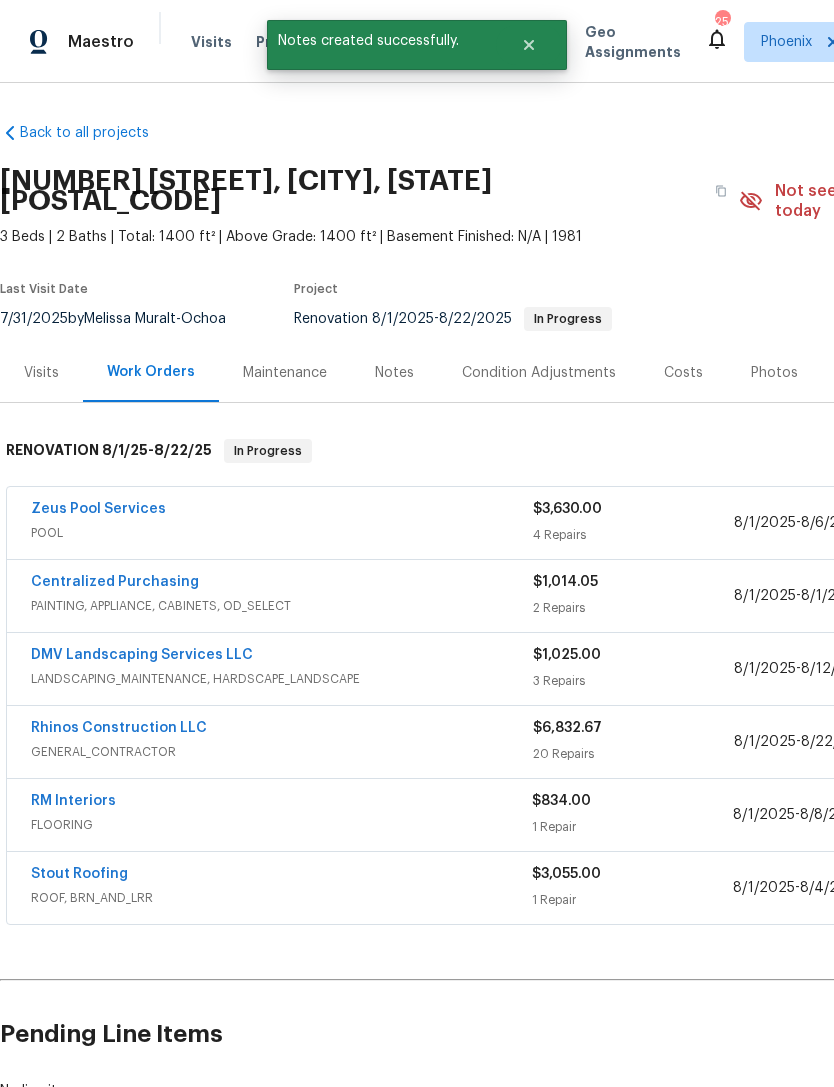 click on "Notes" at bounding box center [394, 373] 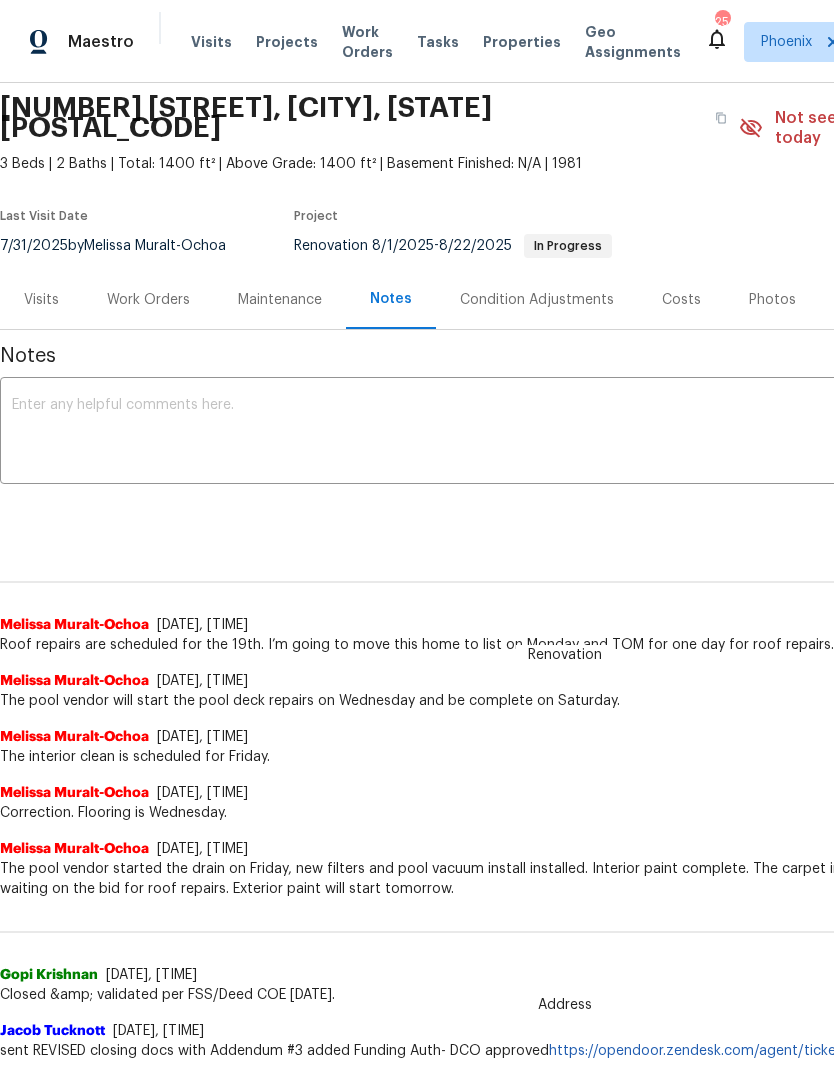 scroll, scrollTop: 75, scrollLeft: 0, axis: vertical 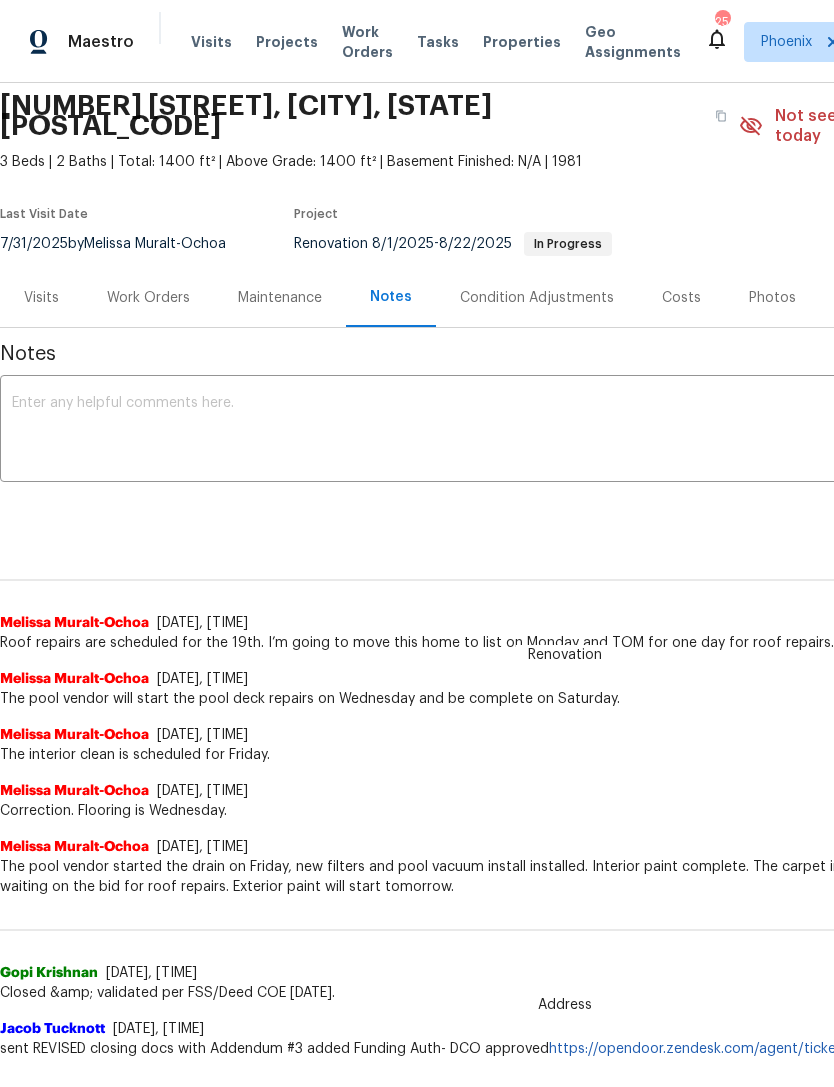 click at bounding box center [565, 431] 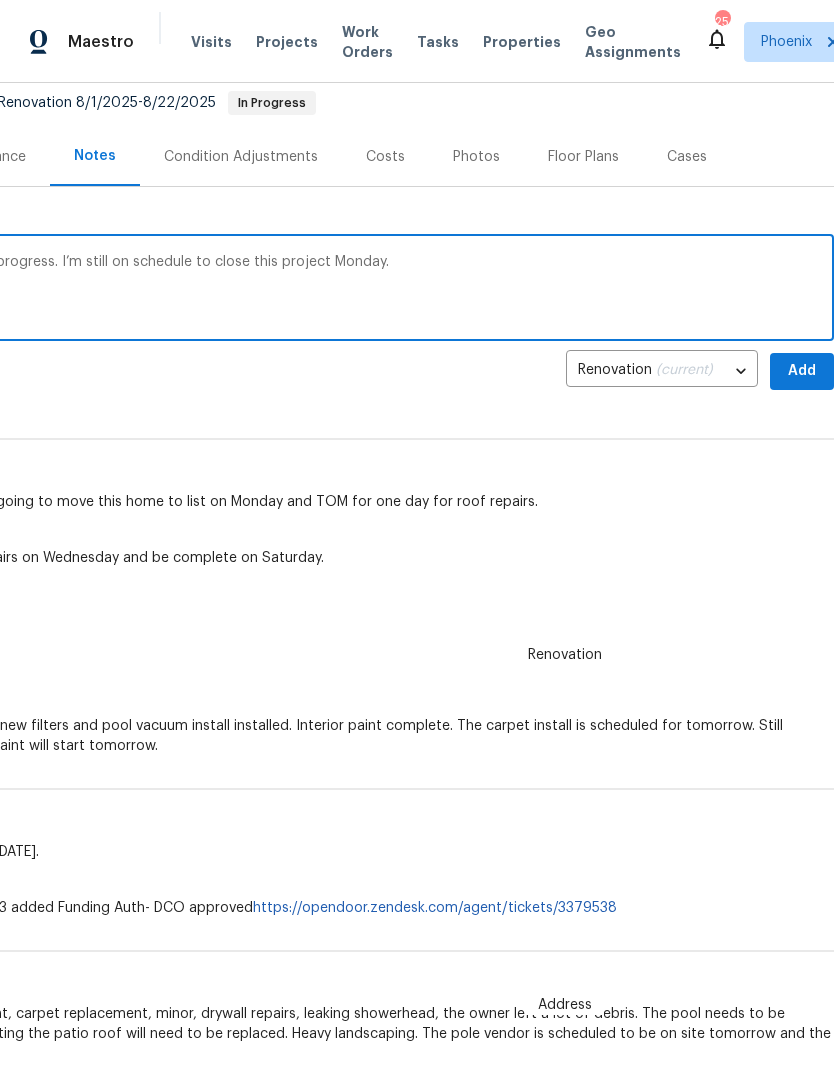 scroll, scrollTop: 216, scrollLeft: 296, axis: both 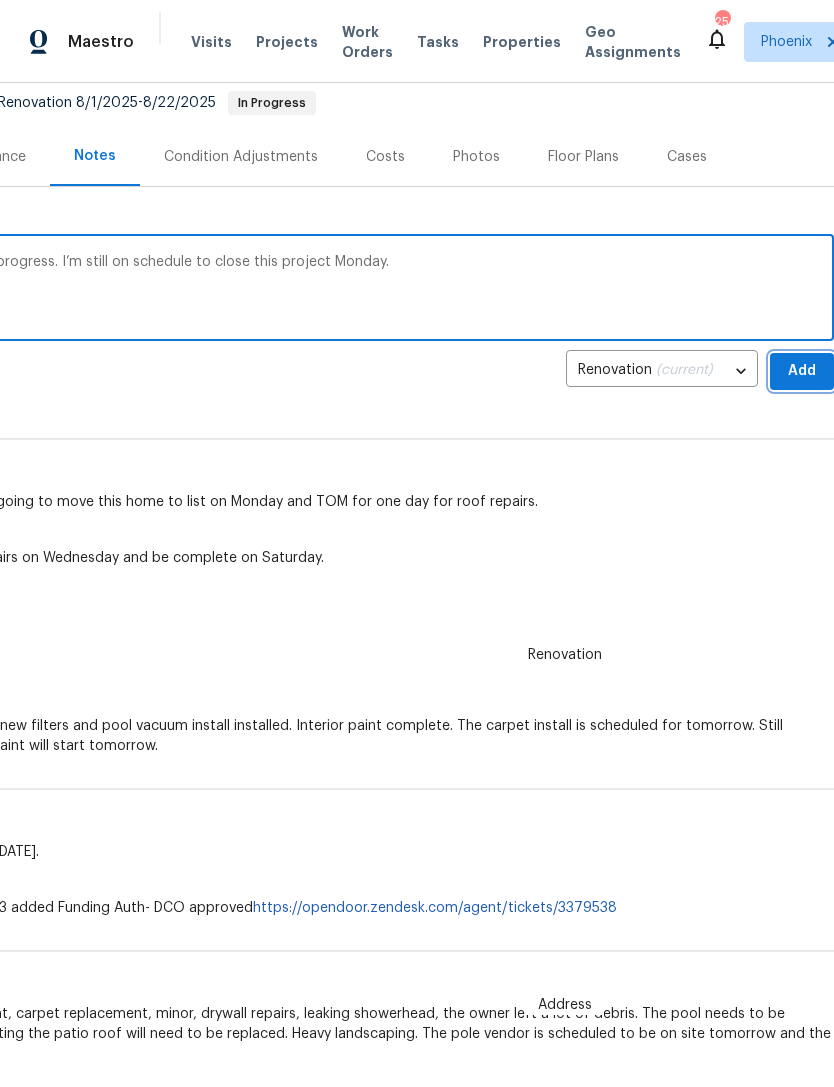 click on "Add" at bounding box center [802, 371] 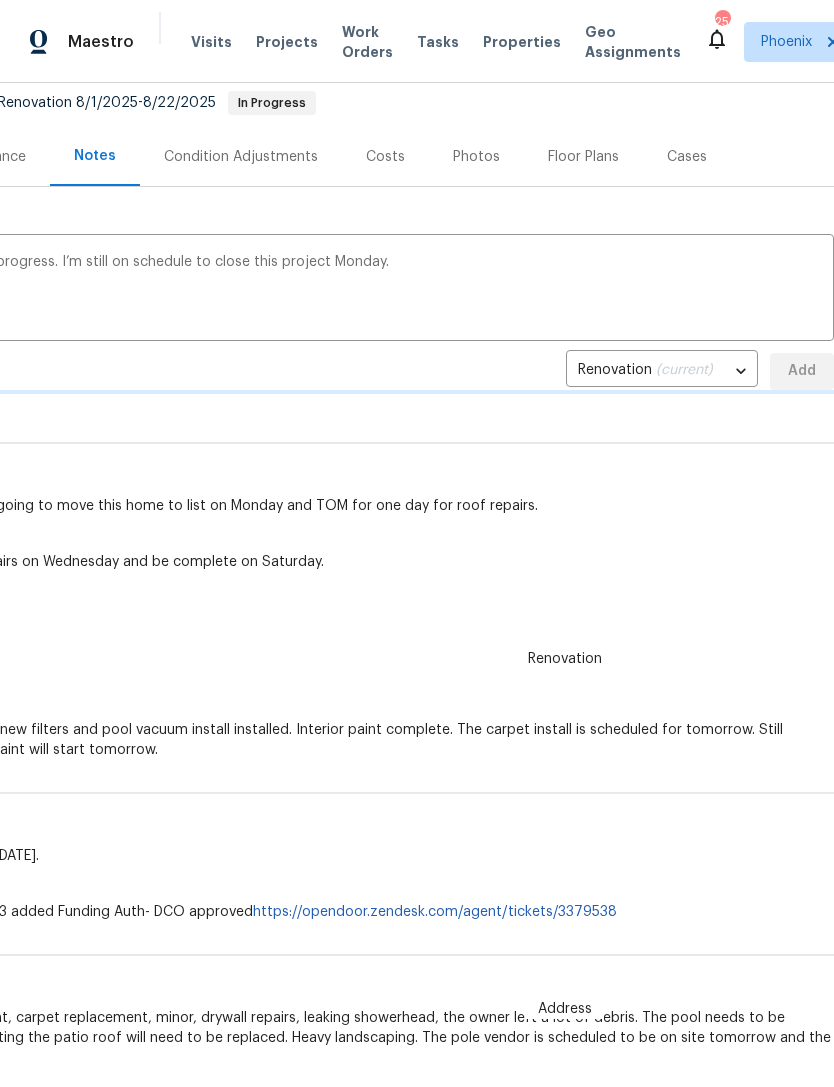 type 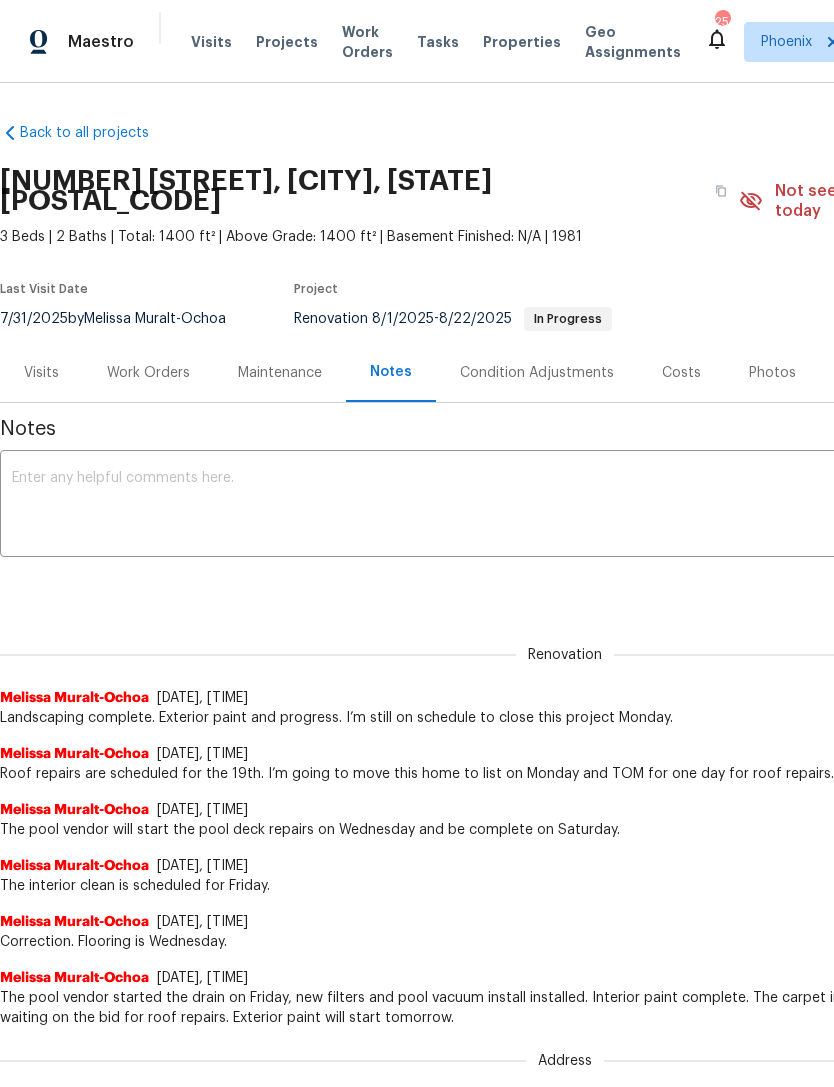 scroll, scrollTop: 0, scrollLeft: 0, axis: both 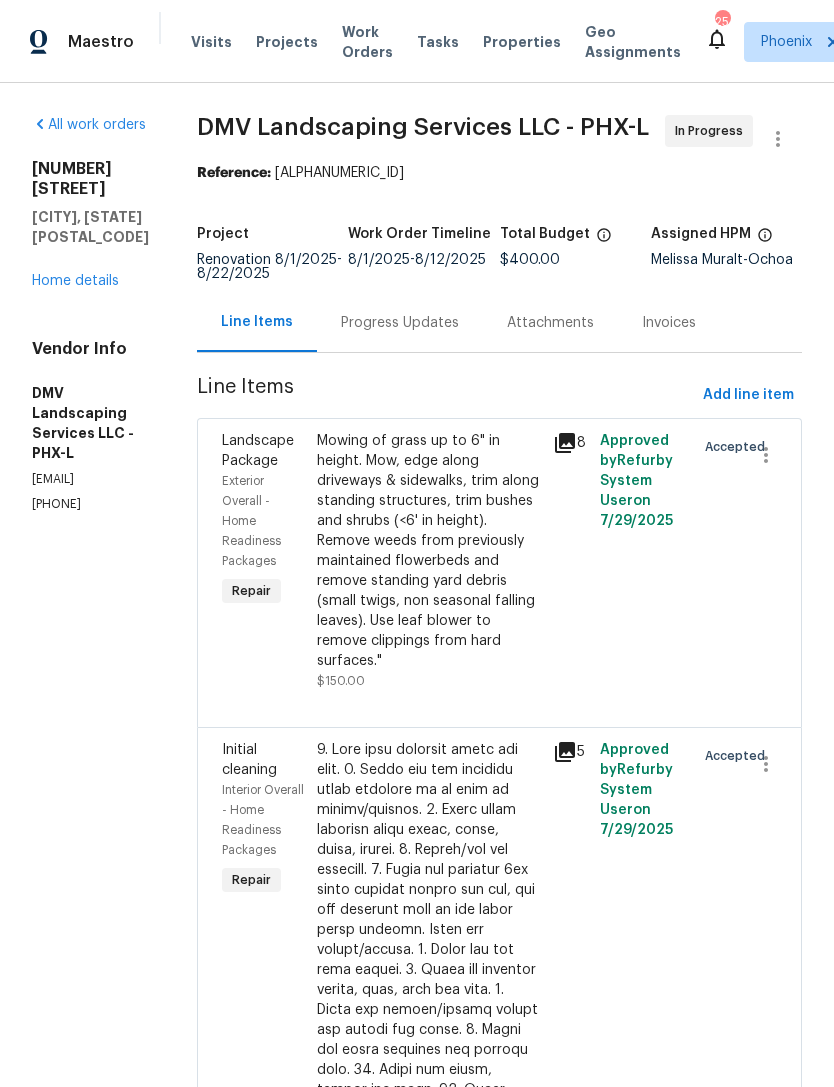 click on "Home details" at bounding box center [75, 281] 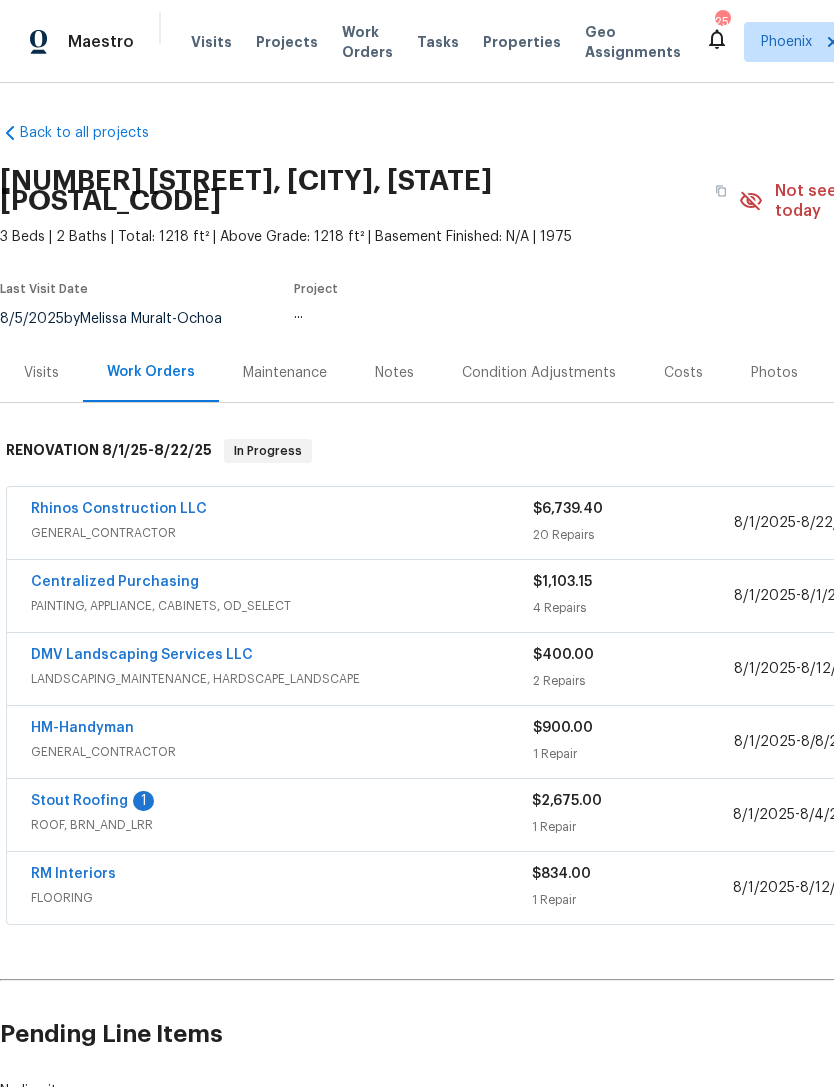 click on "Stout Roofing" at bounding box center (79, 801) 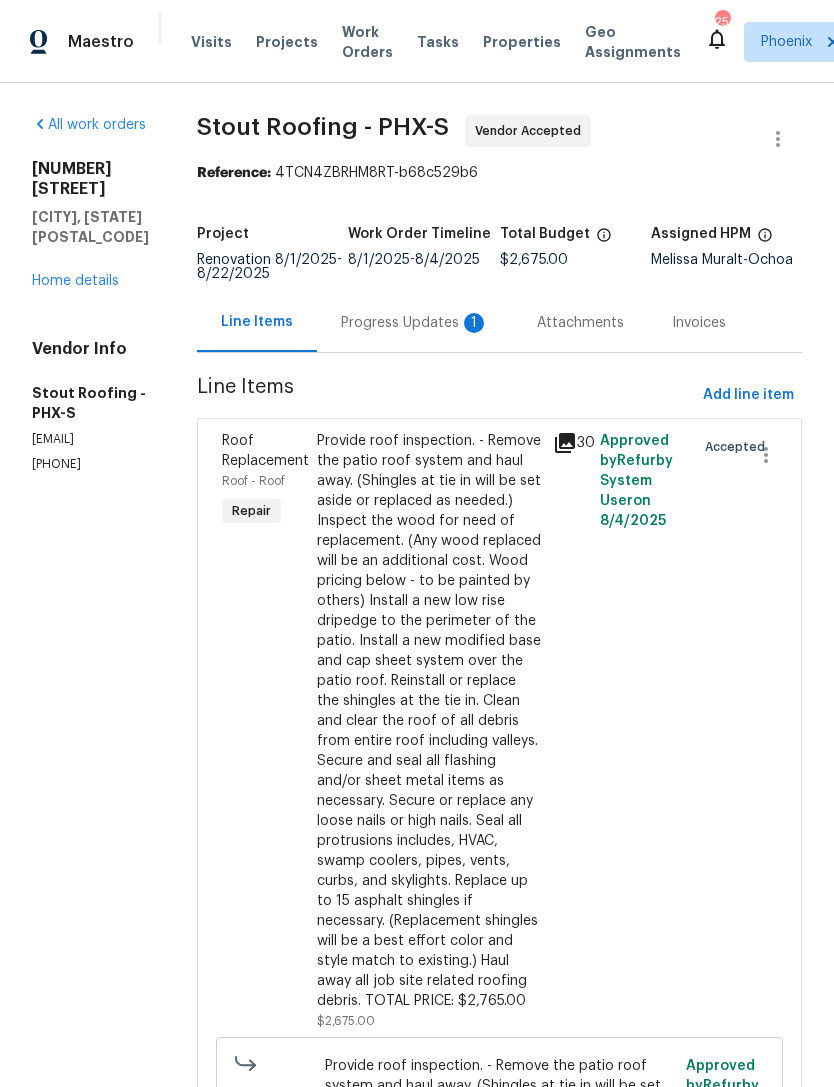 click on "Progress Updates 1" at bounding box center [415, 323] 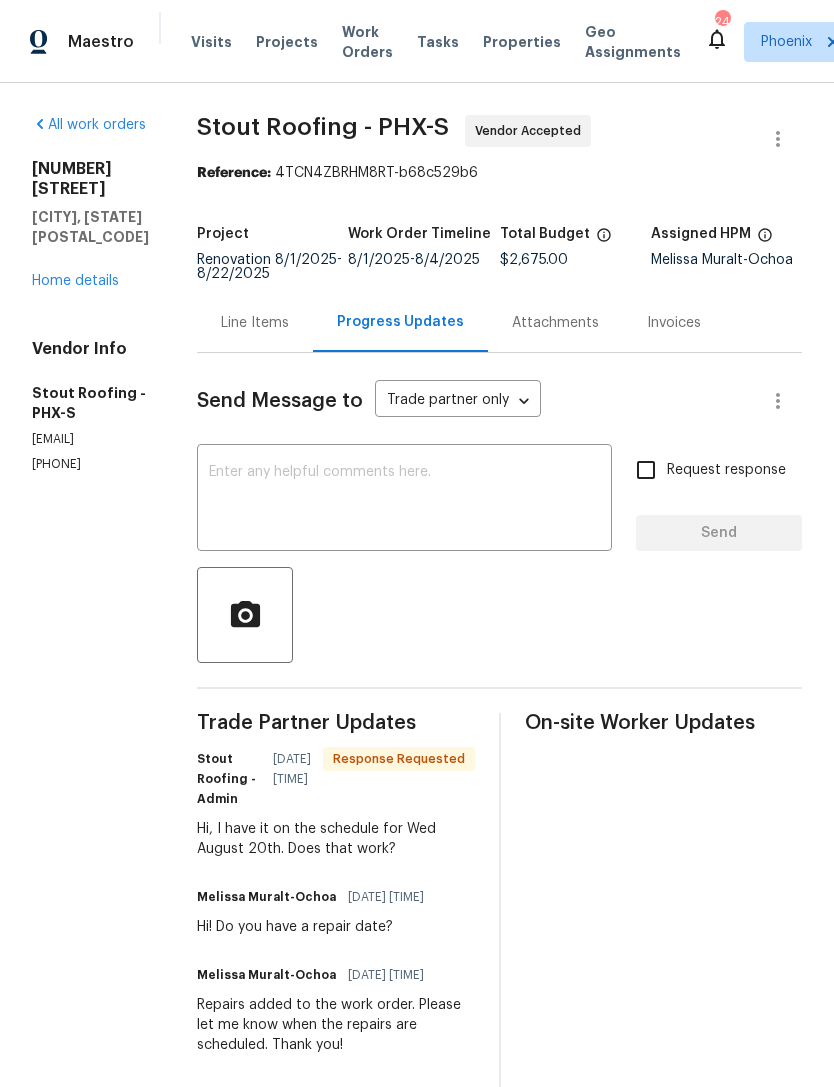 click at bounding box center (404, 500) 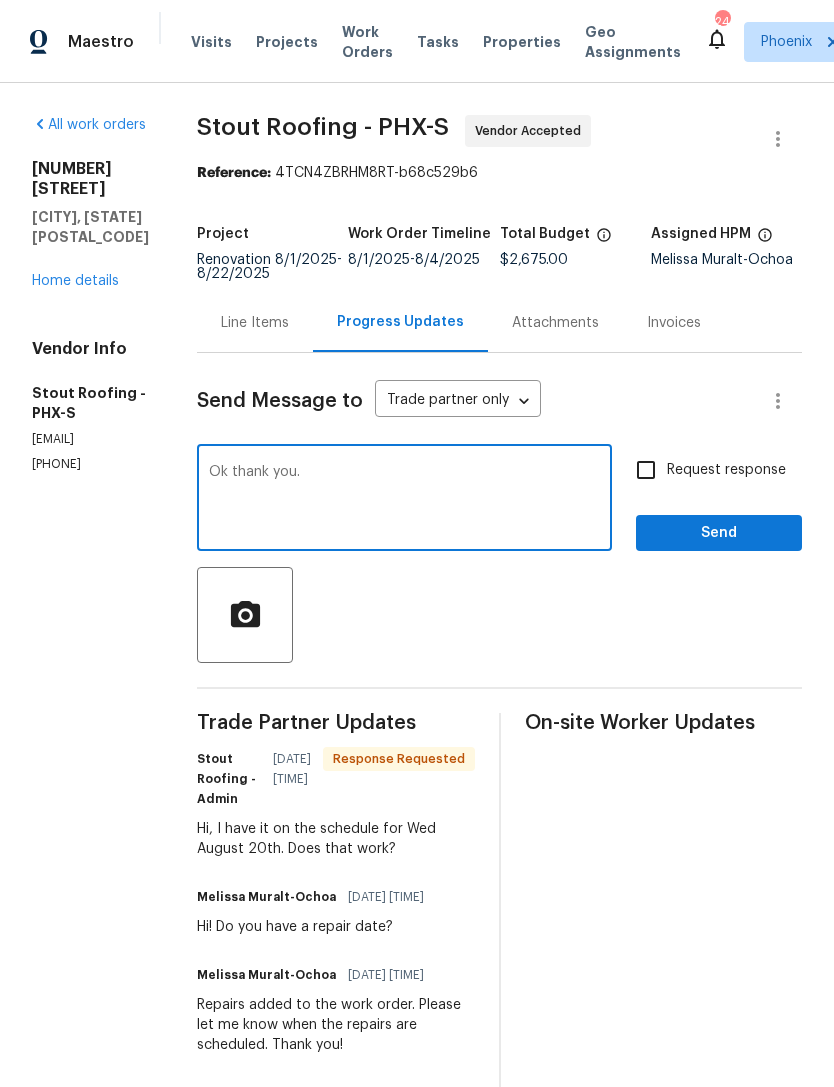 type on "Ok thank you." 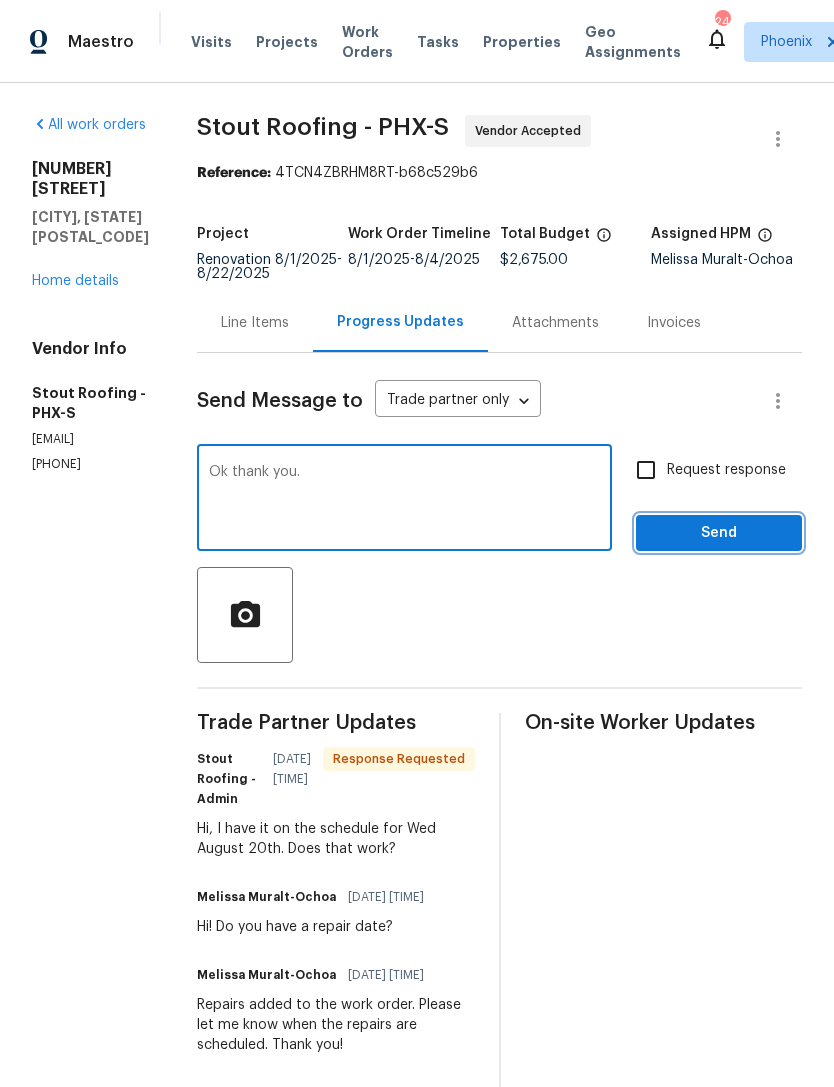 click on "Send" at bounding box center (719, 533) 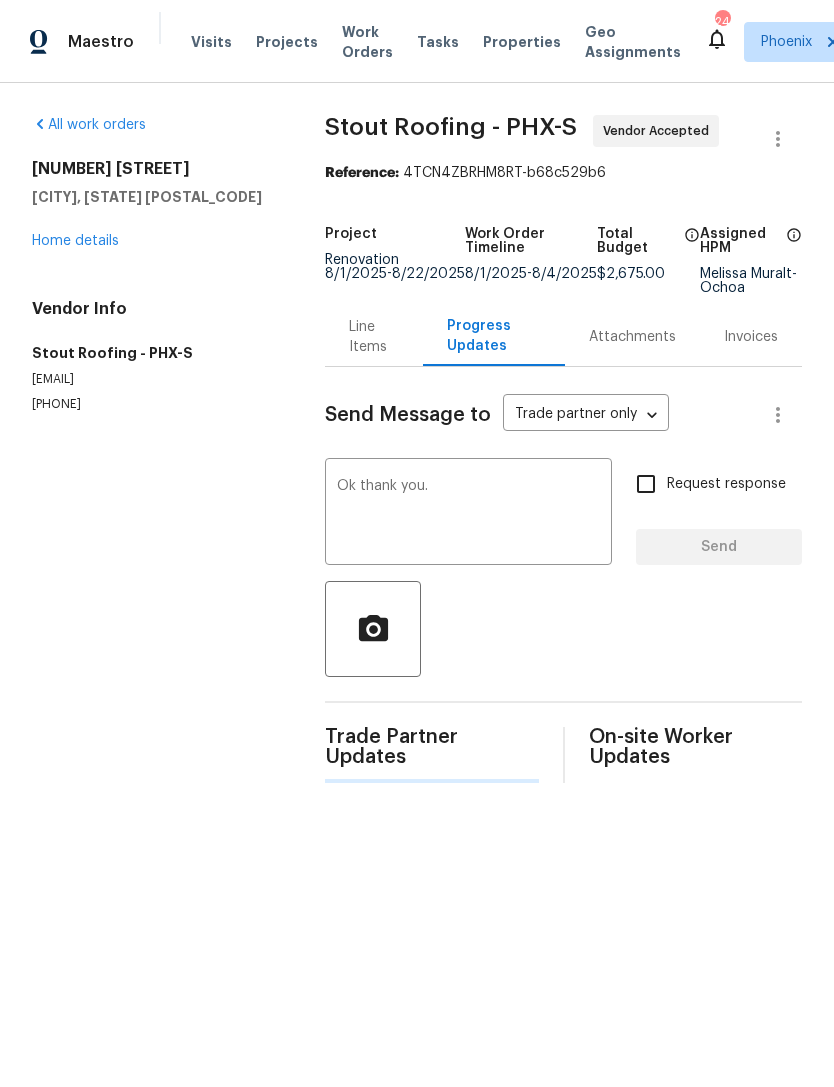 type 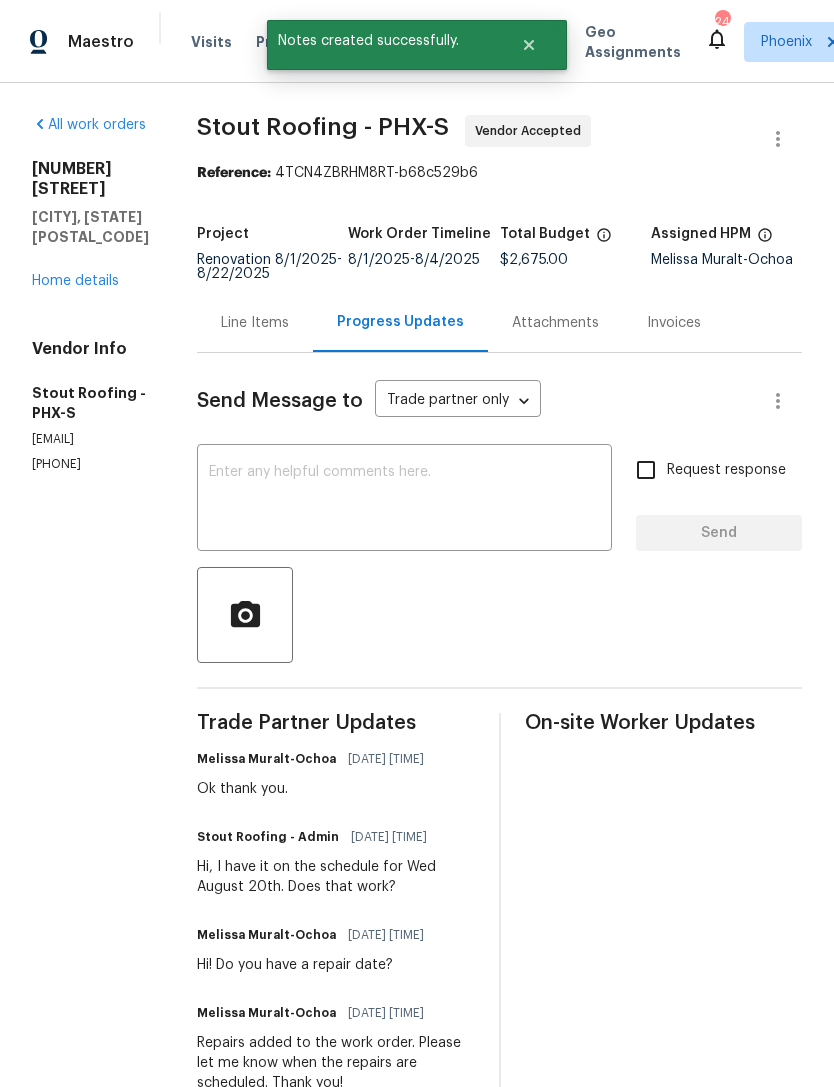 click on "Home details" at bounding box center (75, 281) 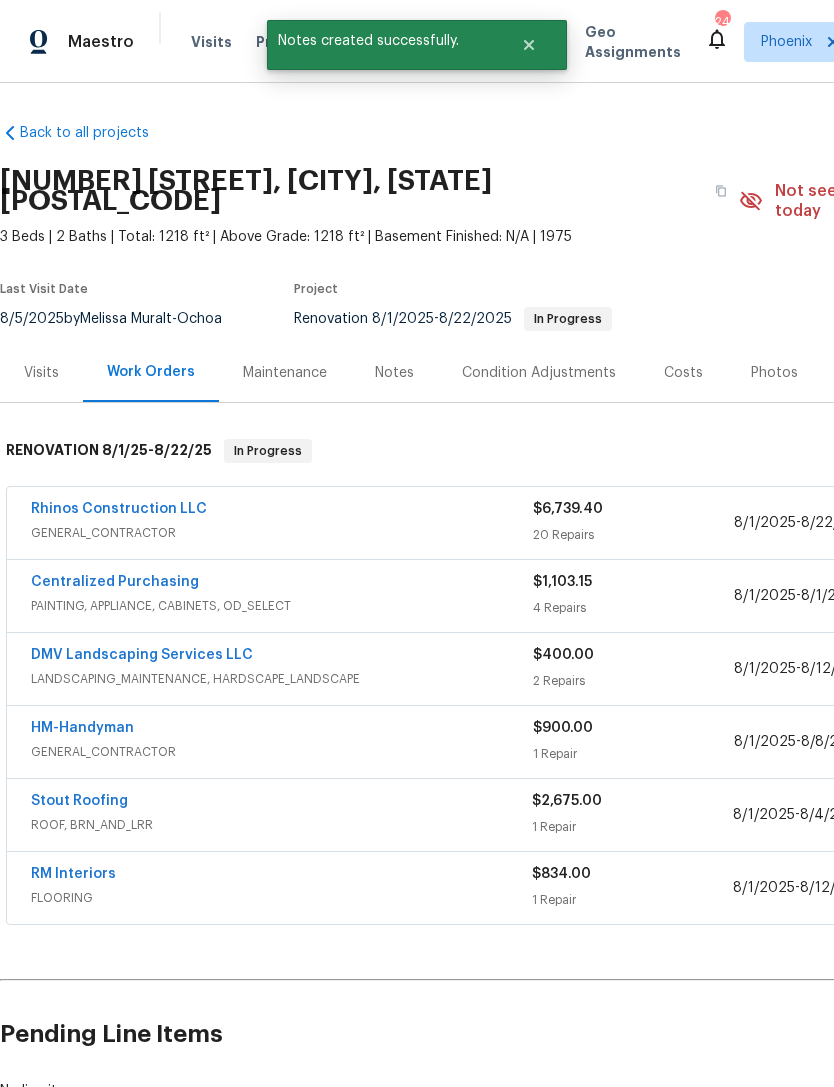 click on "Notes" at bounding box center [394, 373] 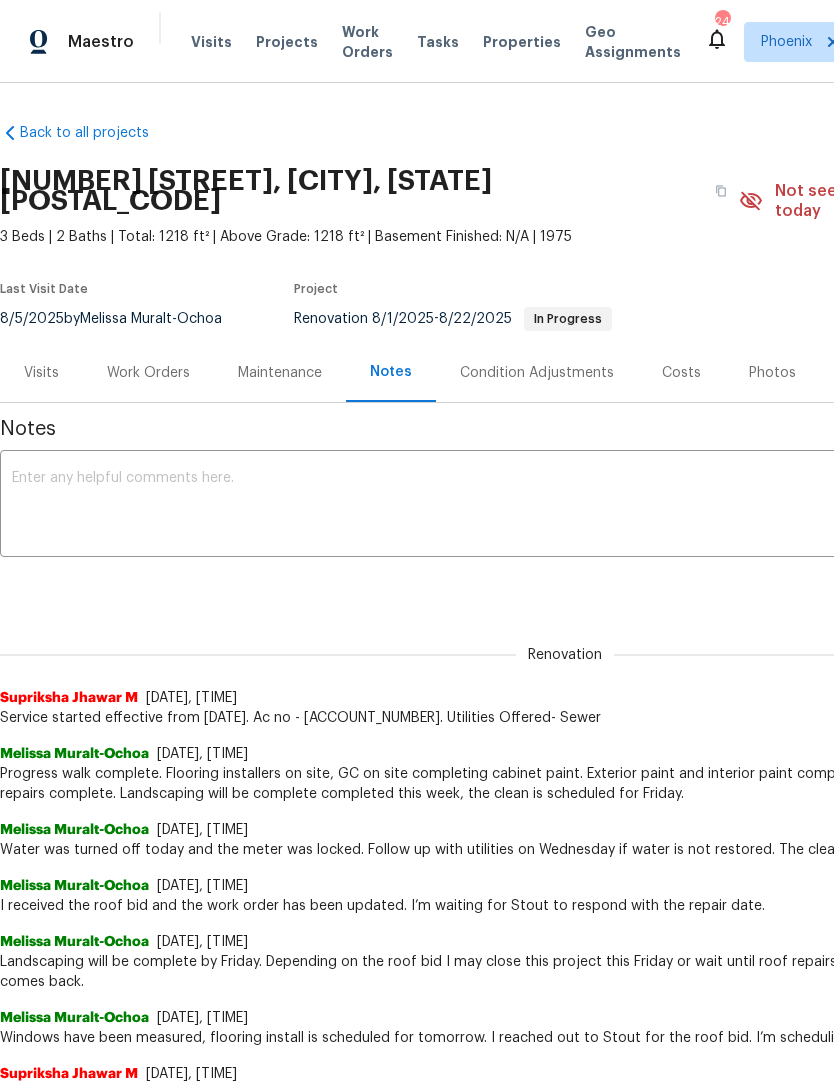 click at bounding box center [565, 506] 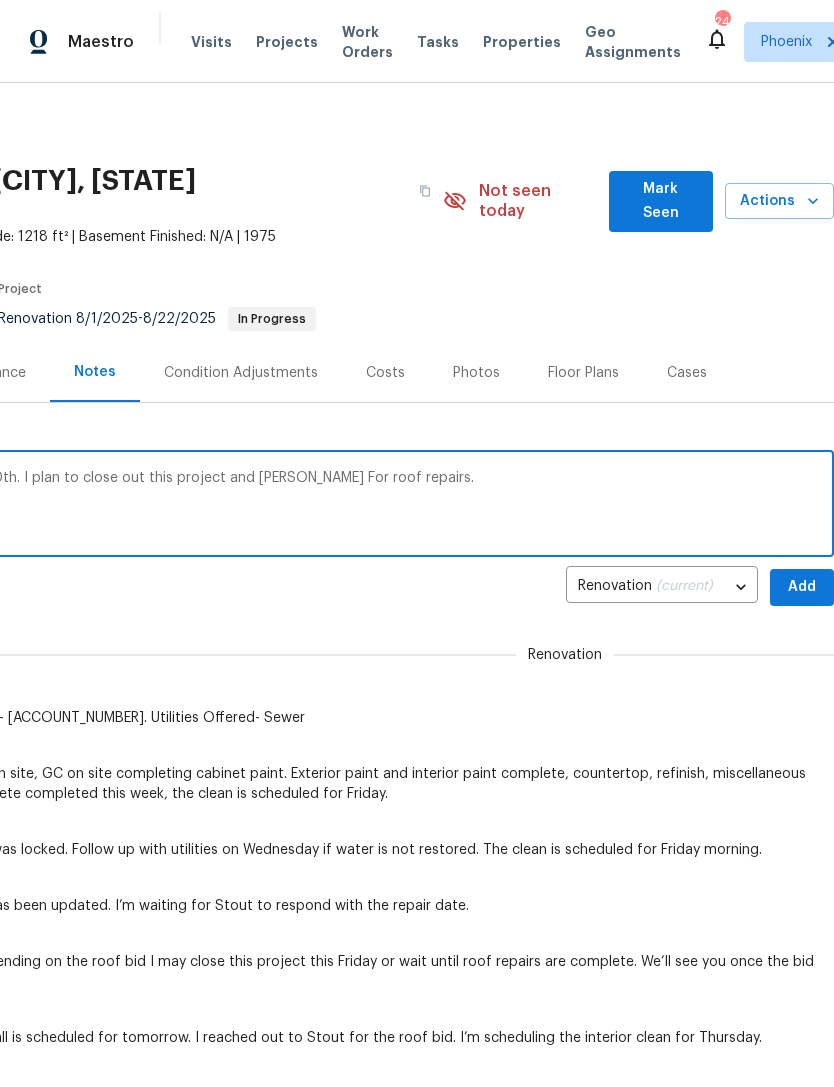 scroll, scrollTop: 0, scrollLeft: 296, axis: horizontal 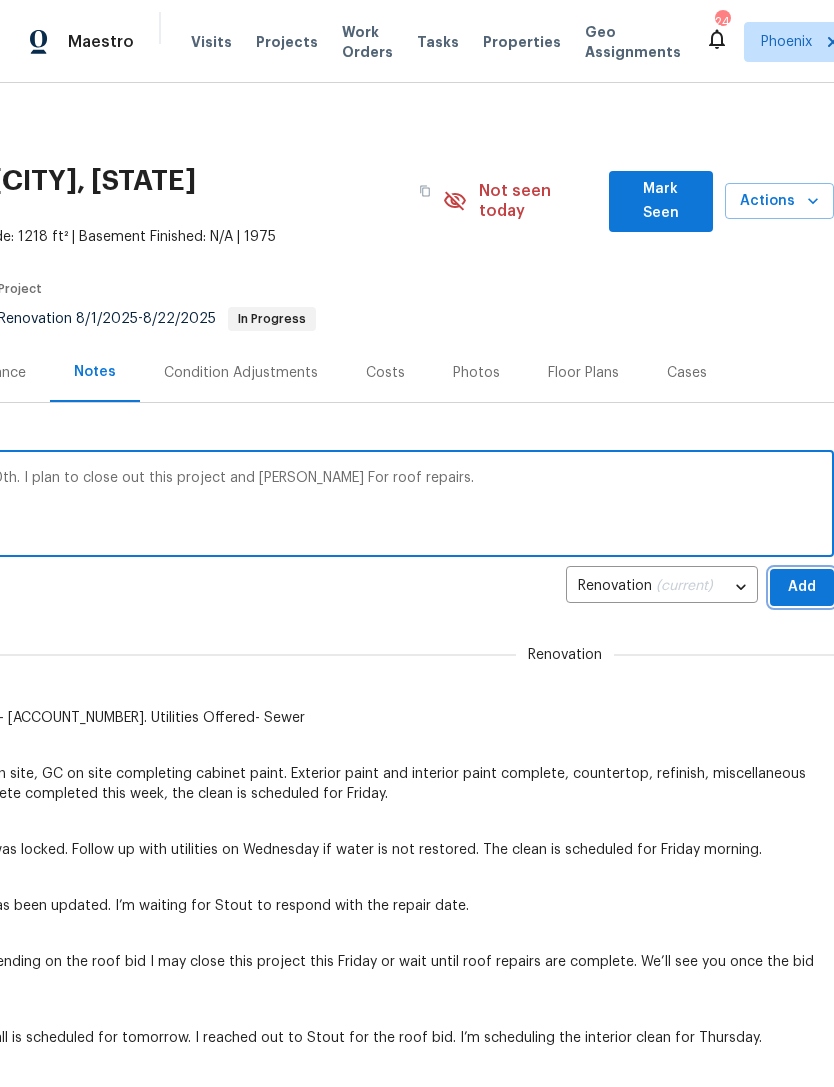 click on "Add" at bounding box center [802, 587] 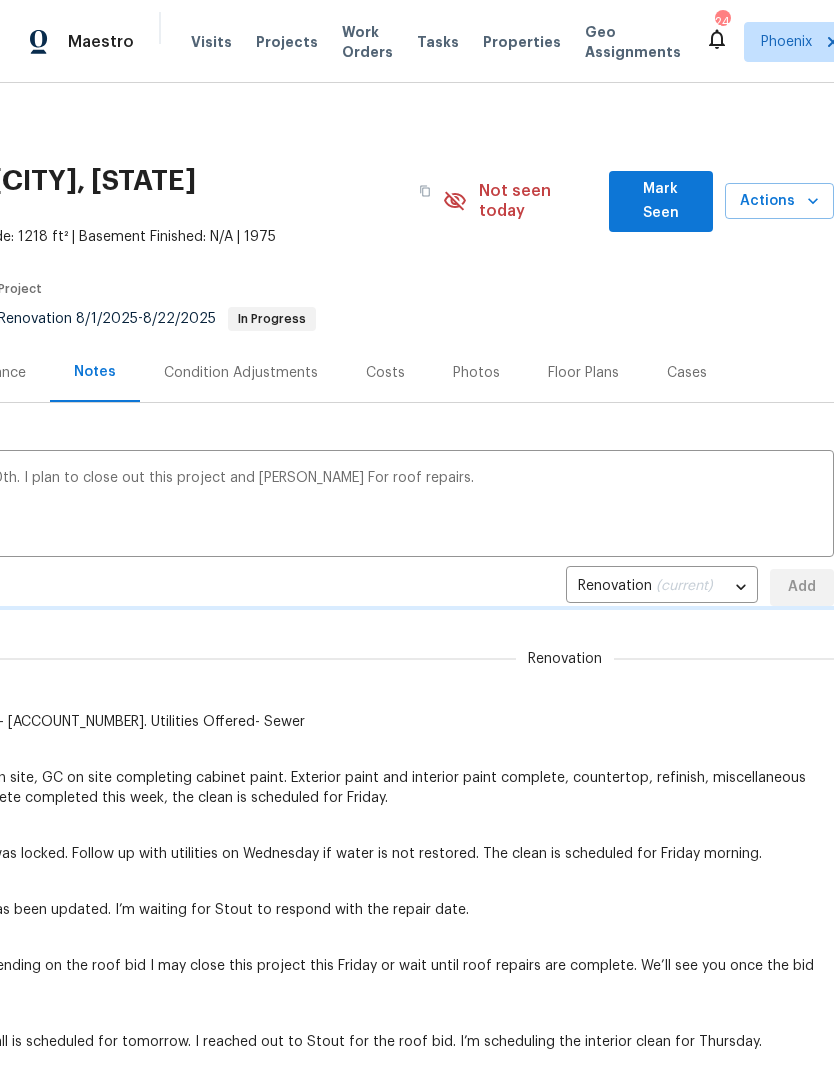 type 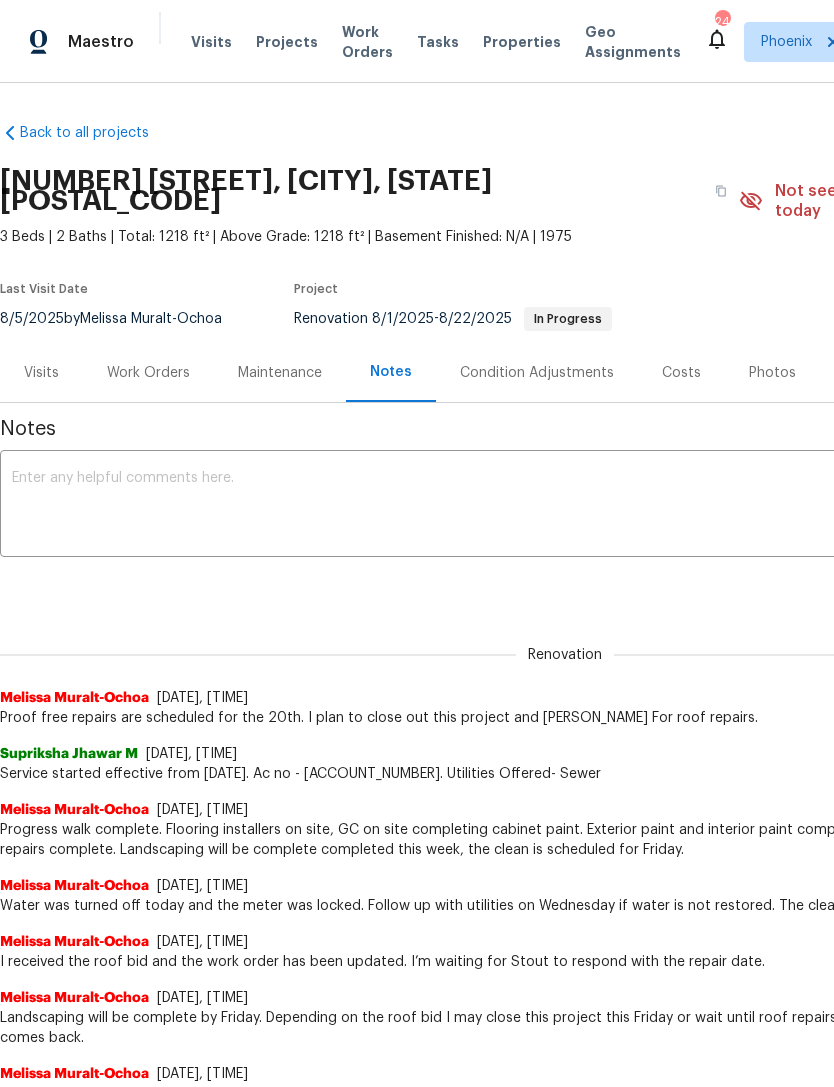 scroll, scrollTop: 0, scrollLeft: 0, axis: both 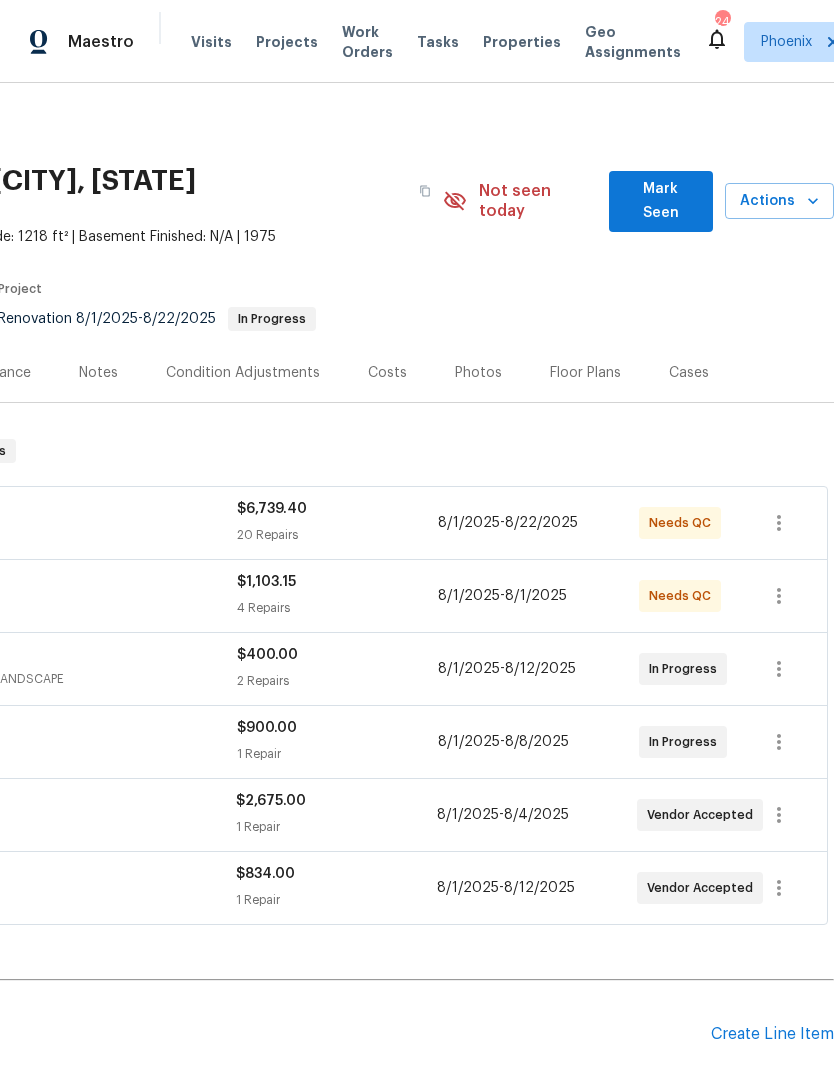 click on "Mark Seen" at bounding box center [661, 201] 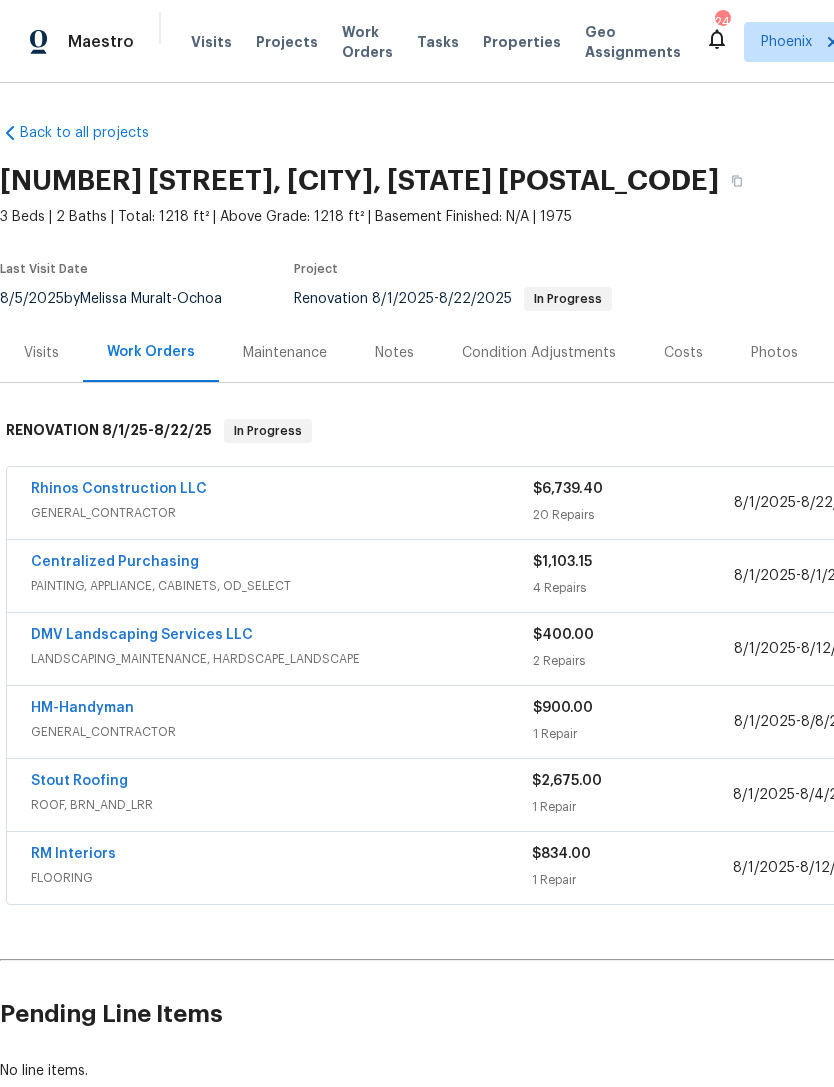 scroll, scrollTop: 0, scrollLeft: 0, axis: both 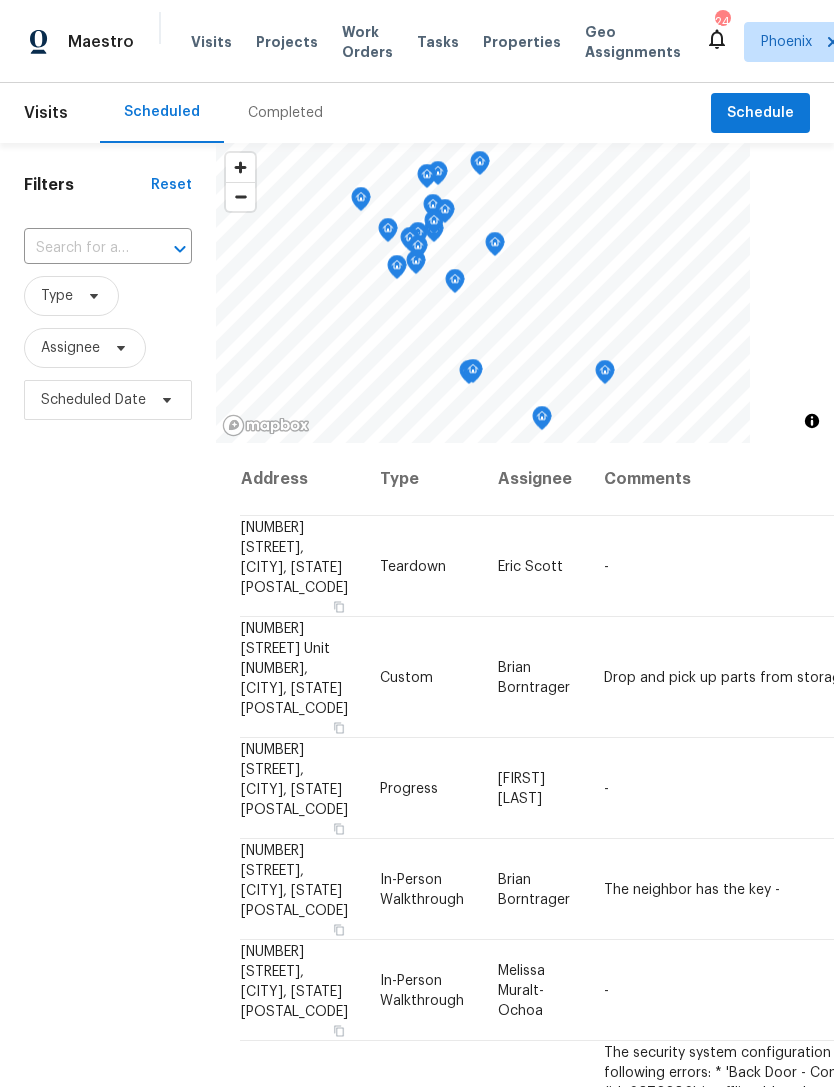 click on "Work Orders" at bounding box center [367, 42] 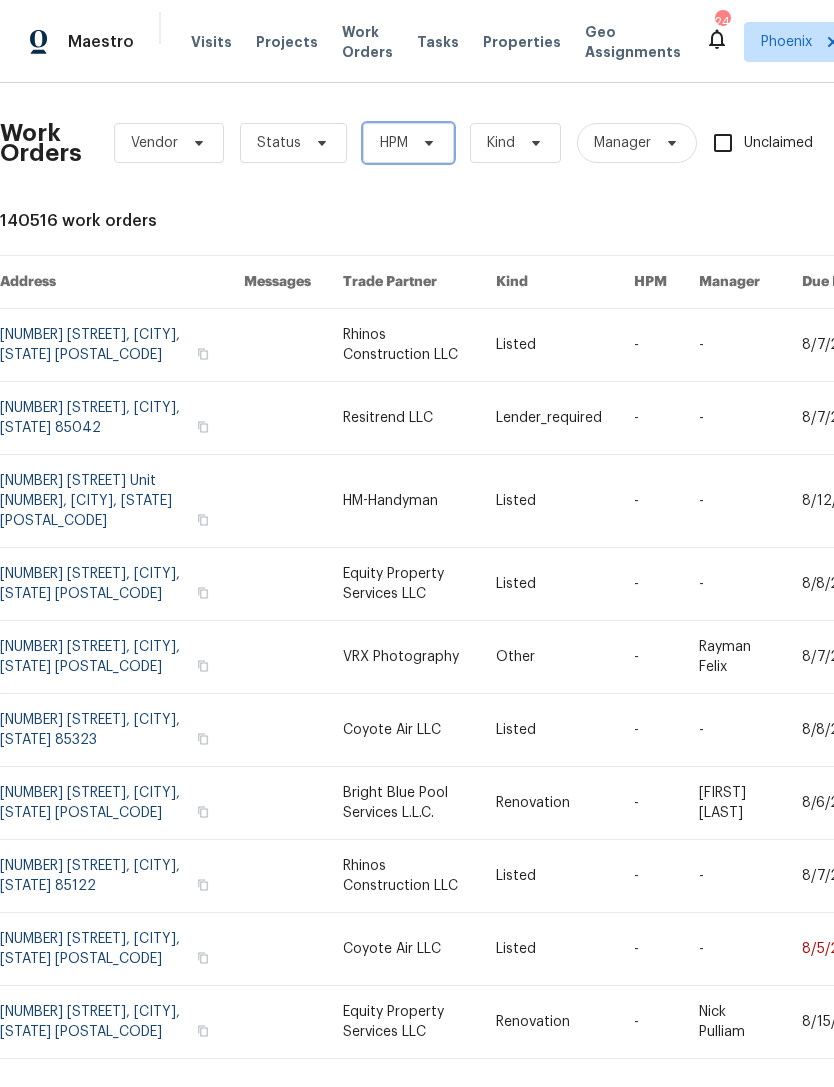 click 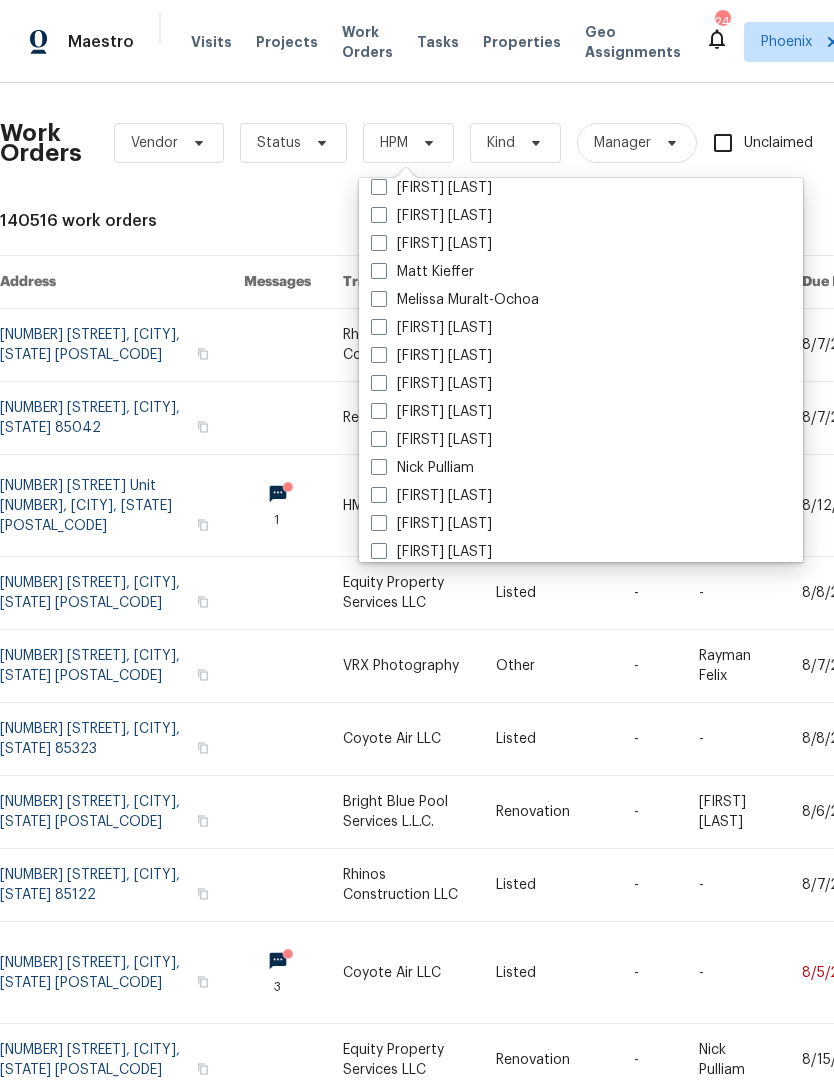 scroll, scrollTop: 1049, scrollLeft: 0, axis: vertical 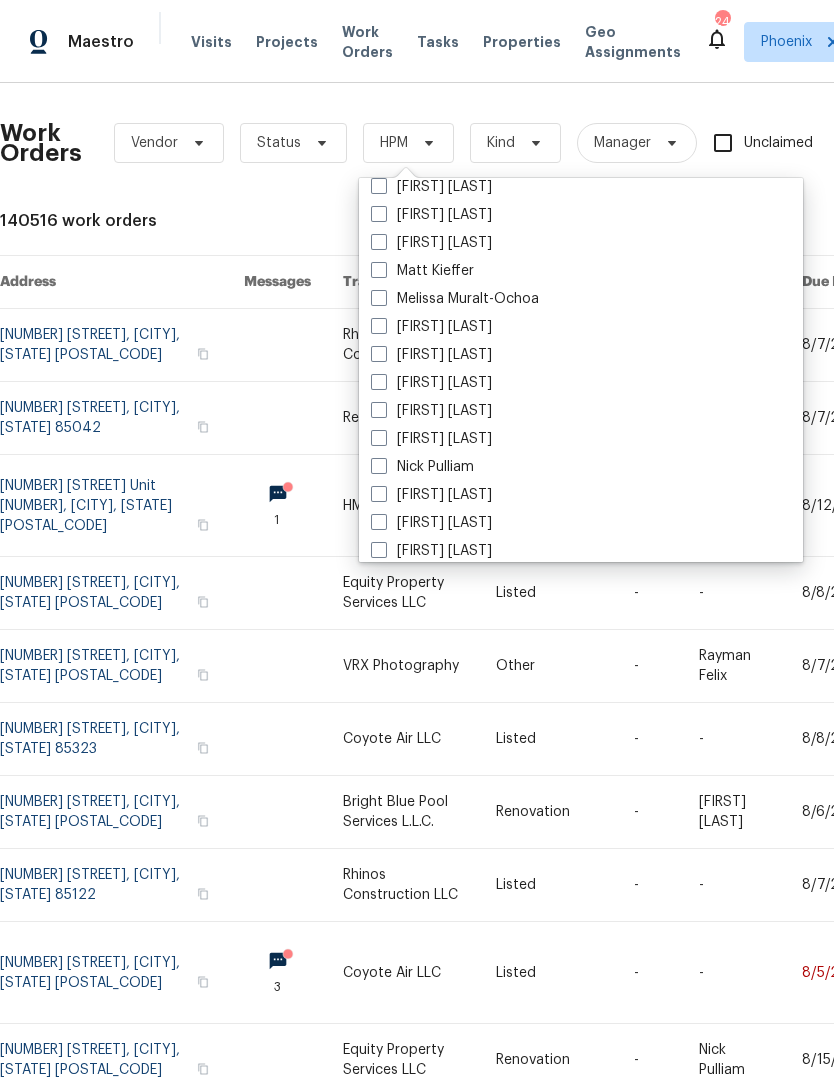 click on "Melissa Muralt-Ochoa" at bounding box center (455, 299) 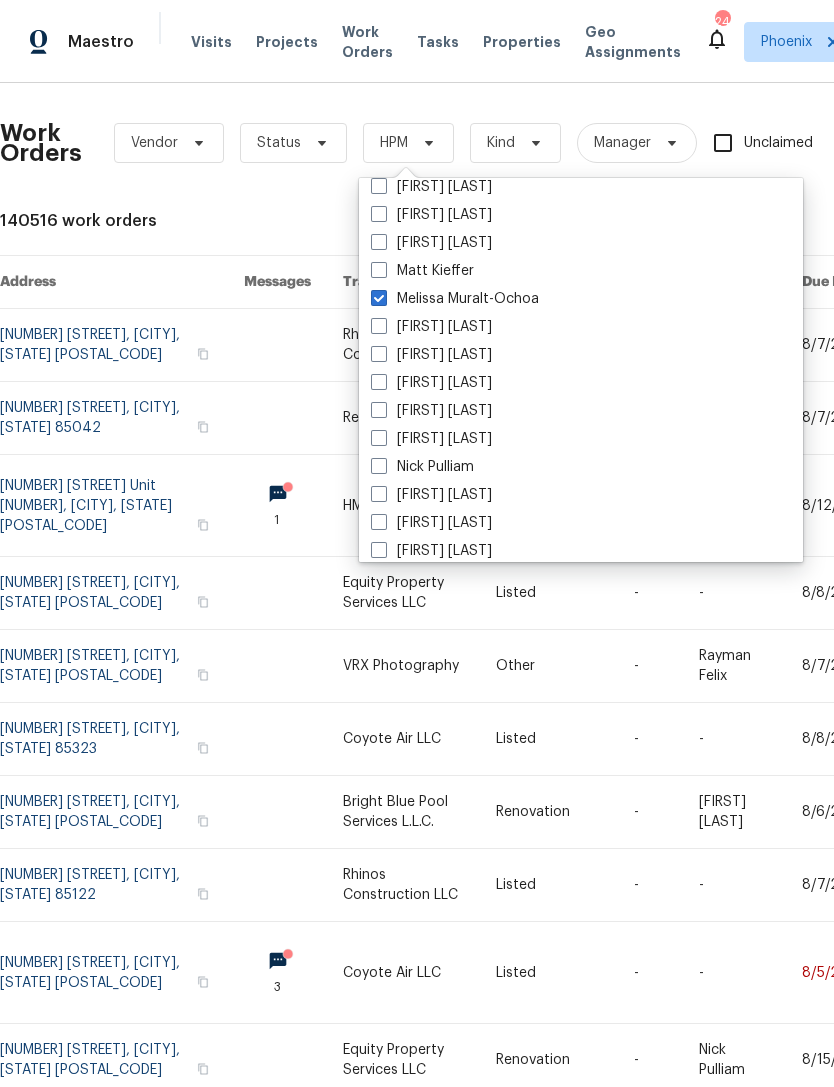 checkbox on "true" 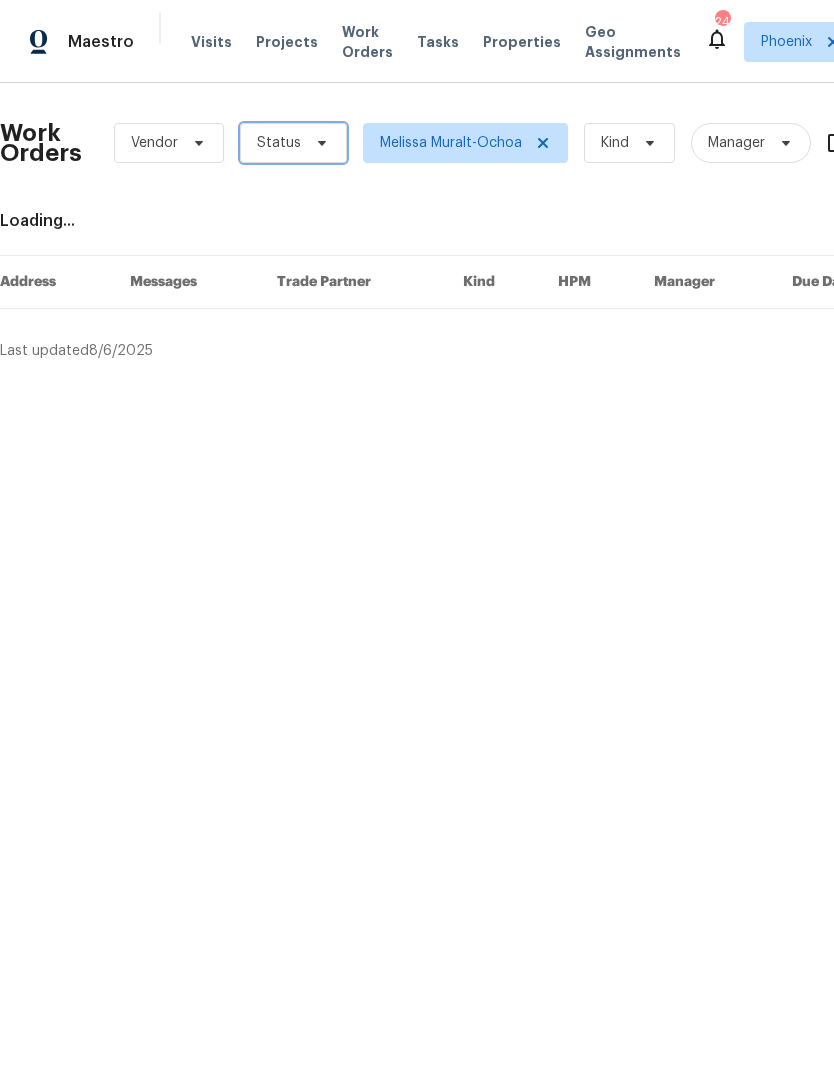 click on "Status" at bounding box center [279, 143] 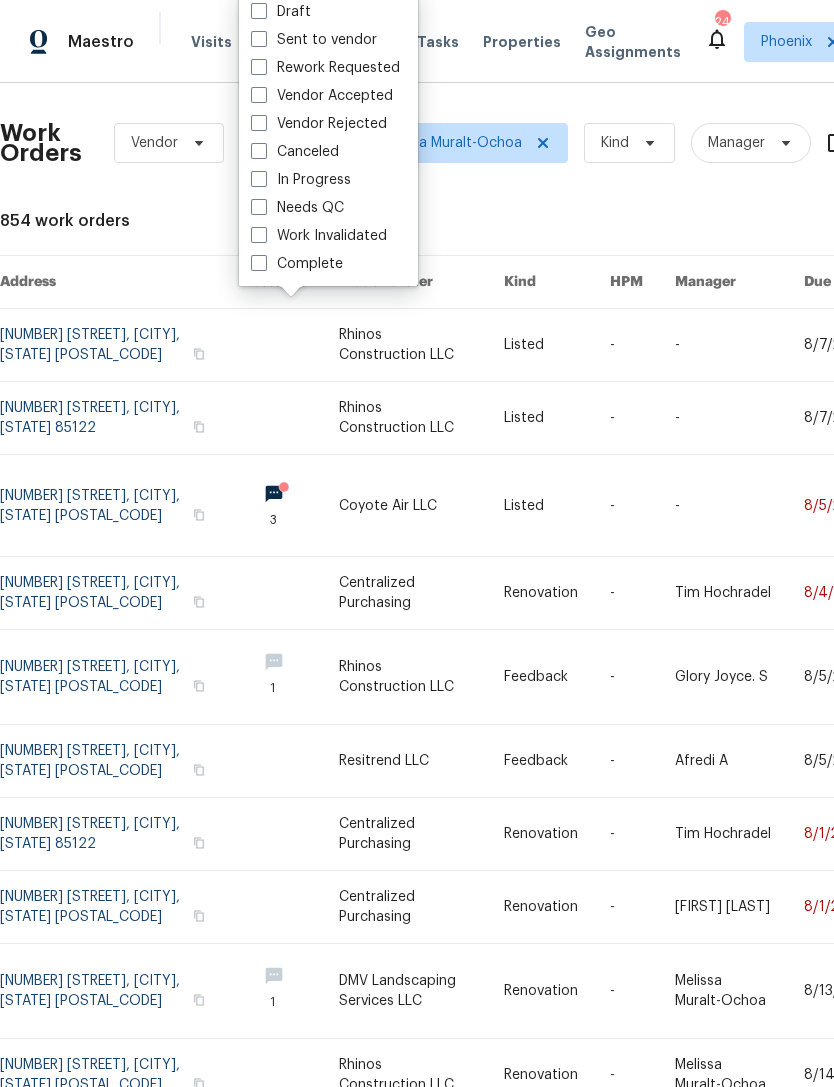 click on "Needs QC" at bounding box center [297, 208] 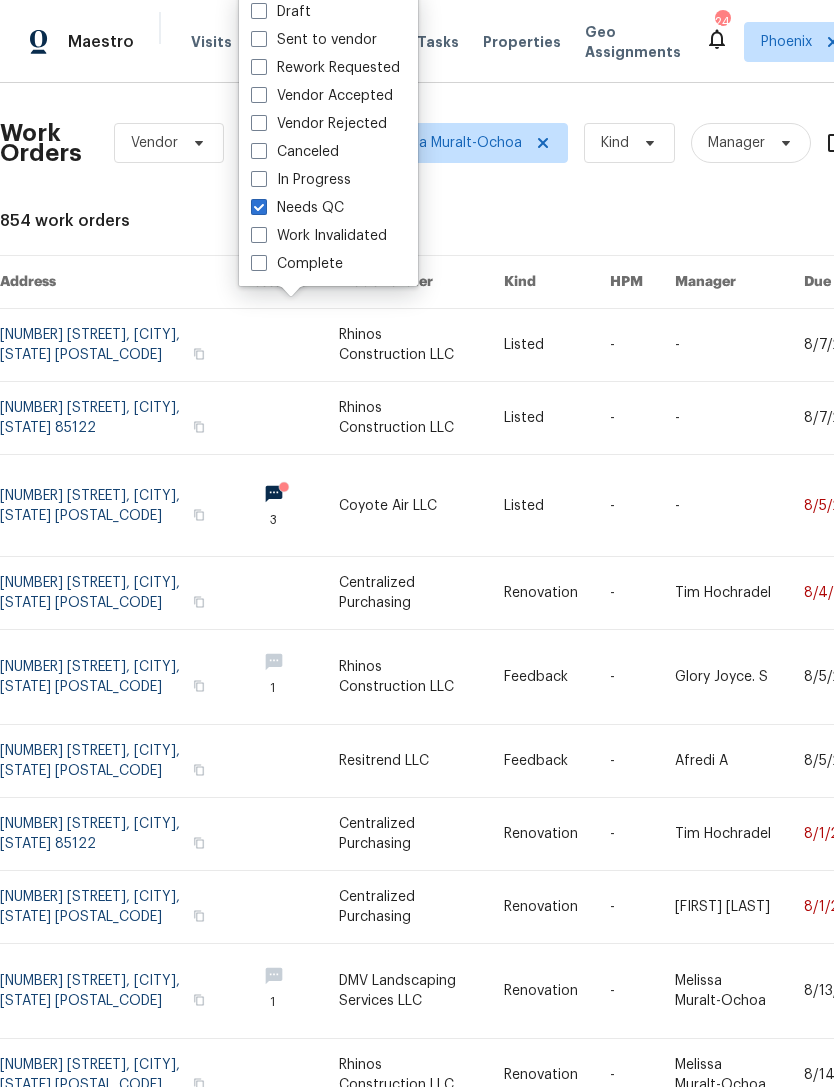 checkbox on "true" 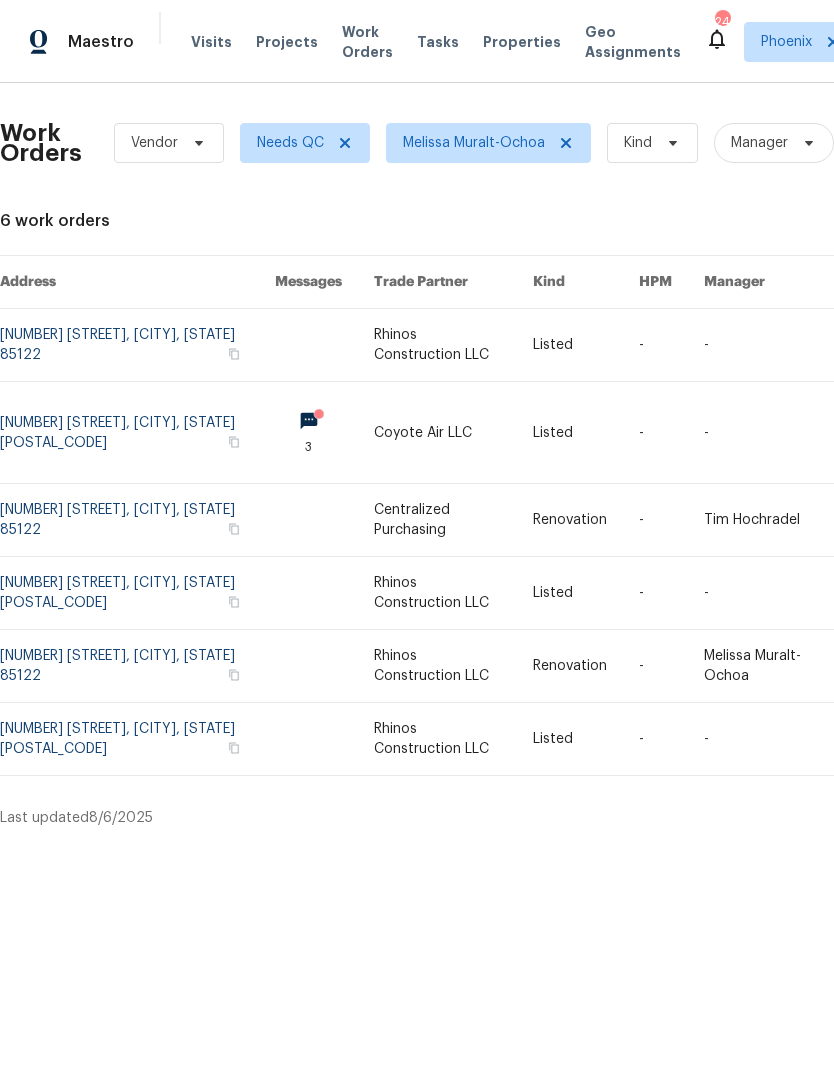 click at bounding box center [137, 432] 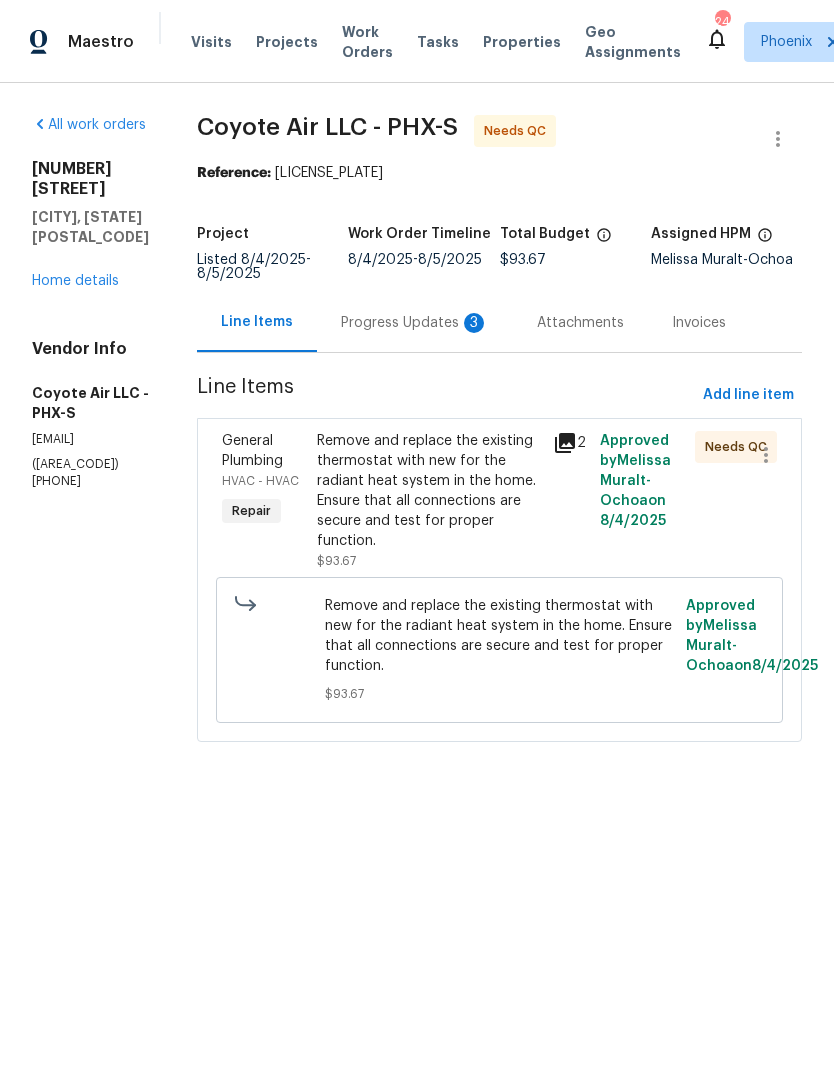 click on "Progress Updates 3" at bounding box center [415, 323] 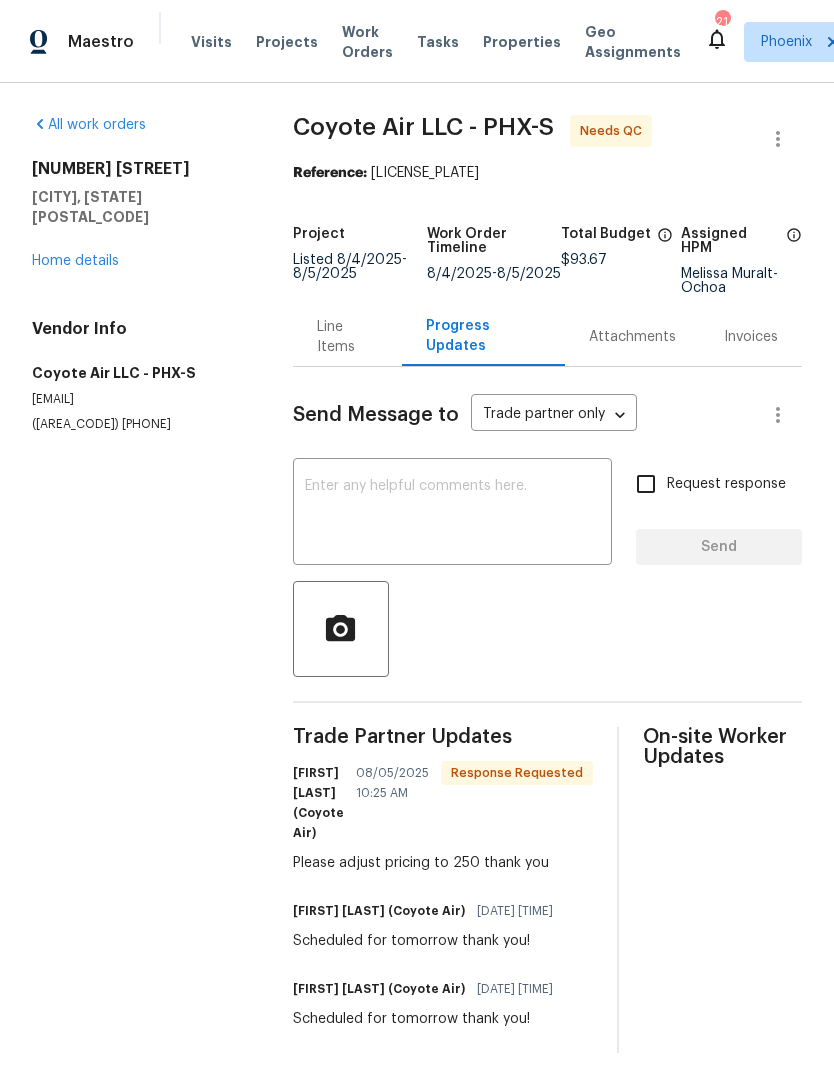 scroll, scrollTop: 0, scrollLeft: 0, axis: both 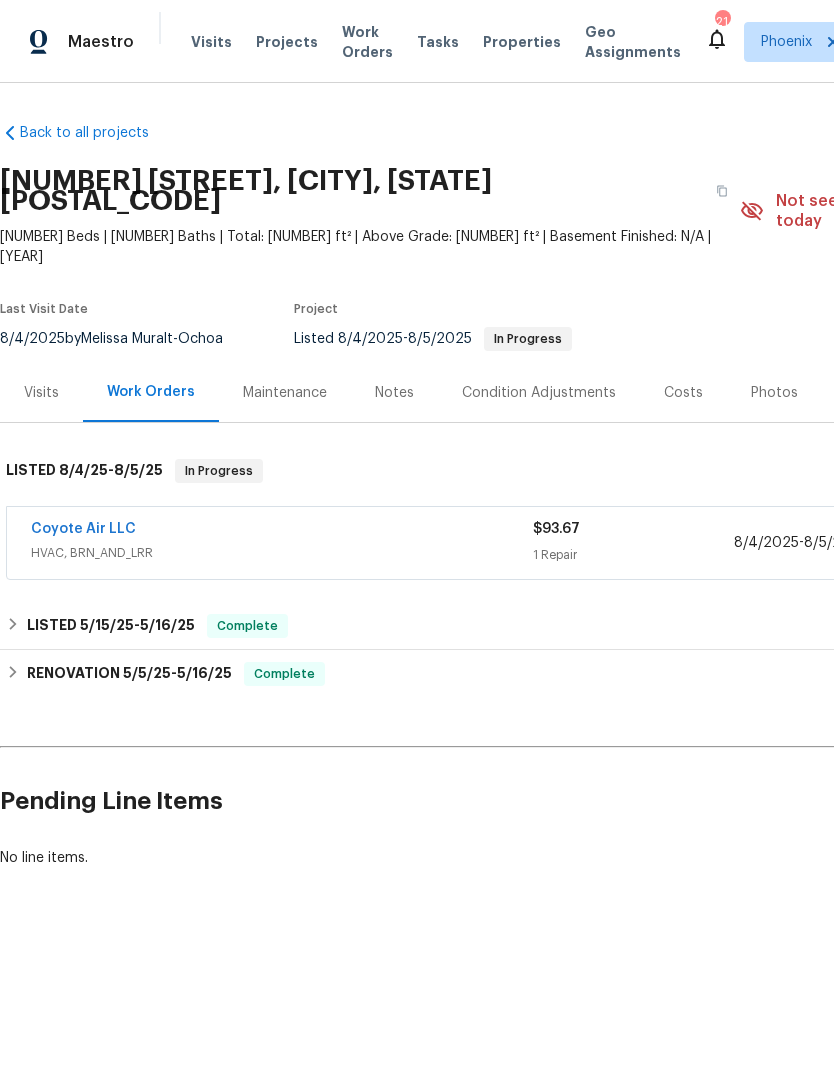 click on "Work Orders" at bounding box center (367, 42) 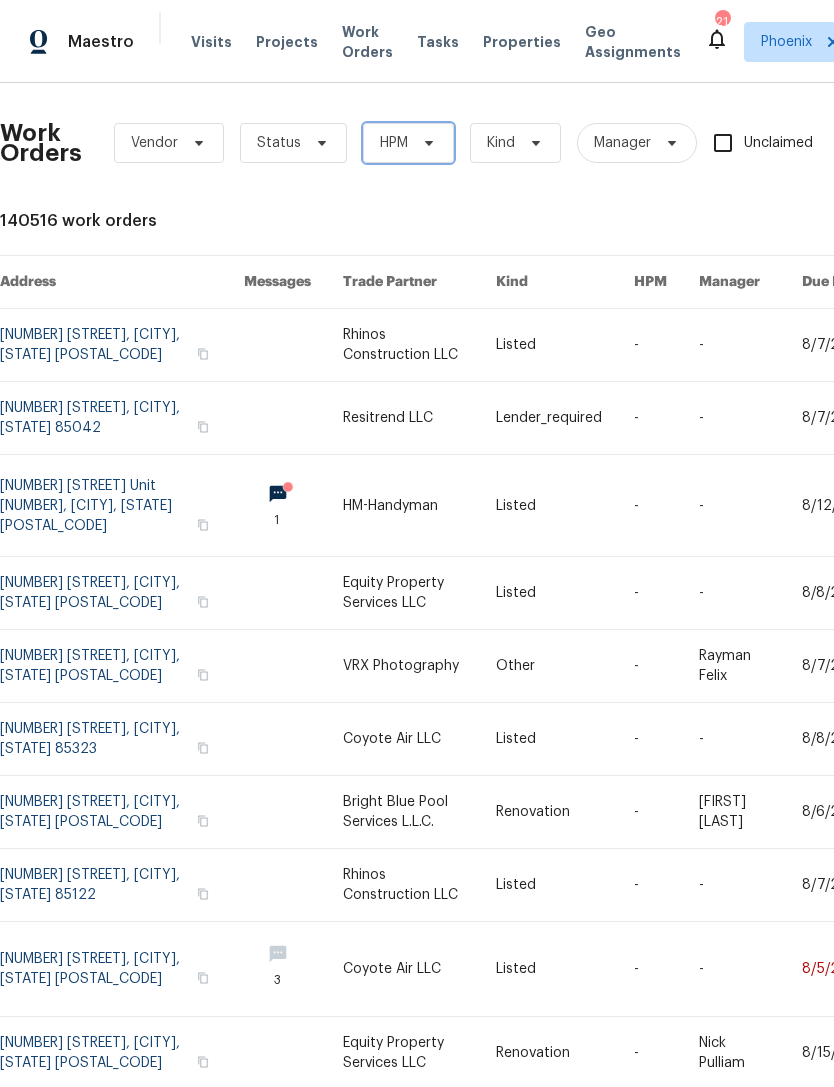 click on "HPM" at bounding box center [408, 143] 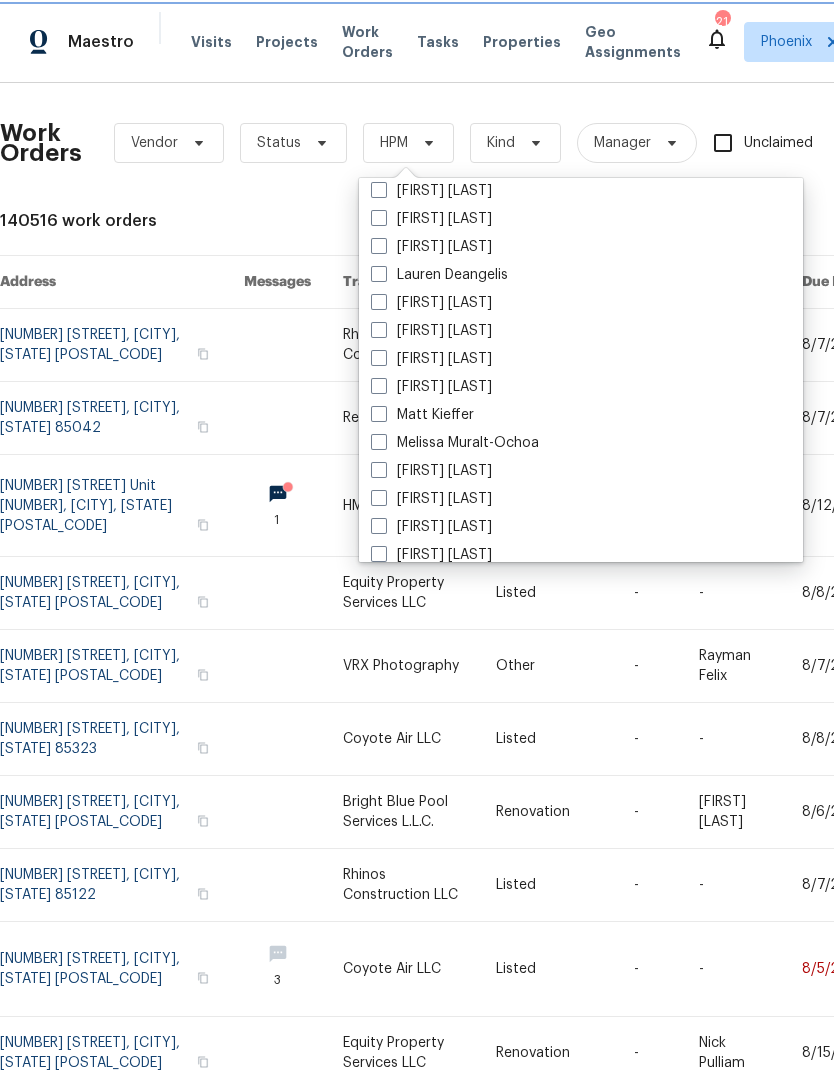 scroll, scrollTop: 907, scrollLeft: 0, axis: vertical 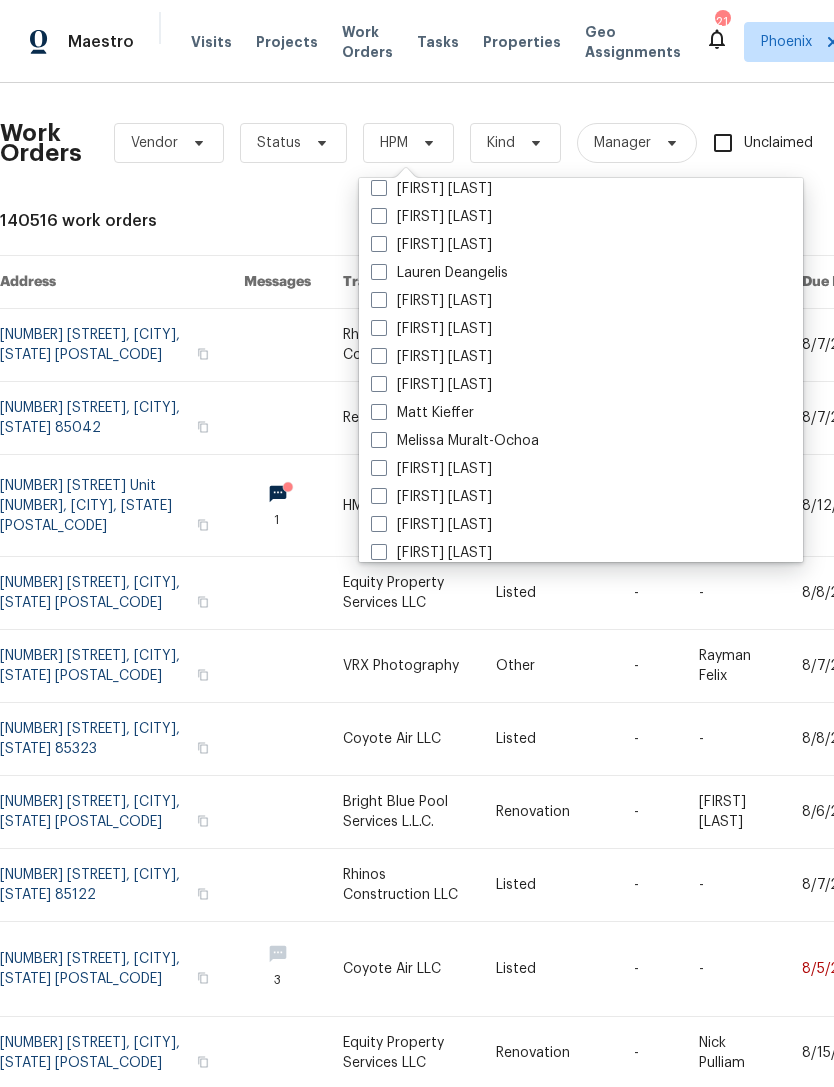 click on "Melissa Muralt-Ochoa" at bounding box center (455, 441) 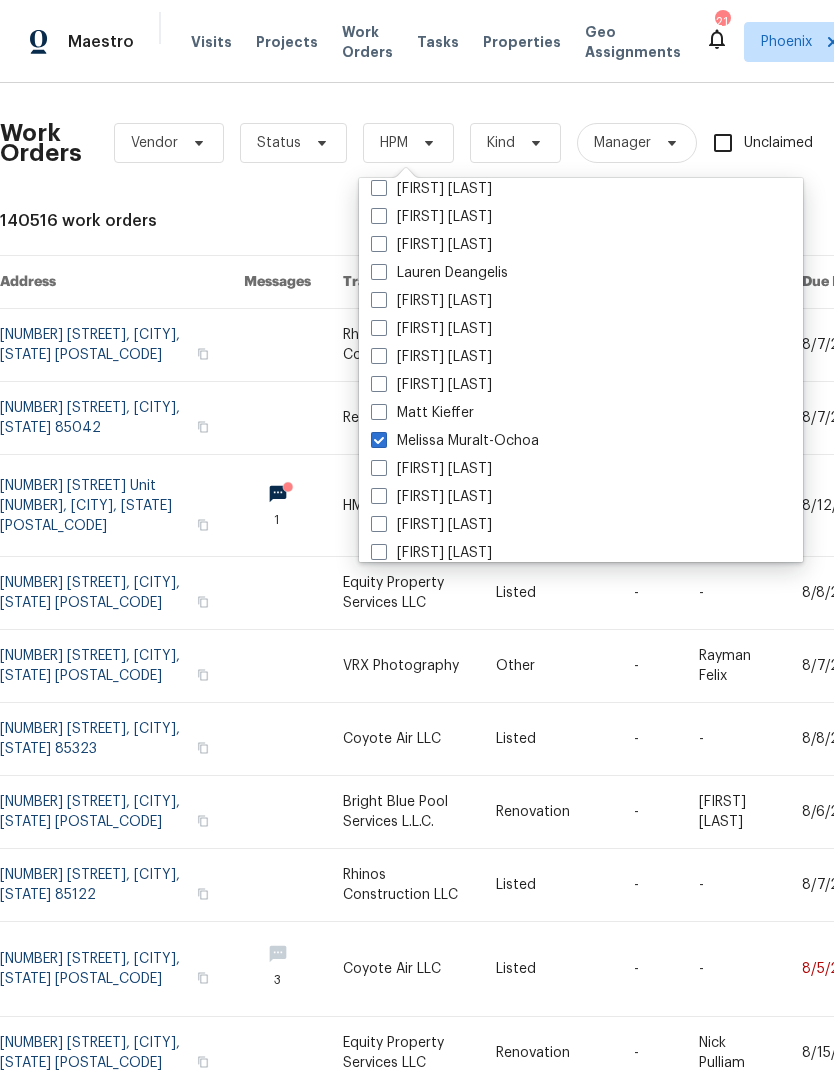 checkbox on "true" 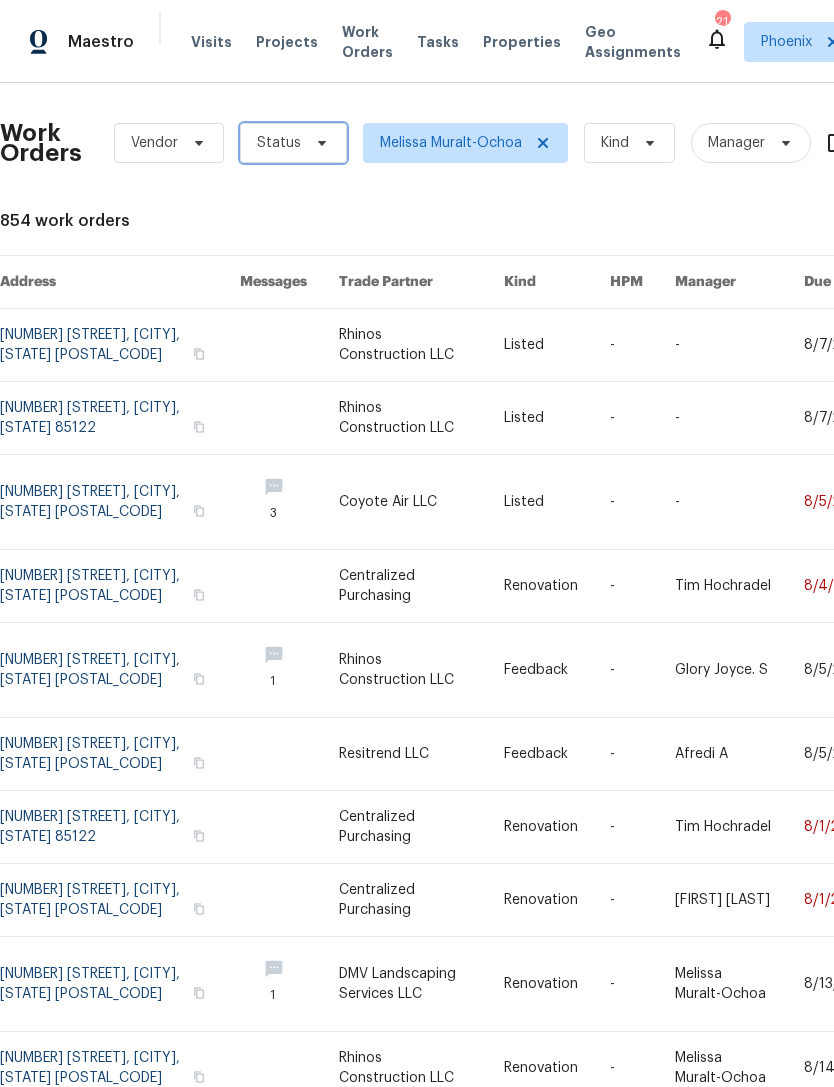 click on "Status" at bounding box center (293, 143) 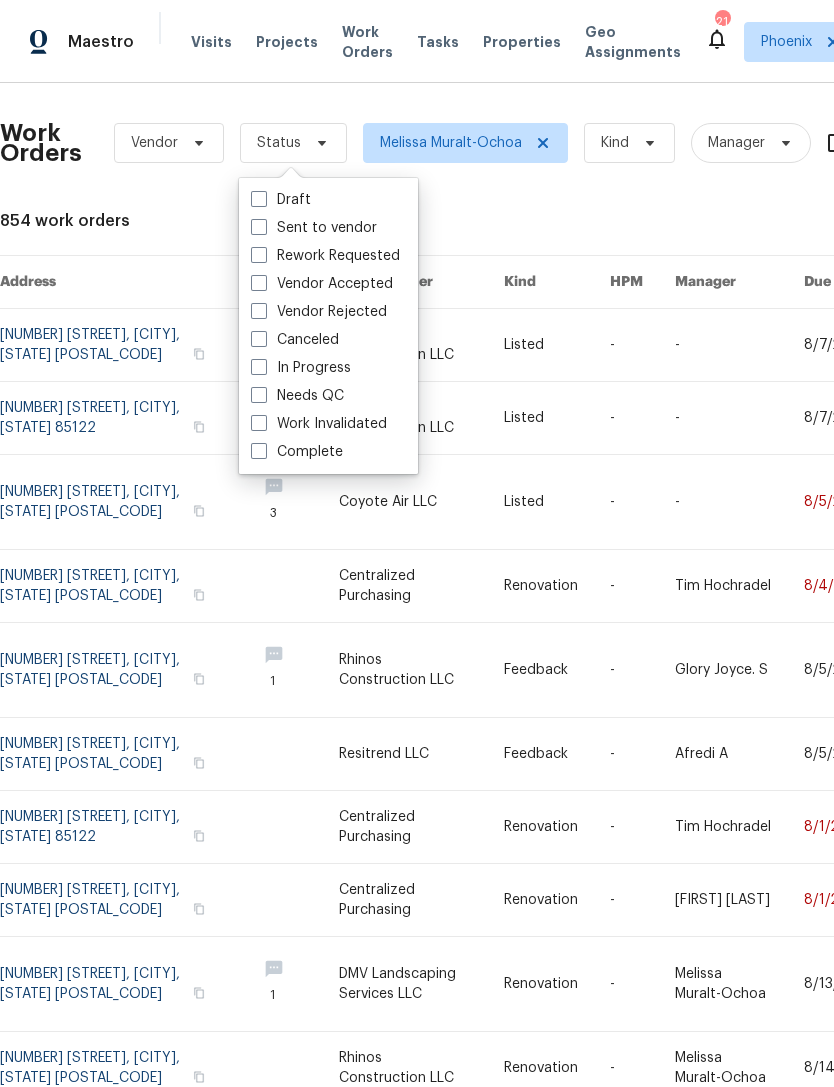 click on "Needs QC" at bounding box center [297, 396] 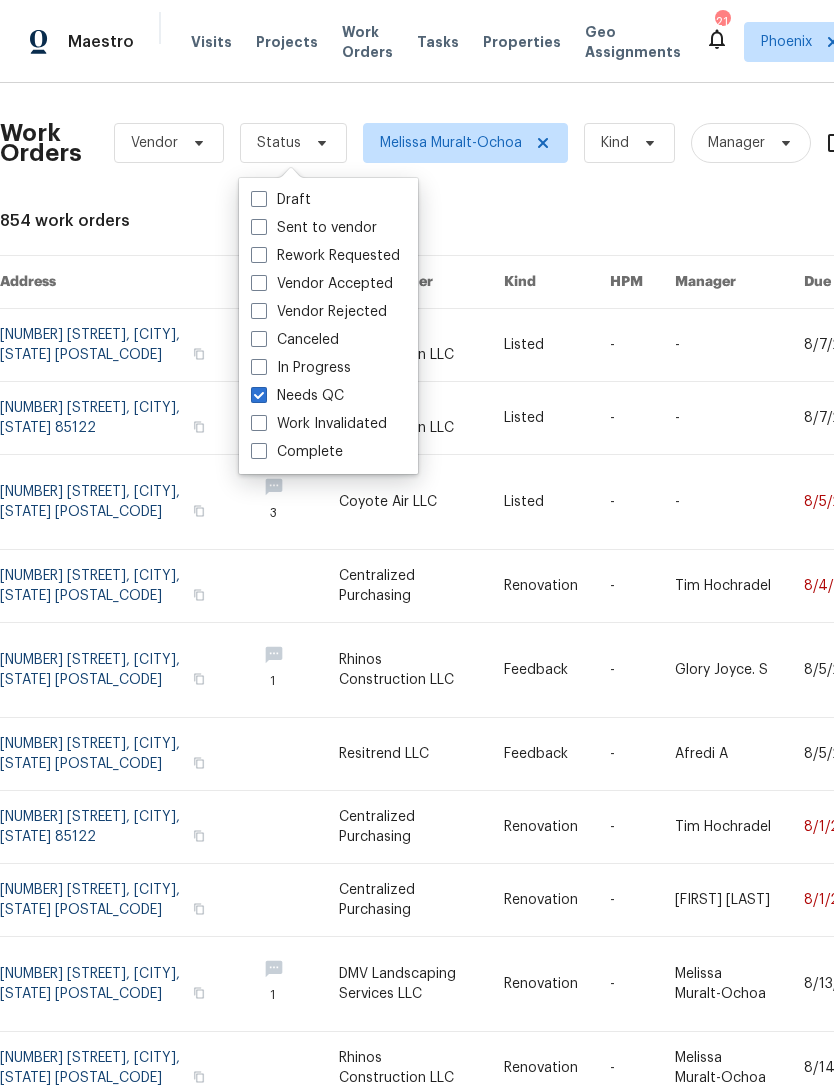checkbox on "true" 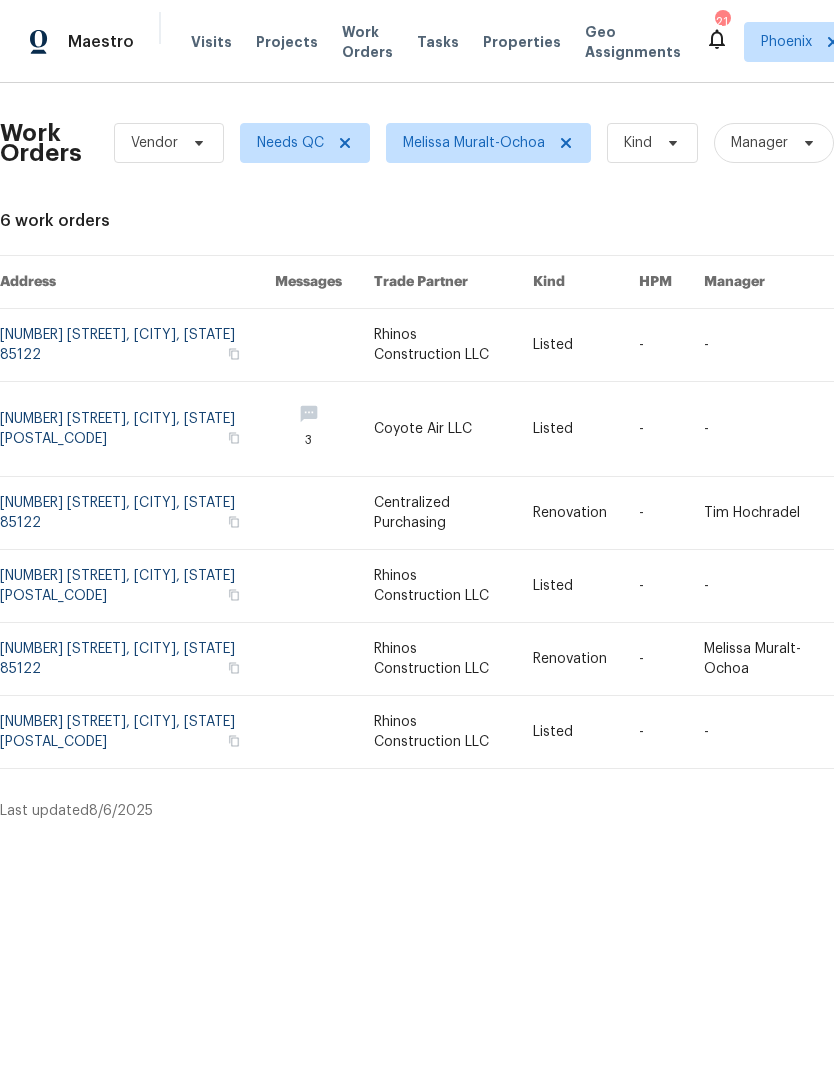 scroll, scrollTop: 0, scrollLeft: 0, axis: both 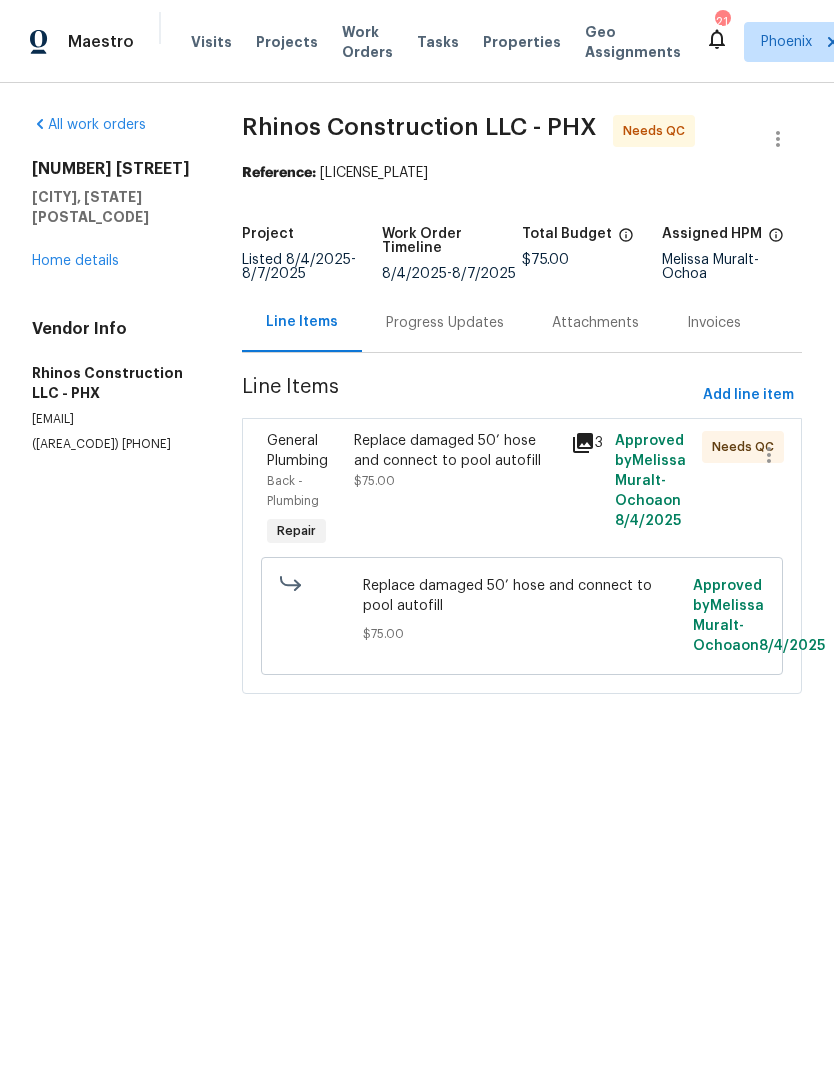click on "Replace damaged 50’ hose and connect to pool autofill" at bounding box center (457, 451) 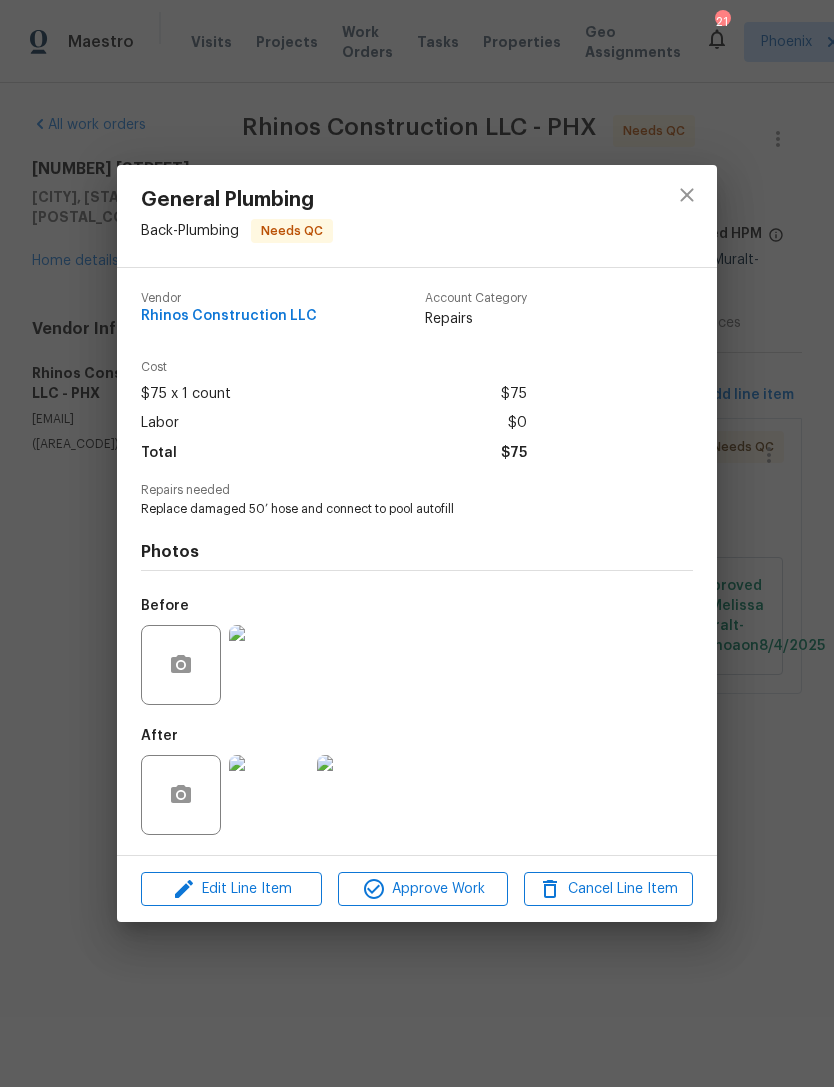 click at bounding box center (357, 795) 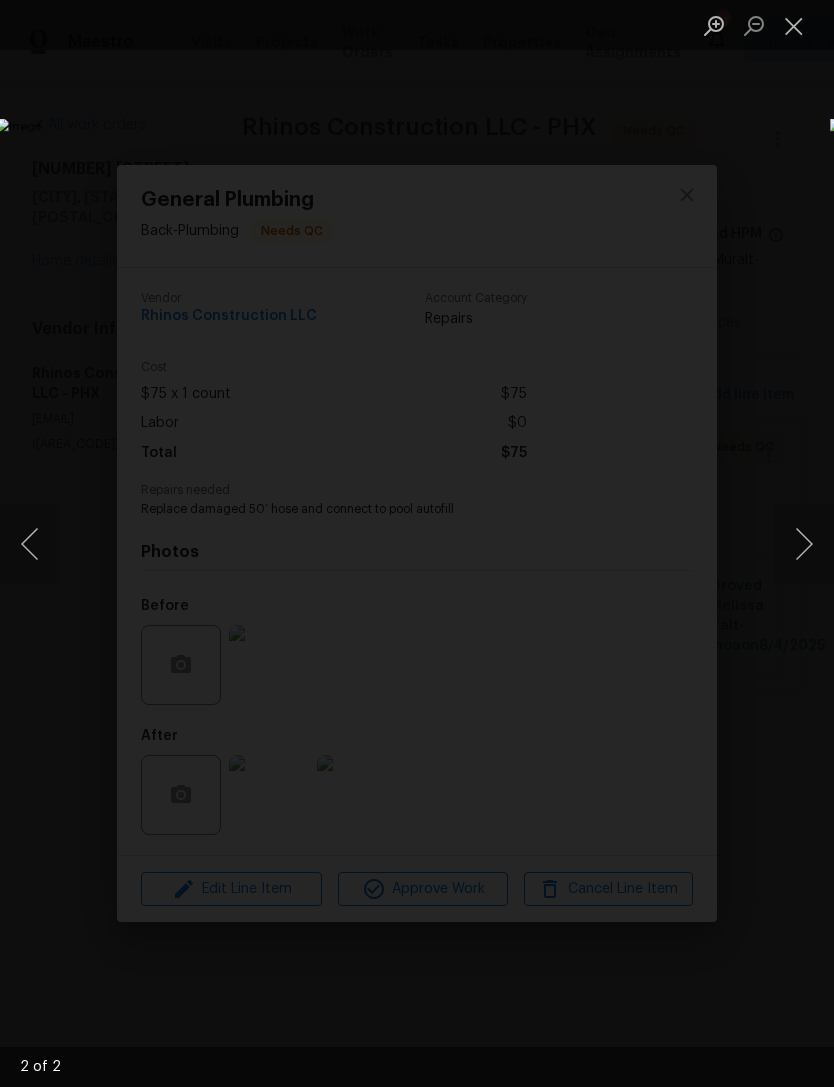 click at bounding box center (794, 25) 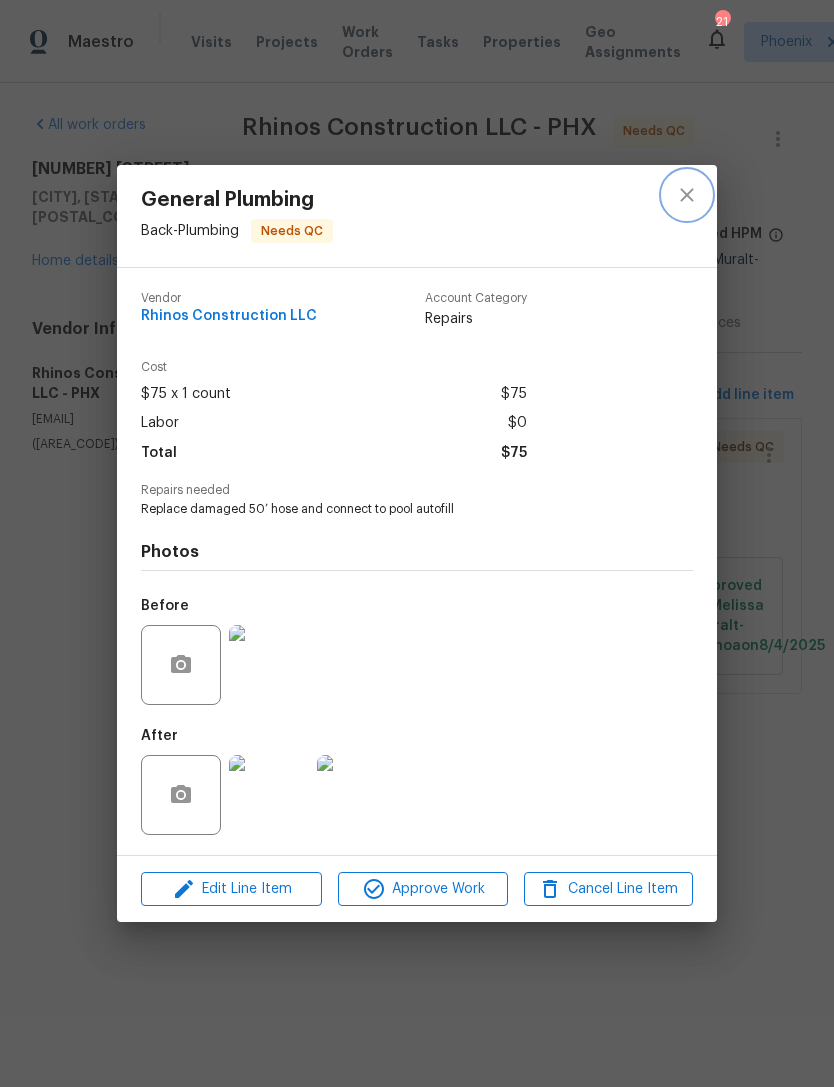 click 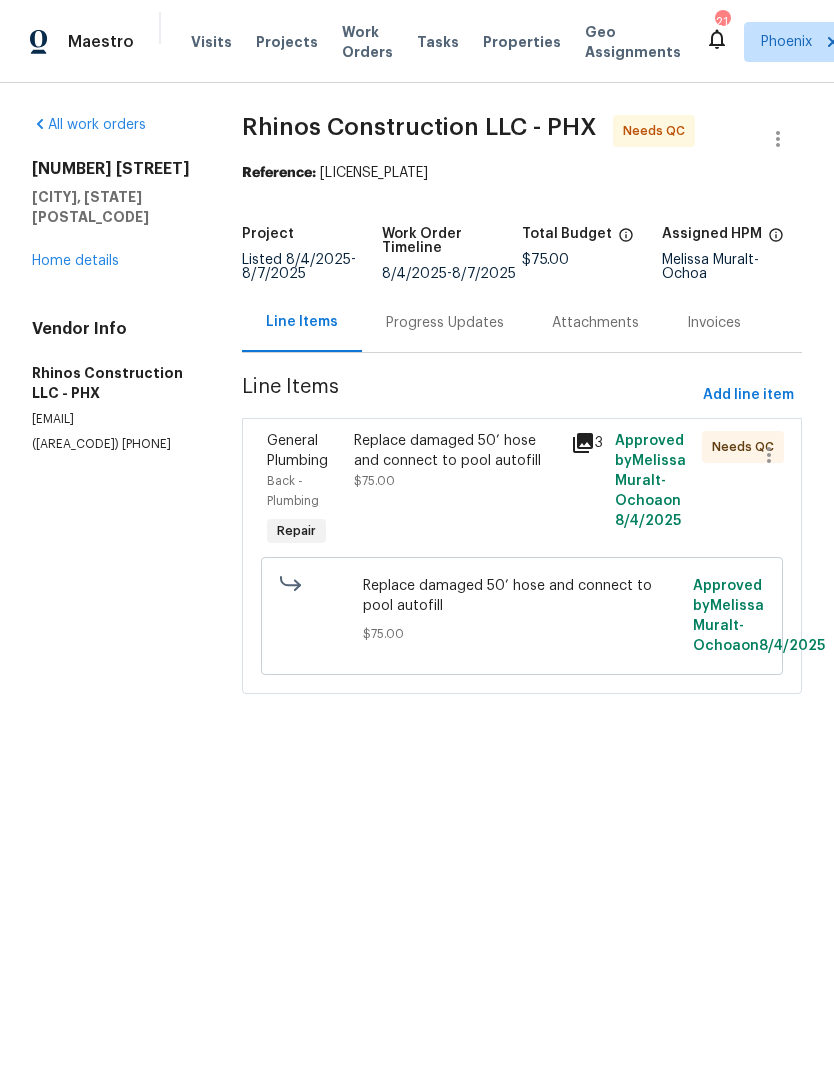 click on "Replace damaged 50’ hose and connect to pool autofill" at bounding box center (457, 451) 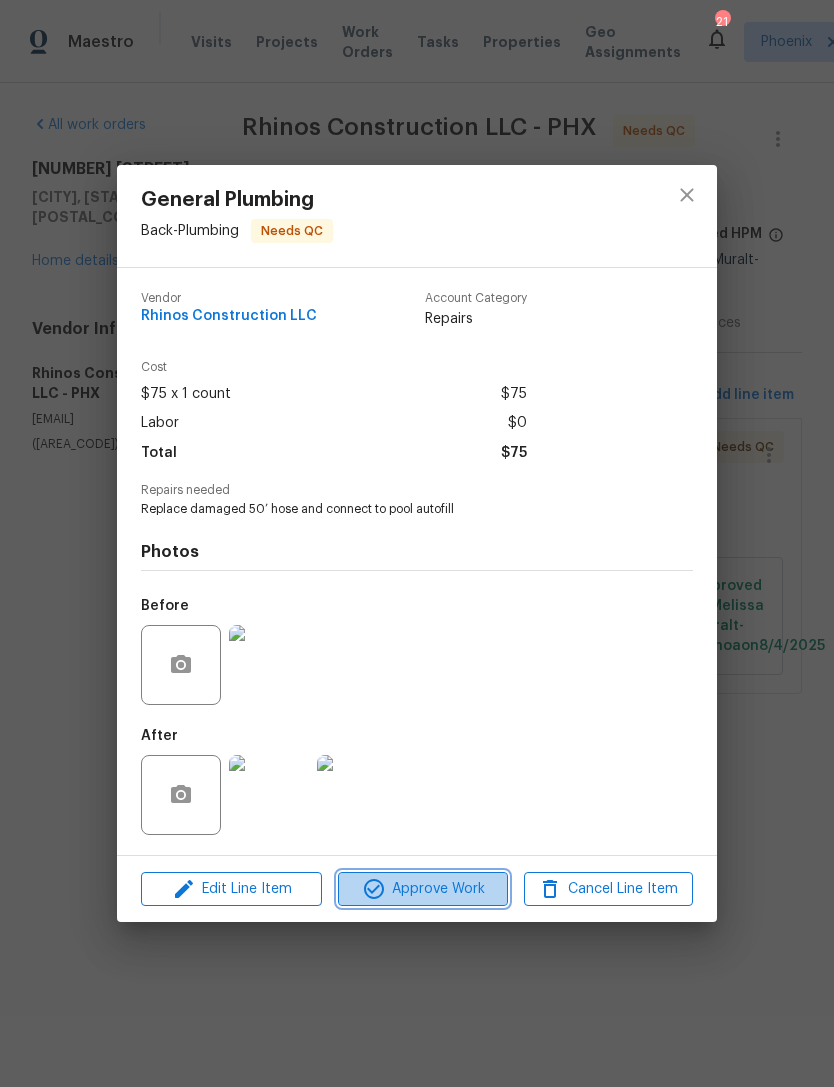 click on "Approve Work" at bounding box center [422, 889] 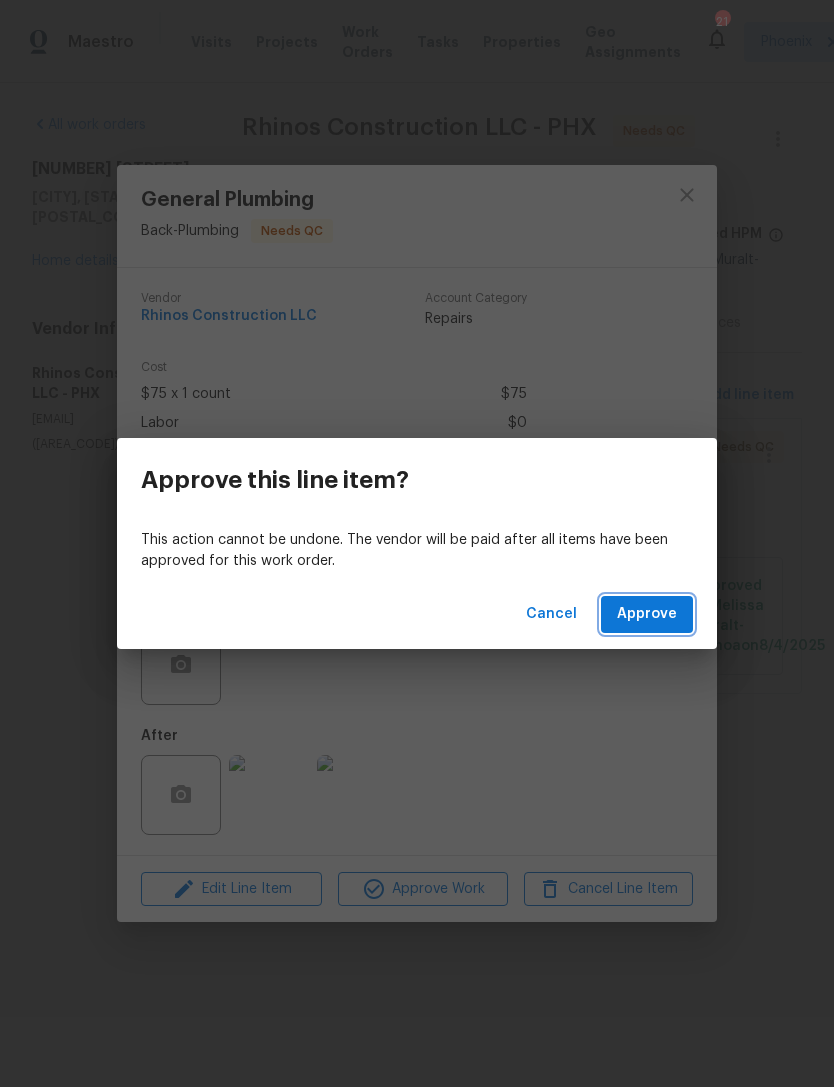 click on "Approve" at bounding box center (647, 614) 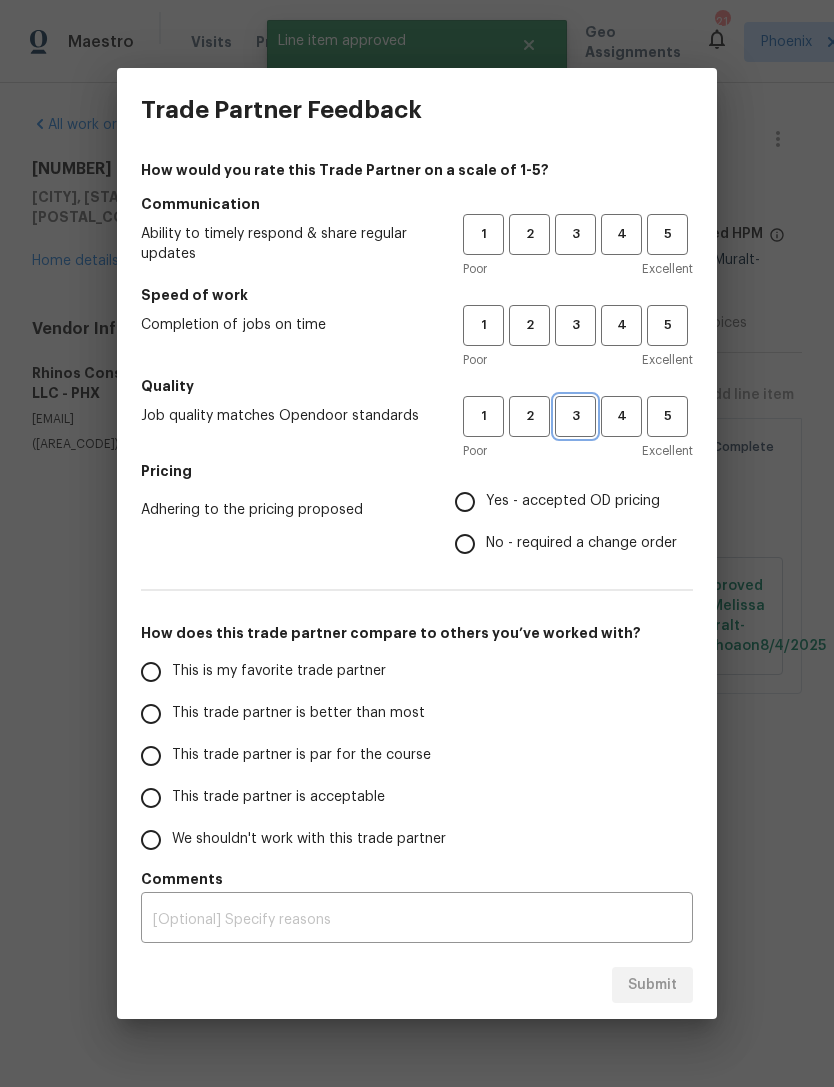 click on "3" at bounding box center [575, 416] 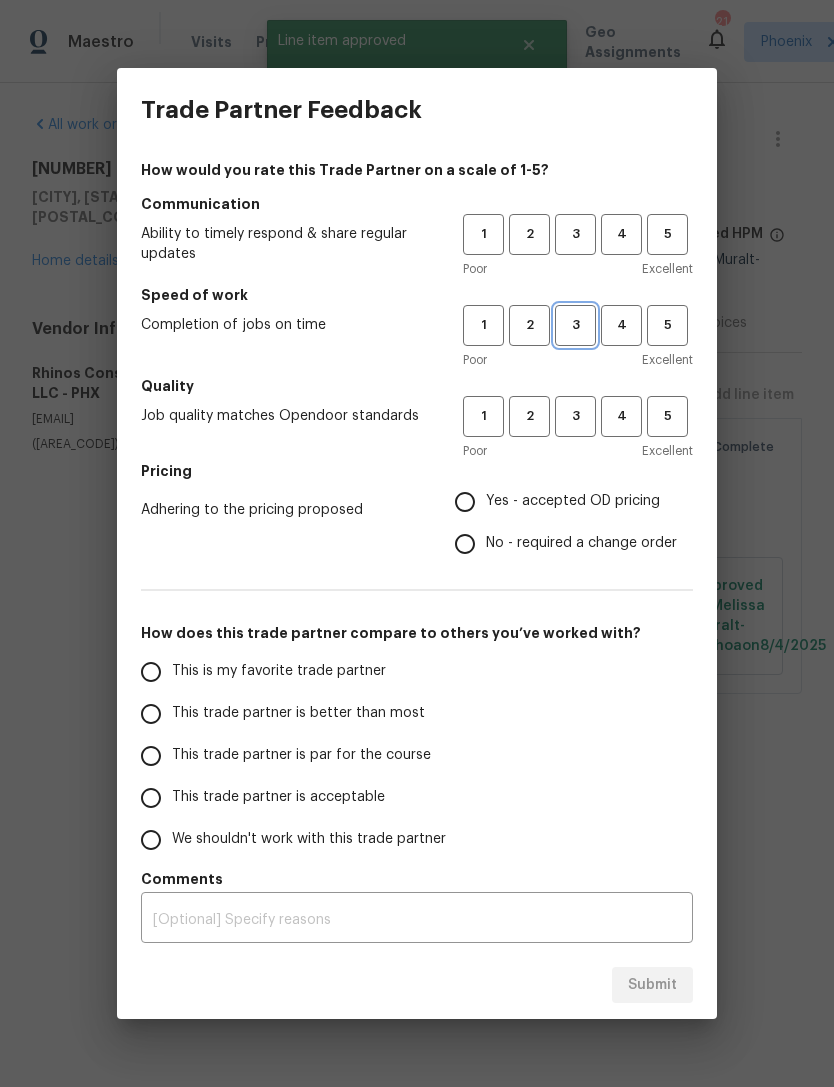 click on "3" at bounding box center [575, 325] 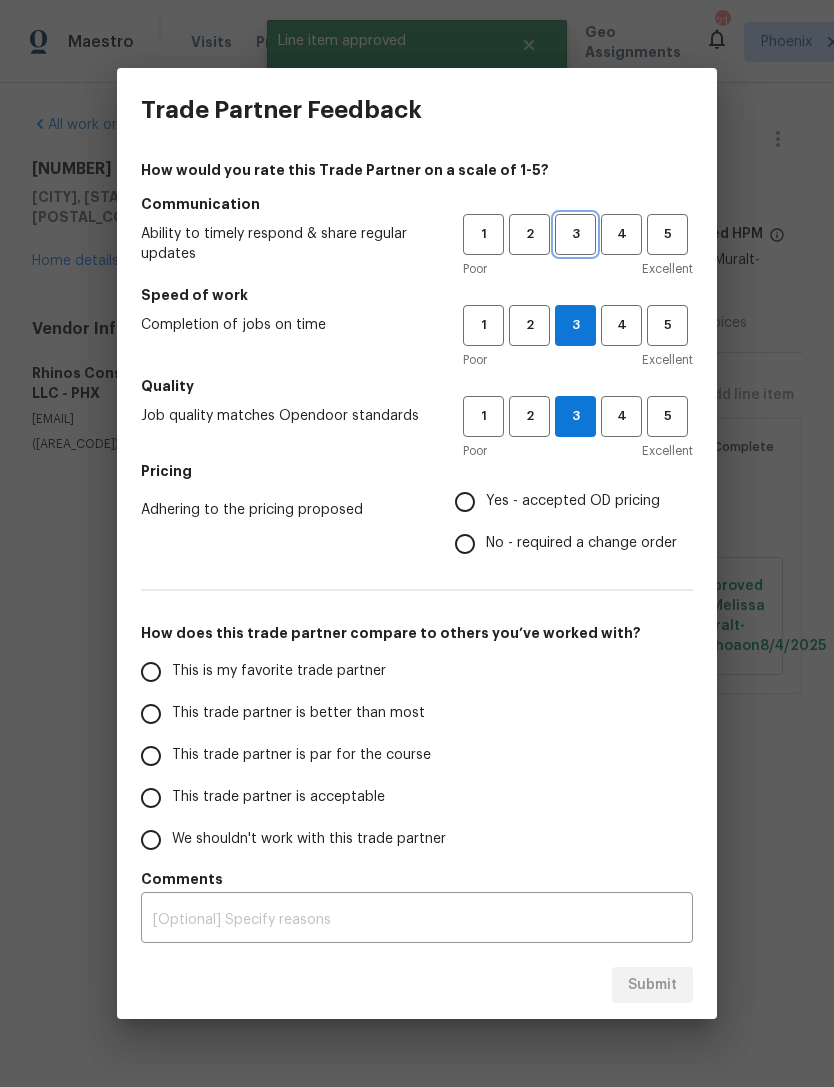 click on "3" at bounding box center (575, 234) 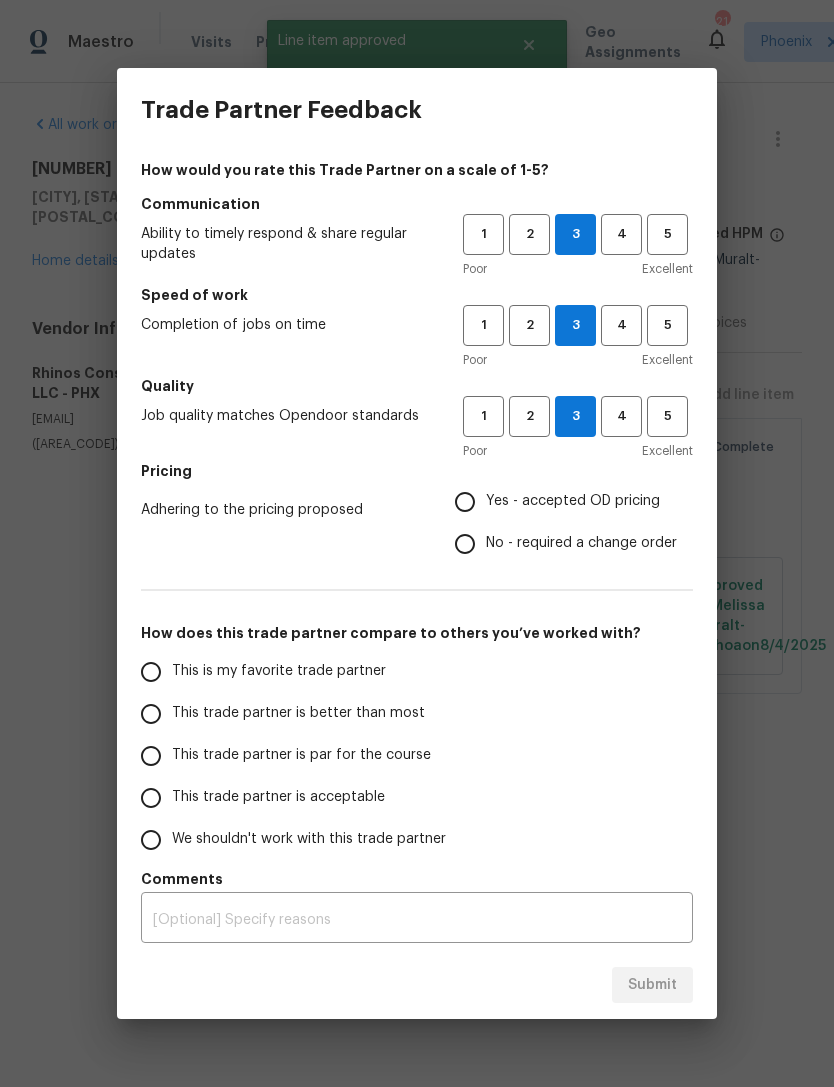 click on "Yes - accepted OD pricing" at bounding box center (465, 502) 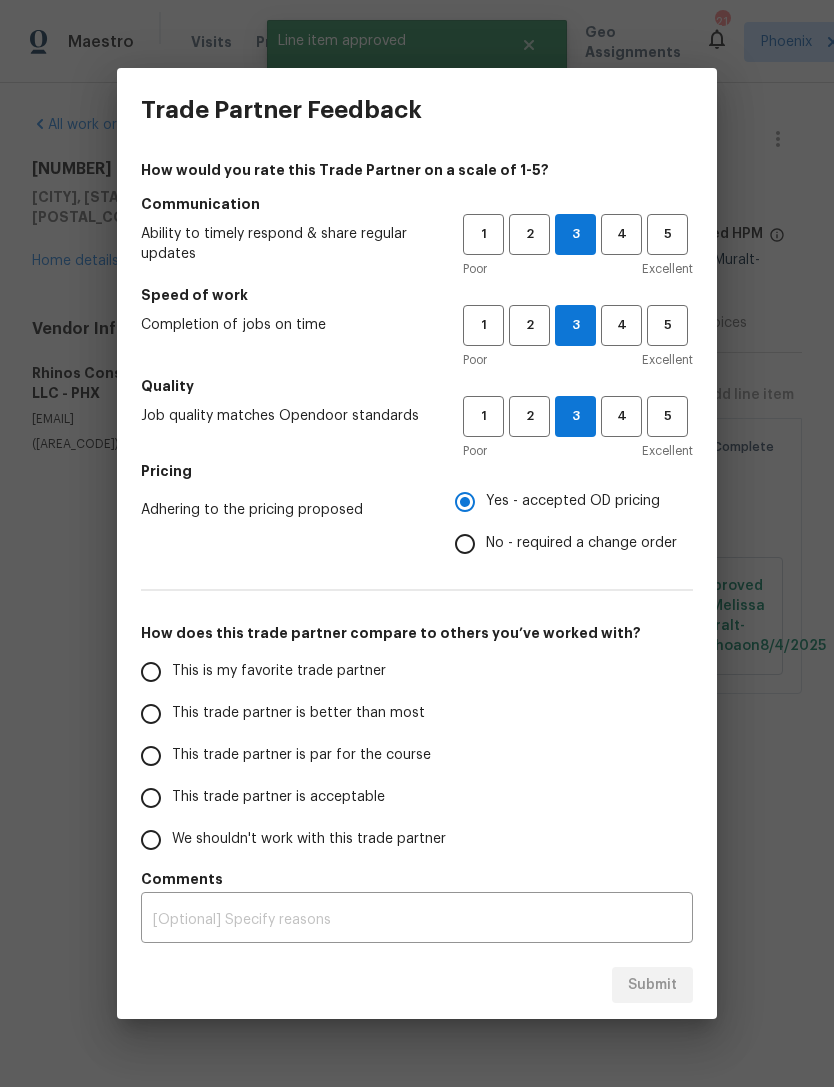 click on "This is my favorite trade partner" at bounding box center [151, 672] 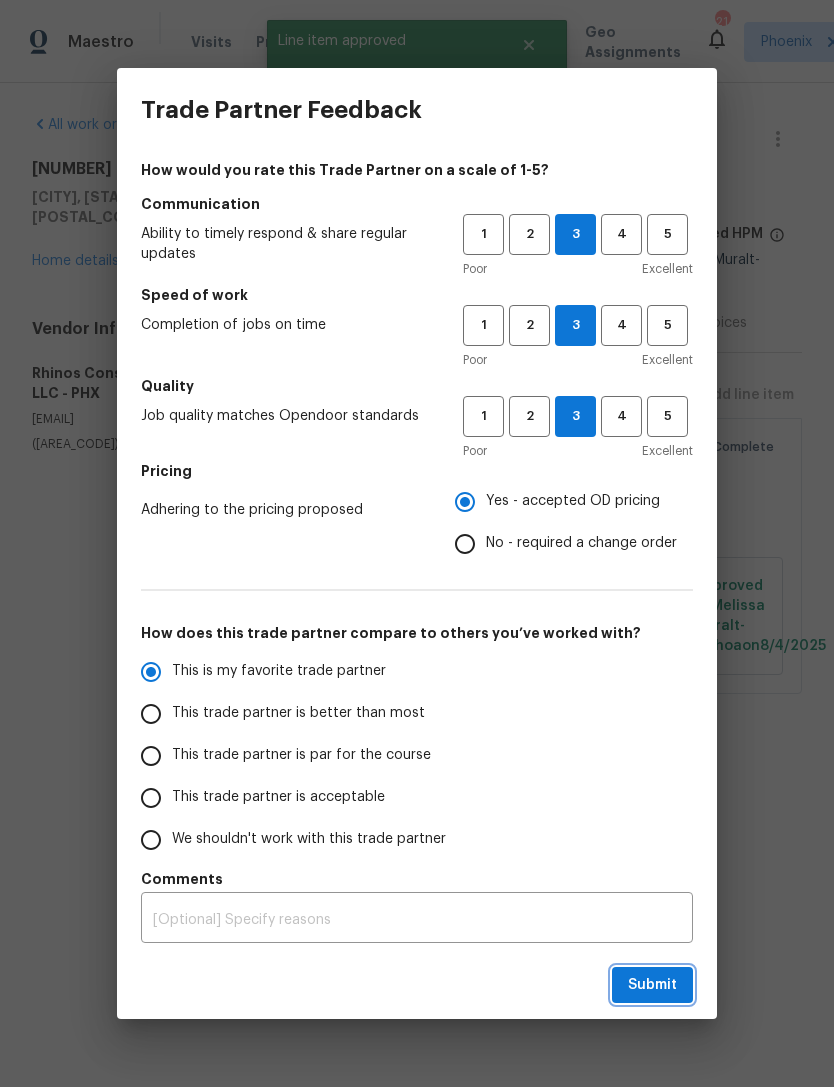 click on "Submit" at bounding box center (652, 985) 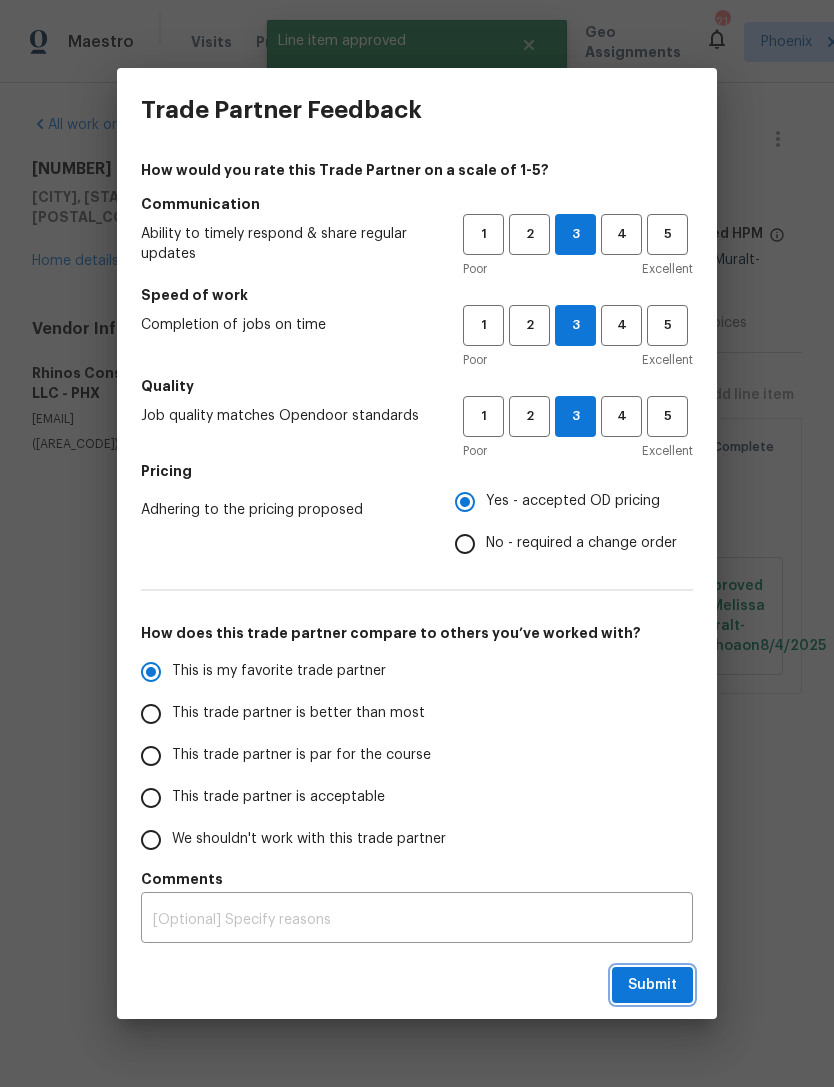 radio on "true" 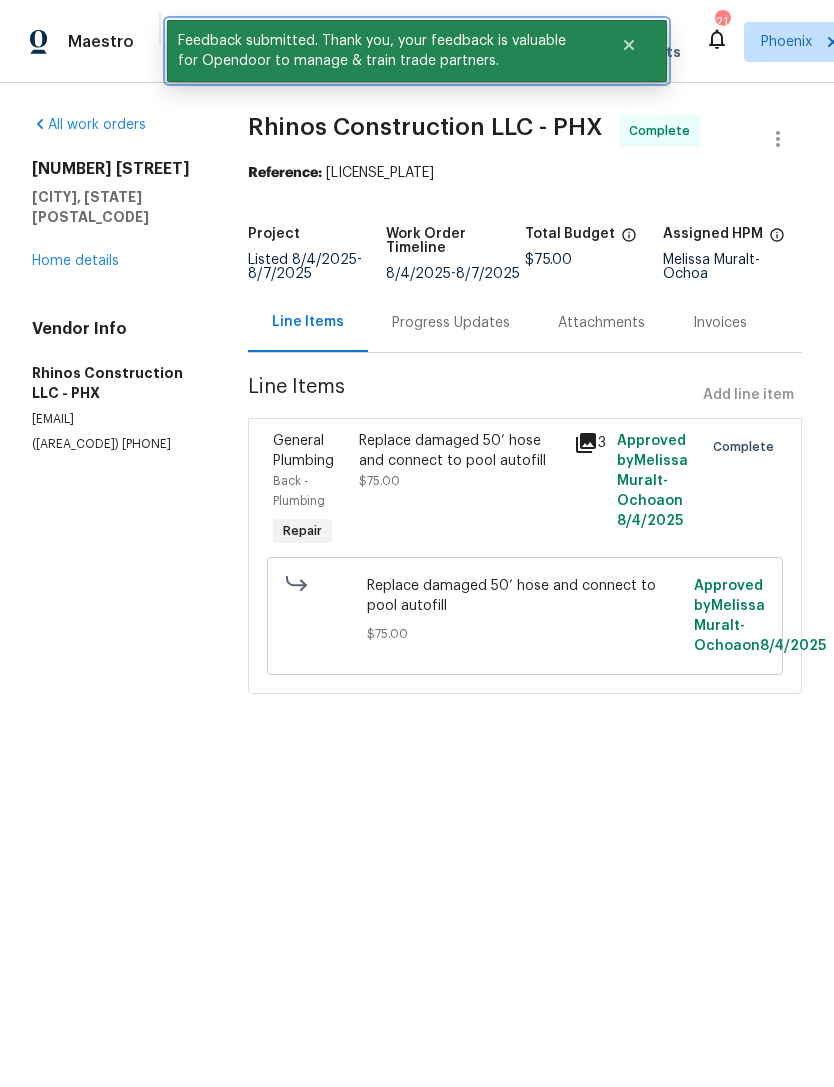 click at bounding box center [629, 45] 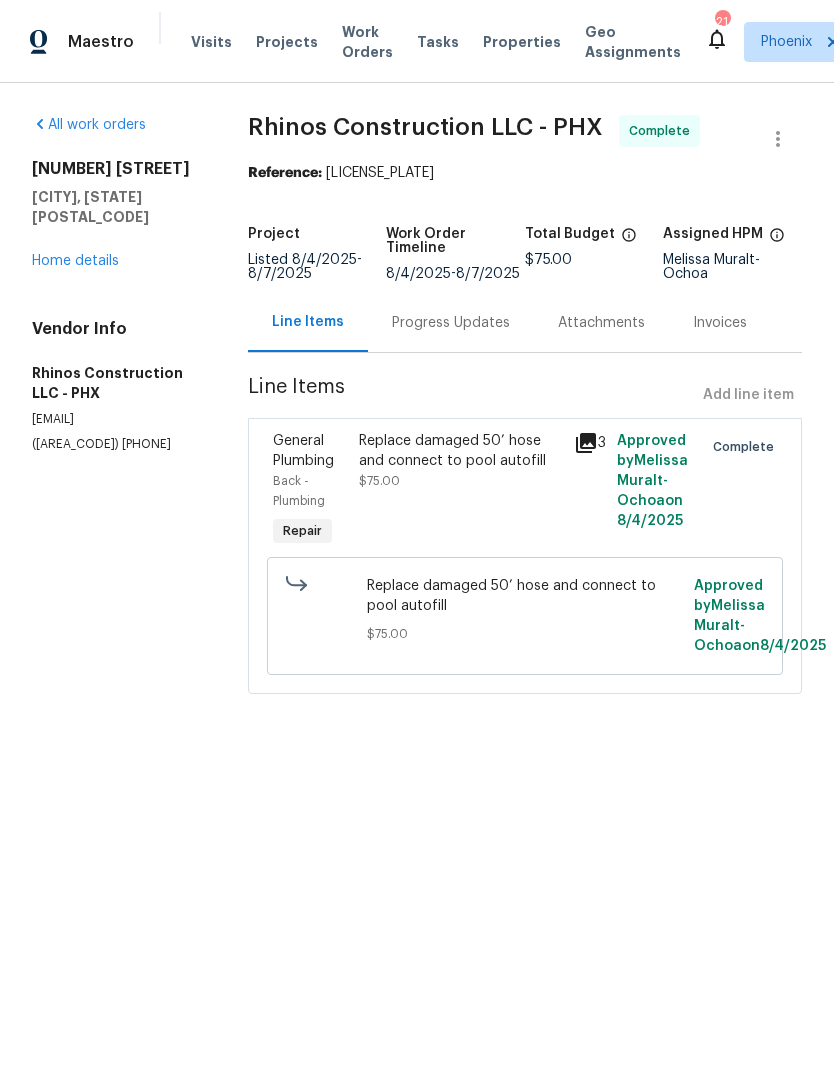click on "Work Orders" at bounding box center (367, 42) 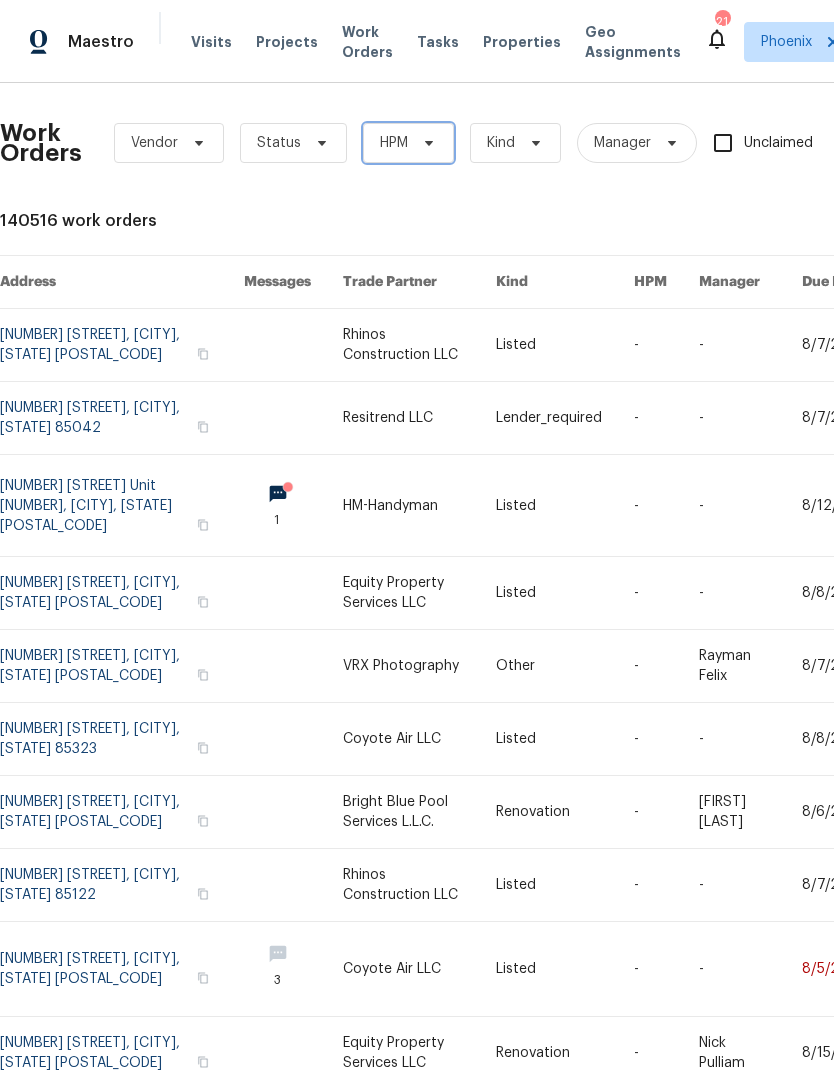click at bounding box center [426, 143] 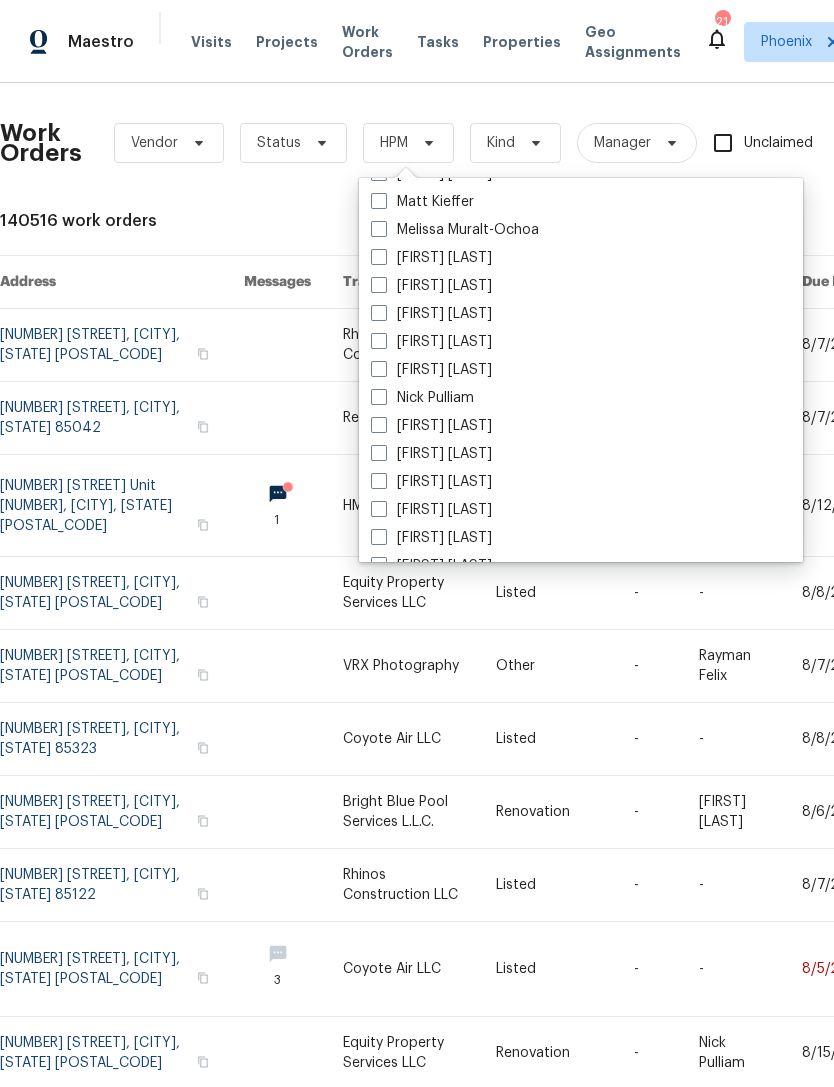 scroll, scrollTop: 1071, scrollLeft: 0, axis: vertical 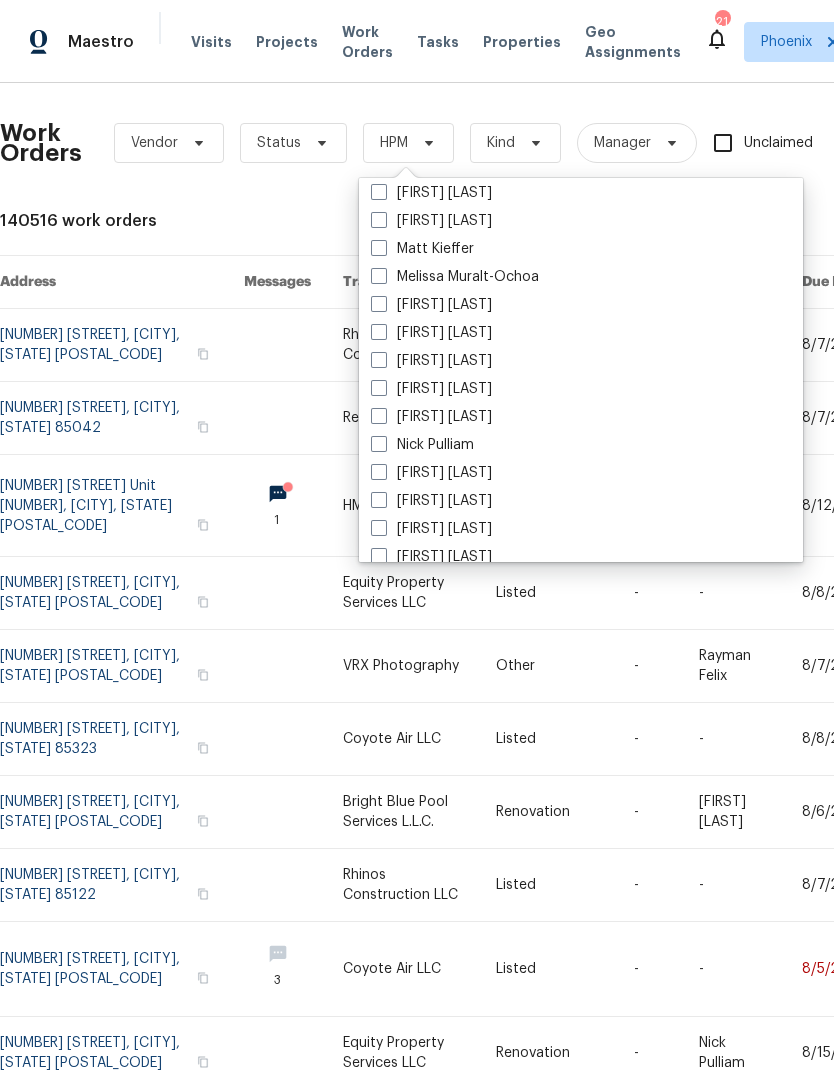 click on "Melissa Muralt-Ochoa" at bounding box center [455, 277] 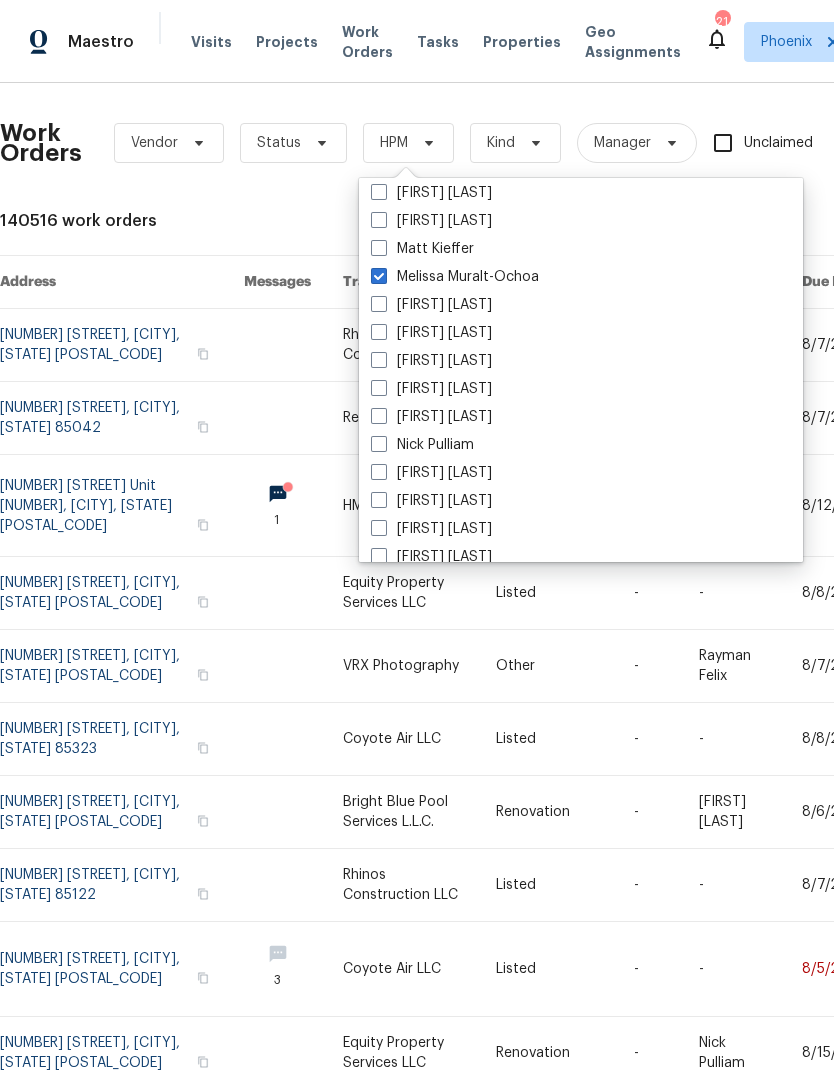 checkbox on "true" 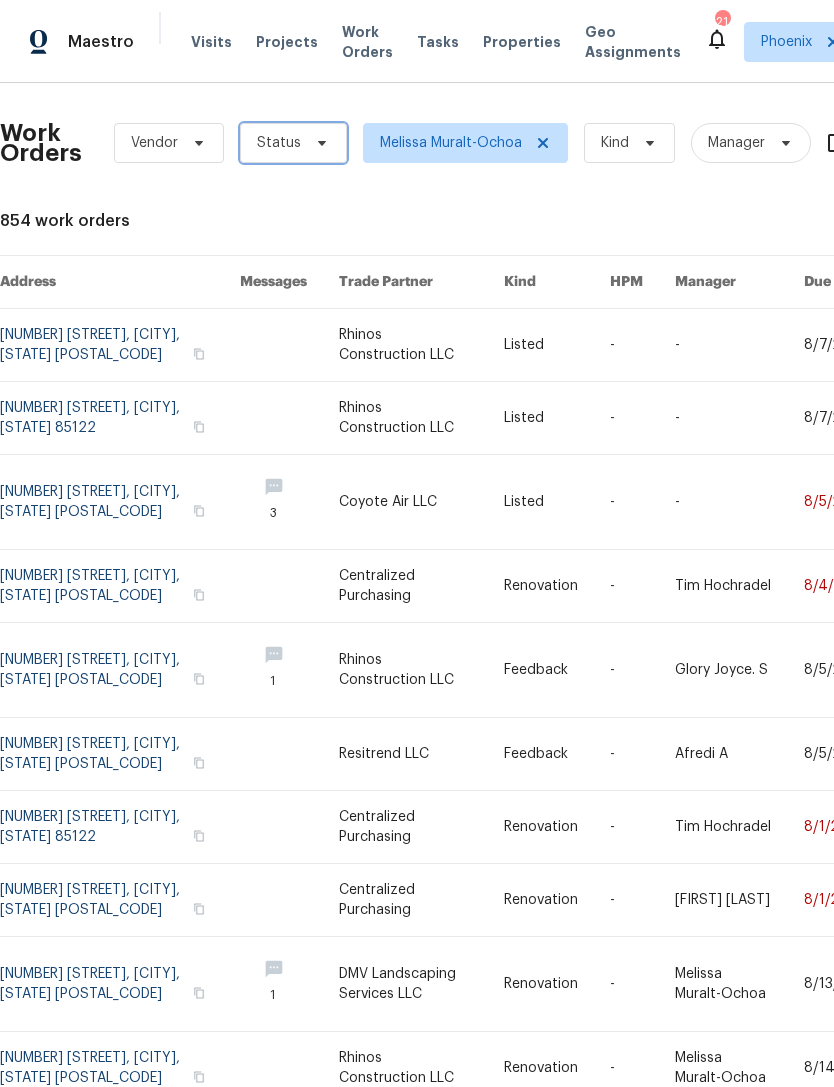 click at bounding box center [319, 143] 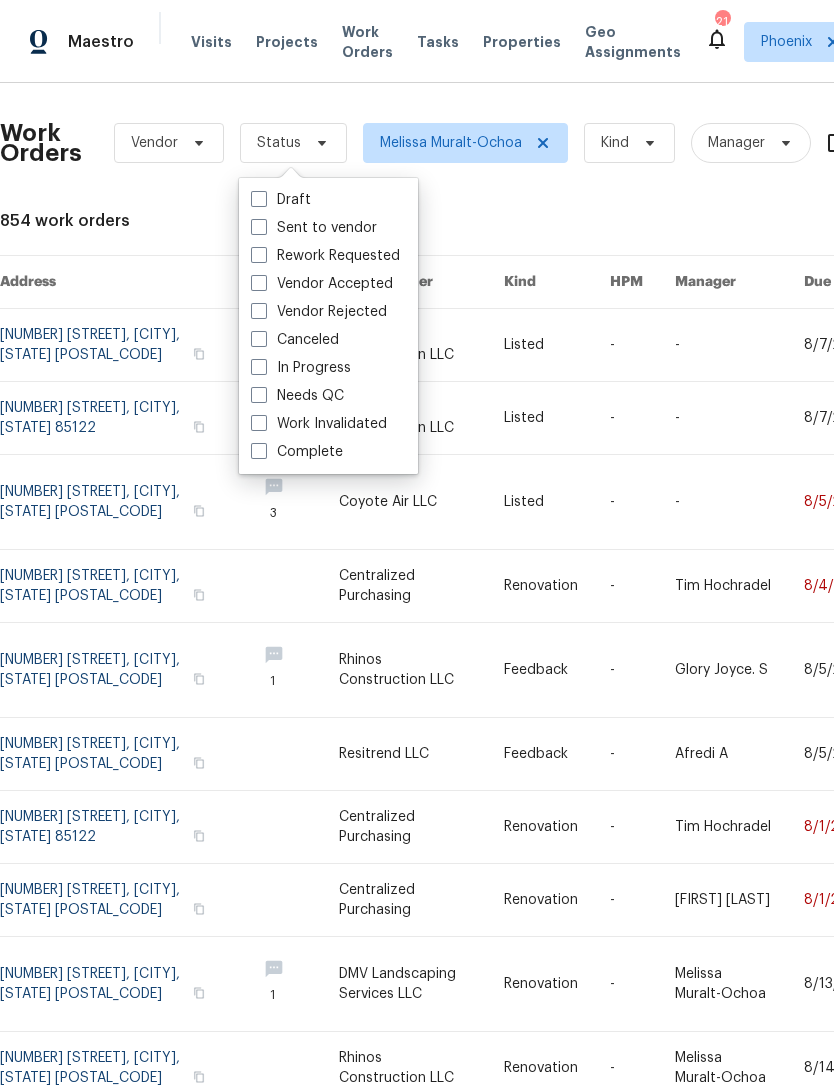 click on "Needs QC" at bounding box center [297, 396] 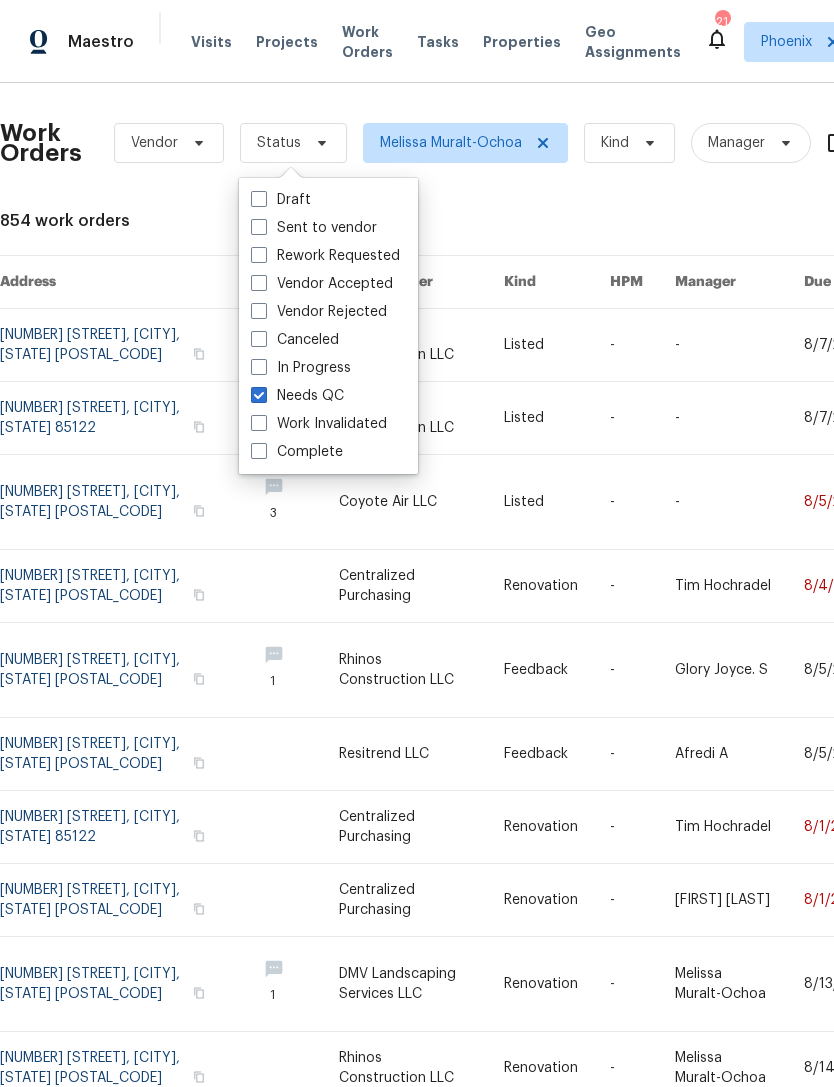 checkbox on "true" 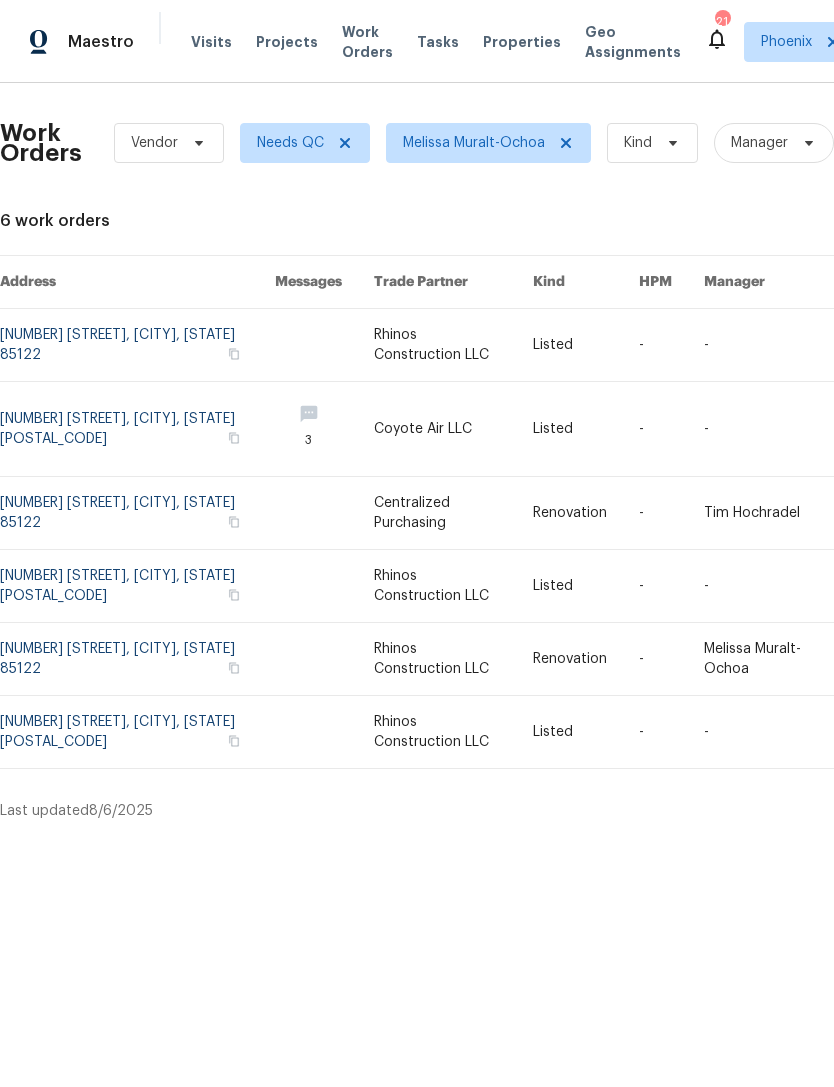 click at bounding box center (137, 586) 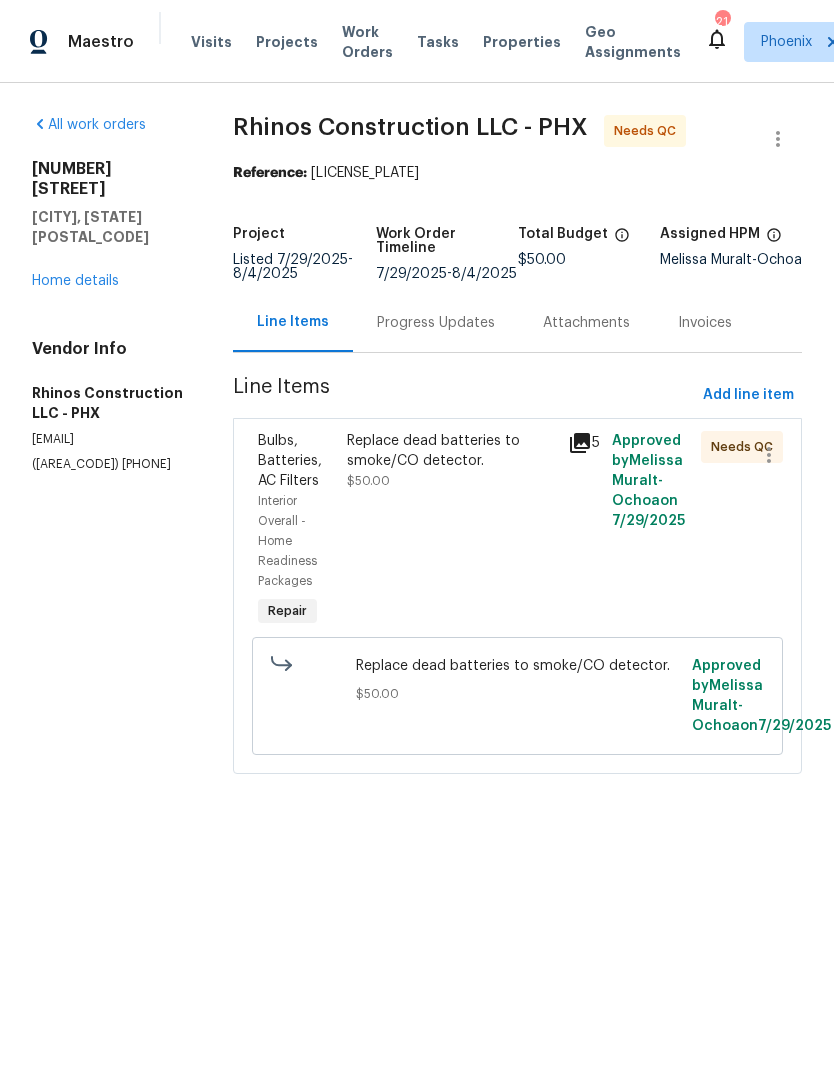 click on "Replace dead batteries to smoke/CO detector." at bounding box center (451, 451) 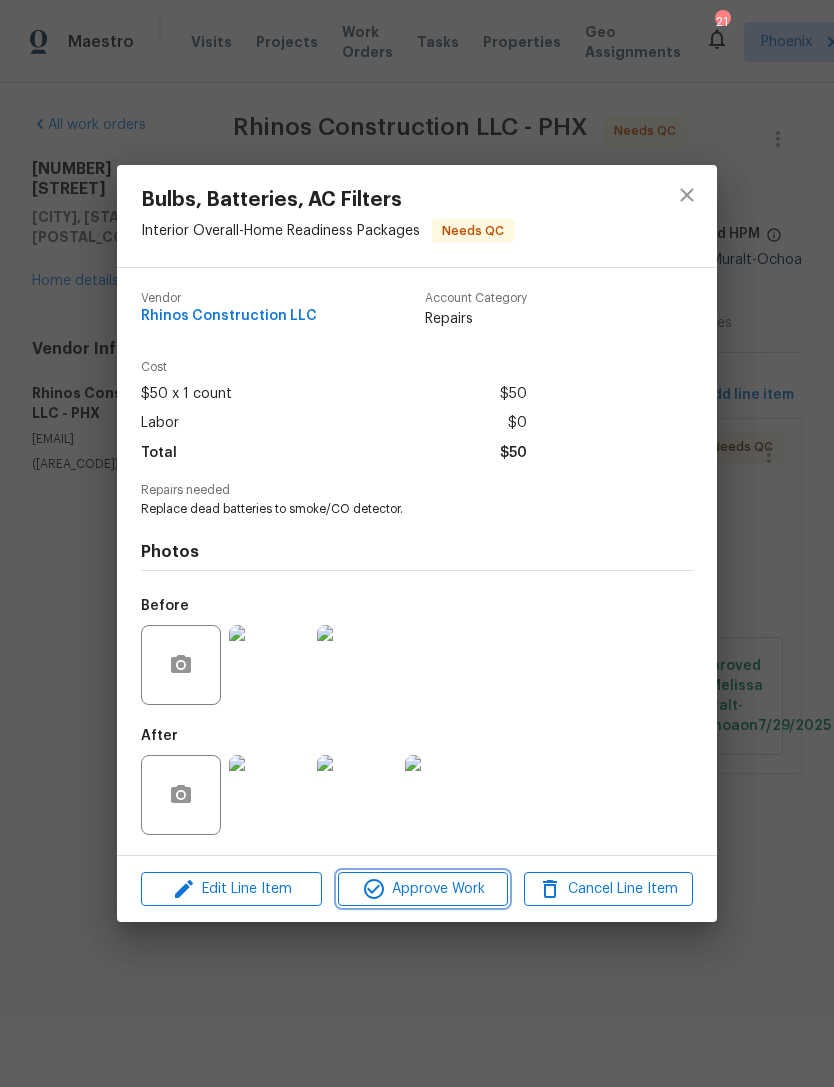 click on "Approve Work" at bounding box center (422, 889) 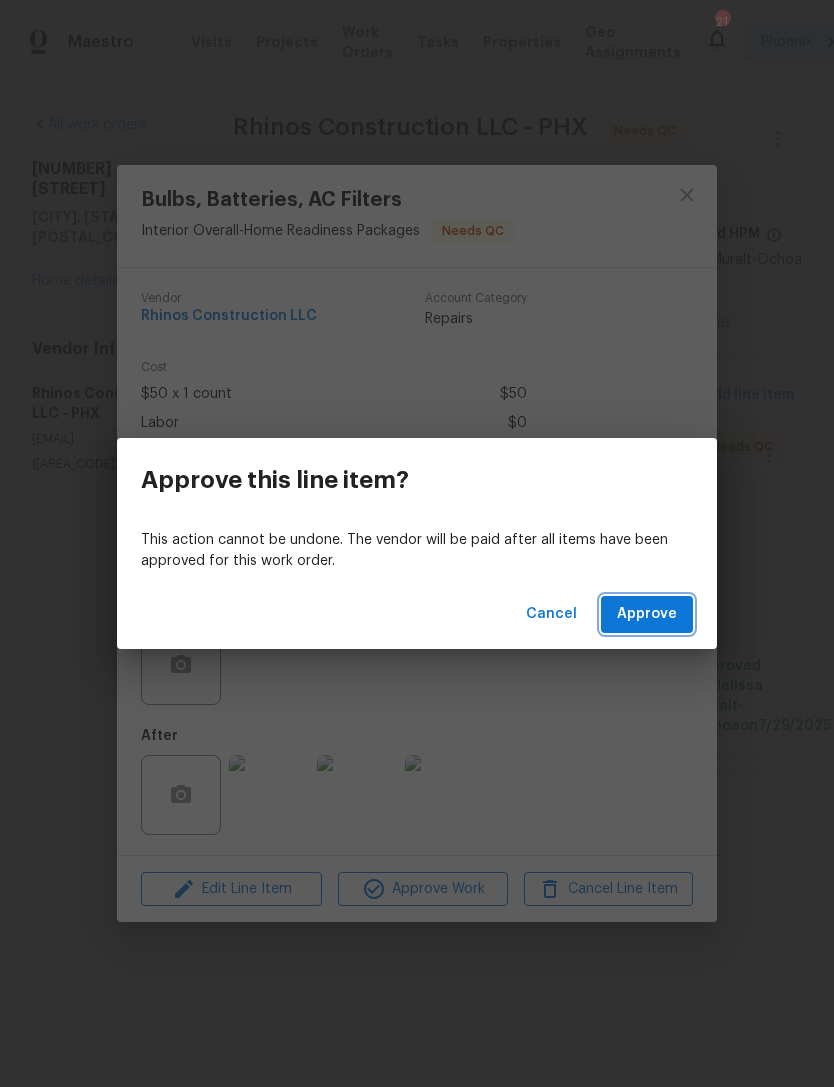 click on "Approve" at bounding box center (647, 614) 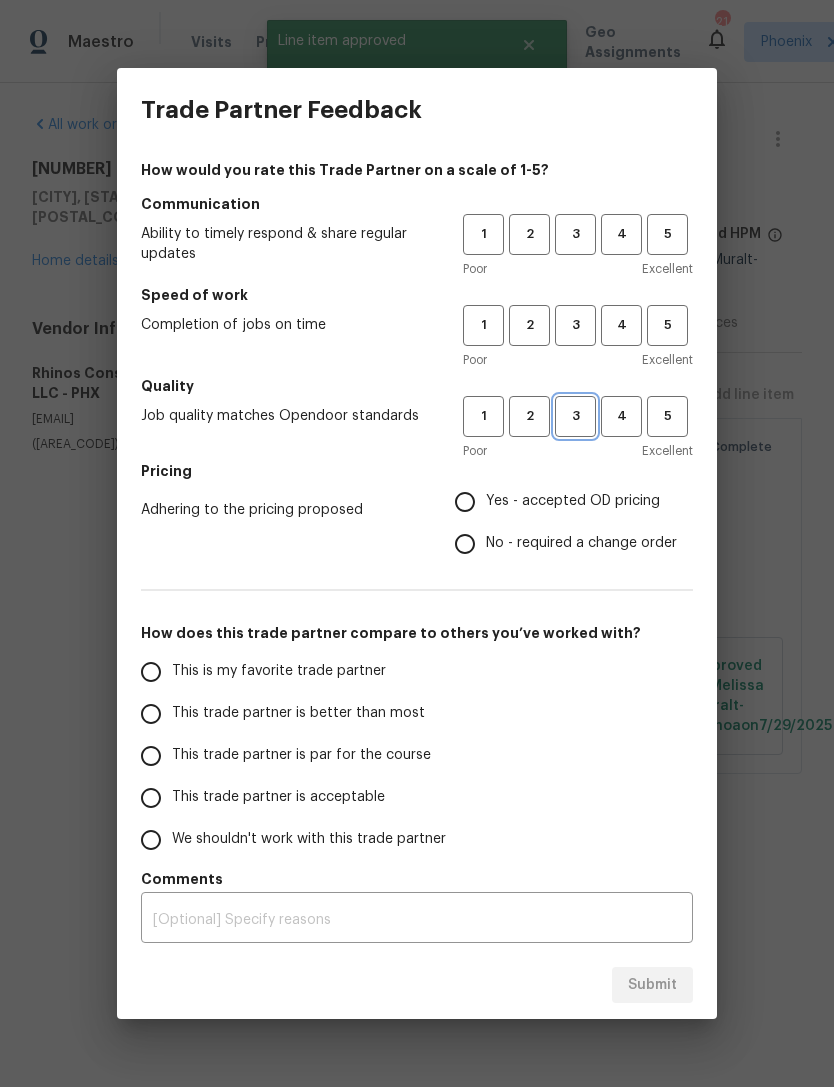 click on "3" at bounding box center [575, 416] 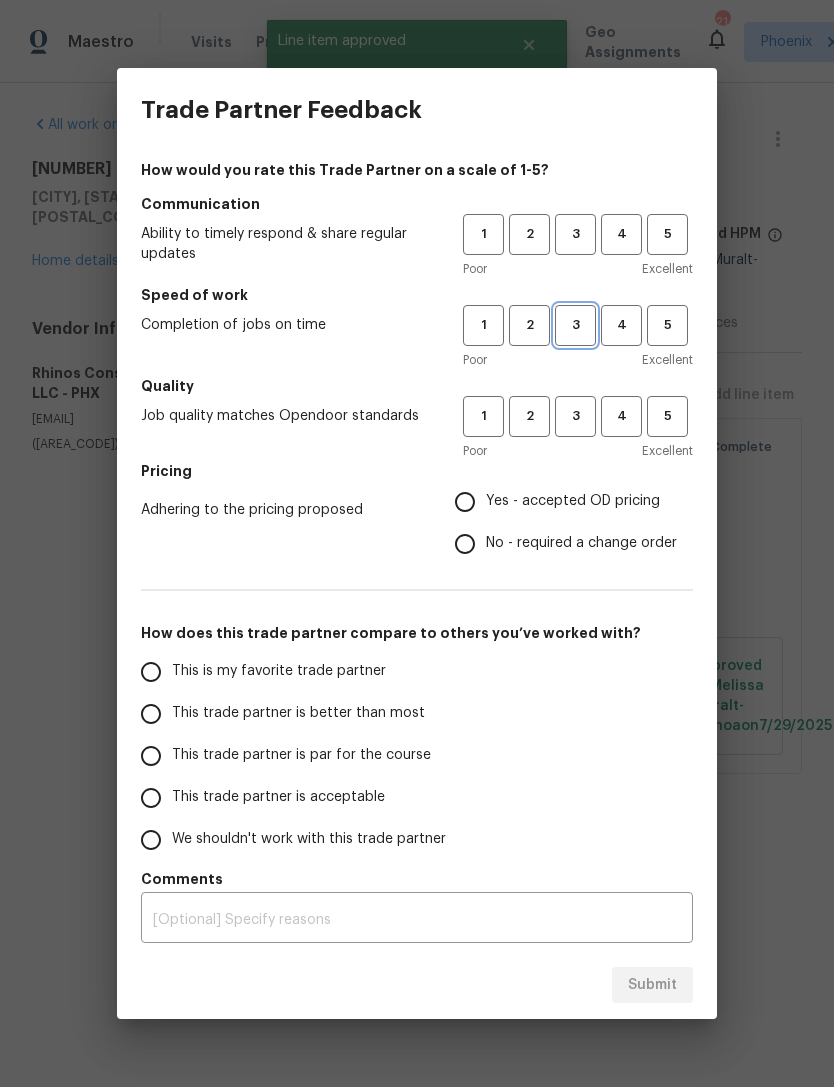 click on "3" at bounding box center [575, 325] 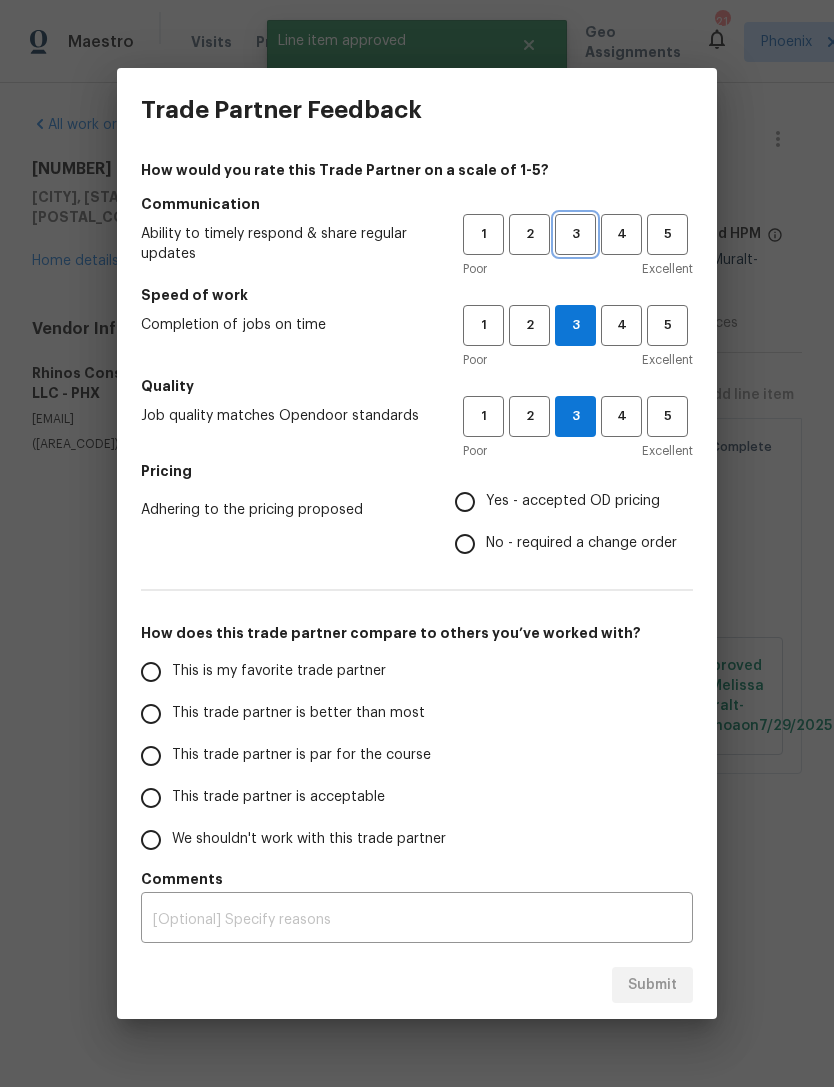 click on "3" at bounding box center (575, 234) 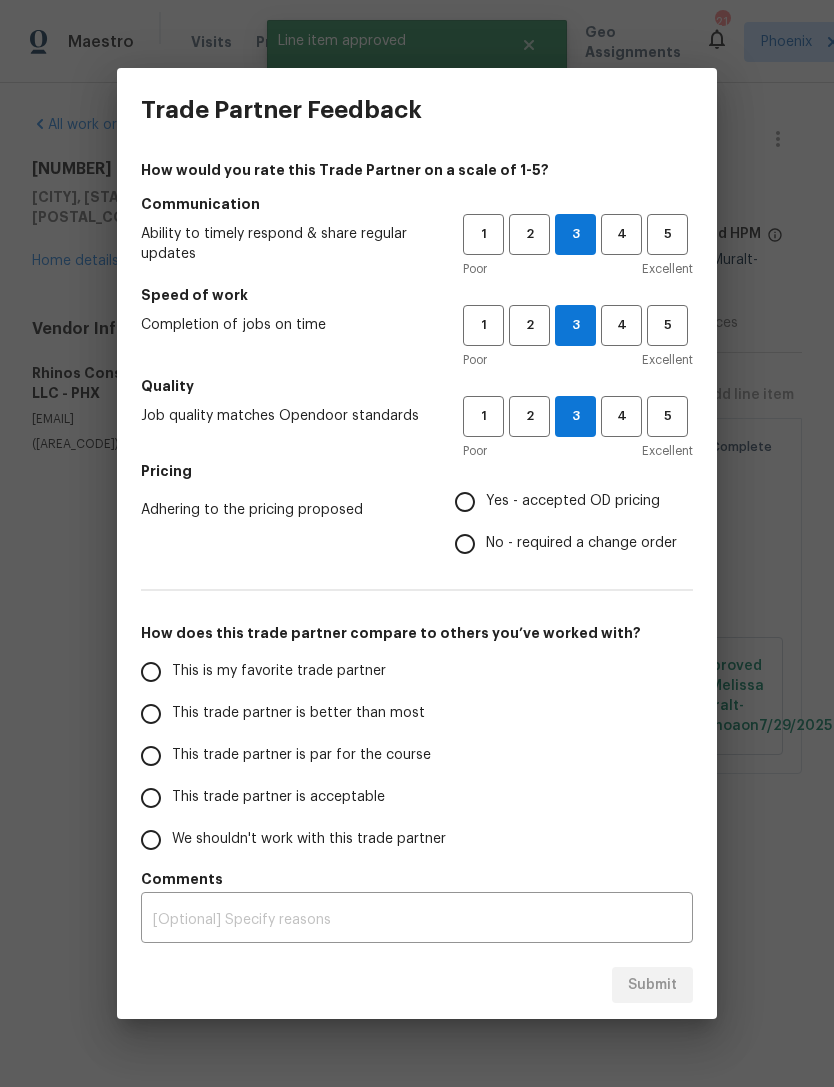 click on "Yes - accepted OD pricing" at bounding box center [465, 502] 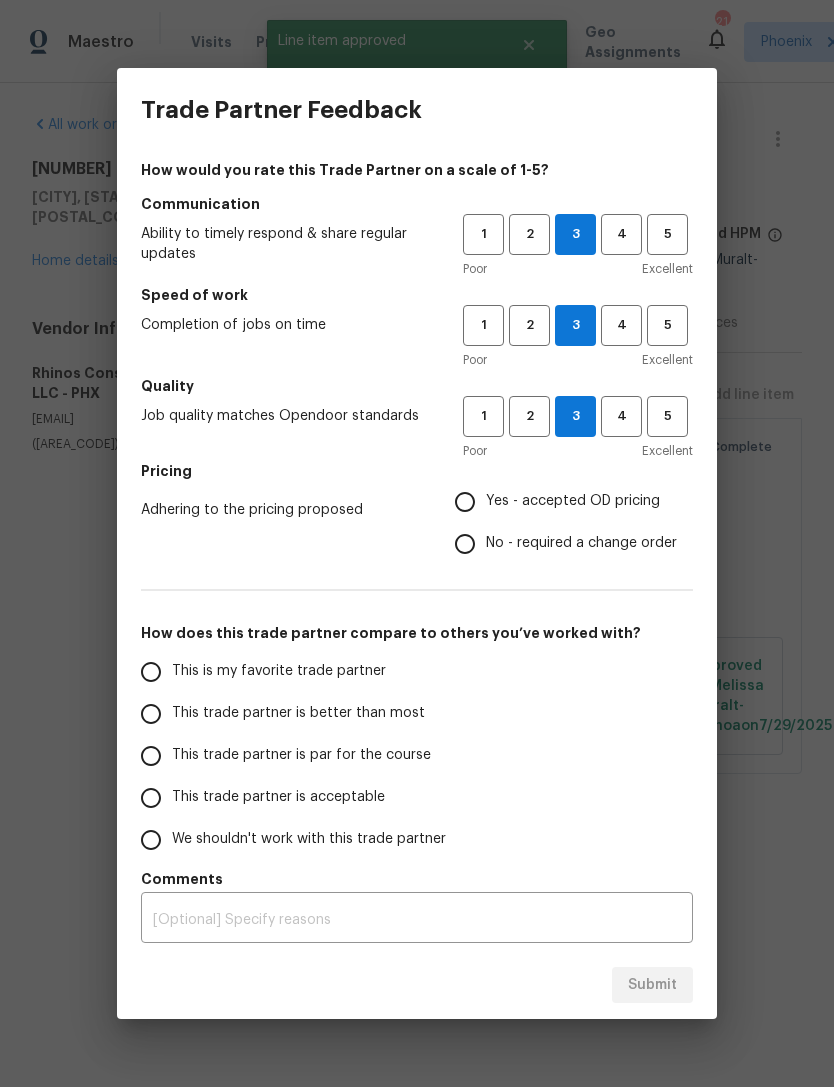 radio on "true" 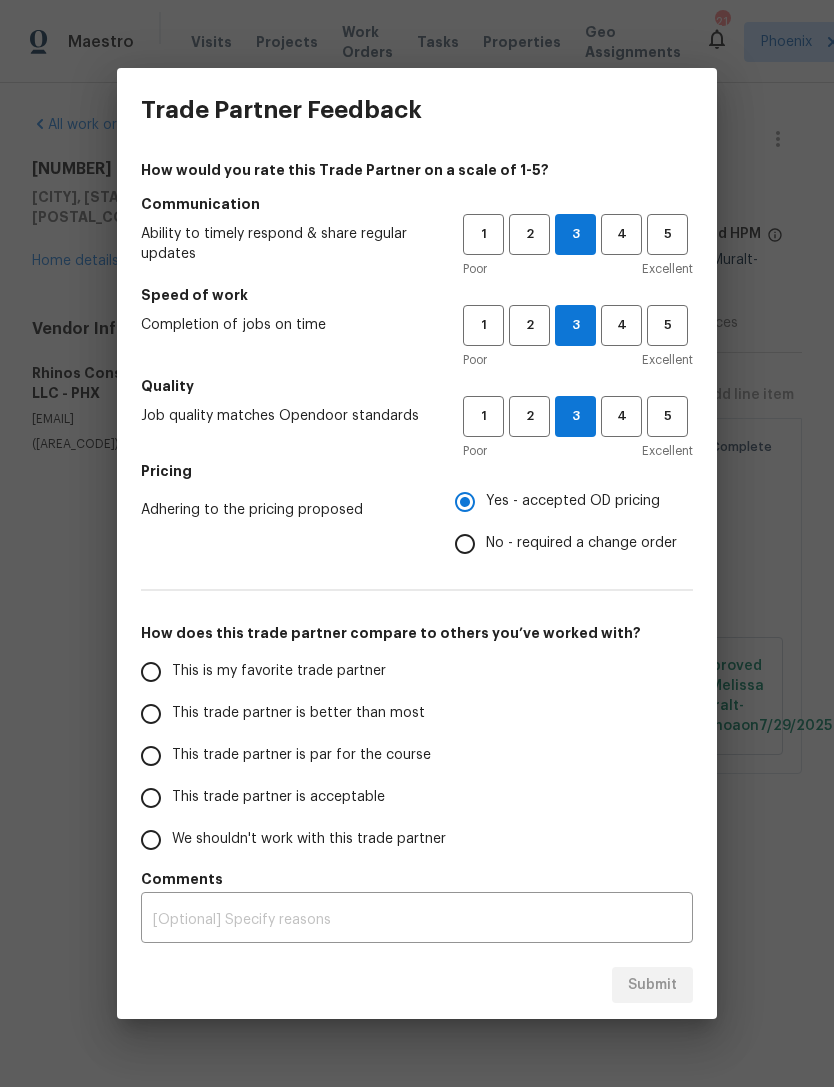 click on "Trade Partner Feedback How would you rate this Trade Partner on a scale of 1-5? Communication Ability to timely respond & share regular updates 1 2 3 4 5 Poor Excellent Speed of work Completion of jobs on time 1 2 3 4 5 Poor Excellent Quality Job quality matches Opendoor standards 1 2 3 4 5 Poor Excellent Pricing Adhering to the pricing proposed Yes - accepted OD pricing No - required a change order How does this trade partner compare to others you’ve worked with? This is my favorite trade partner This trade partner is better than most This trade partner is par for the course This trade partner is acceptable We shouldn't work with this trade partner Comments x ​ Submit" at bounding box center (417, 543) 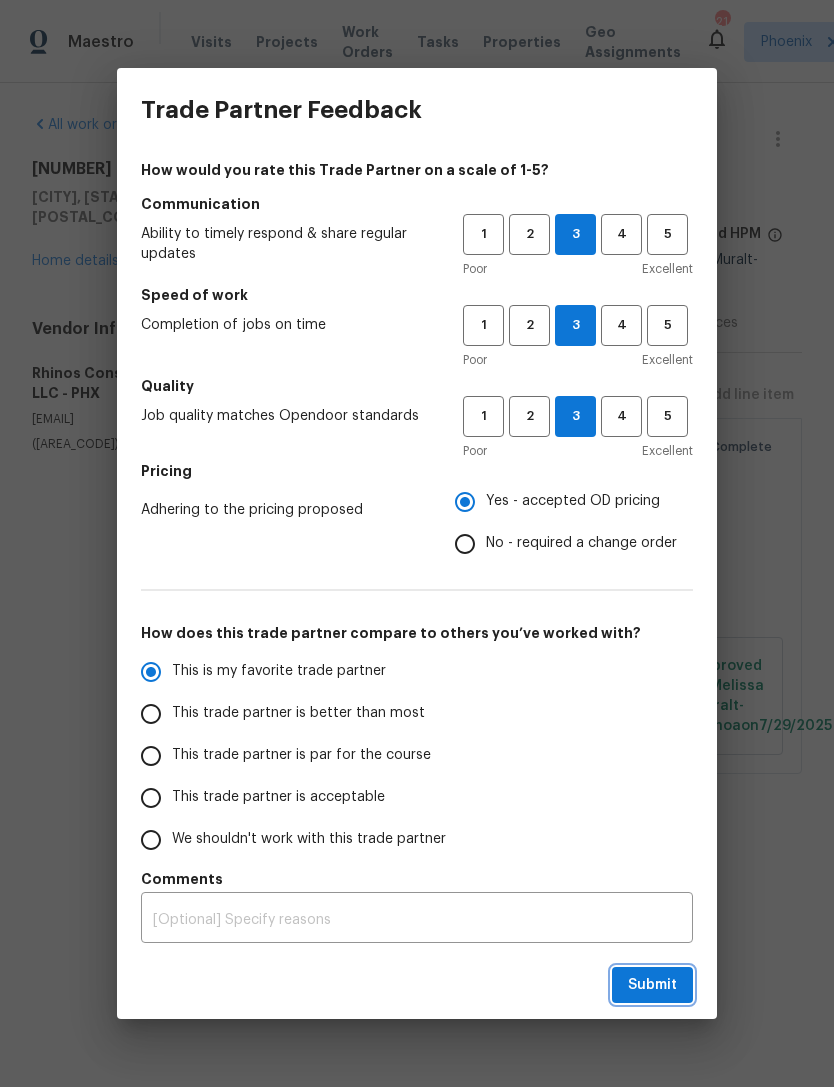click on "Submit" at bounding box center (652, 985) 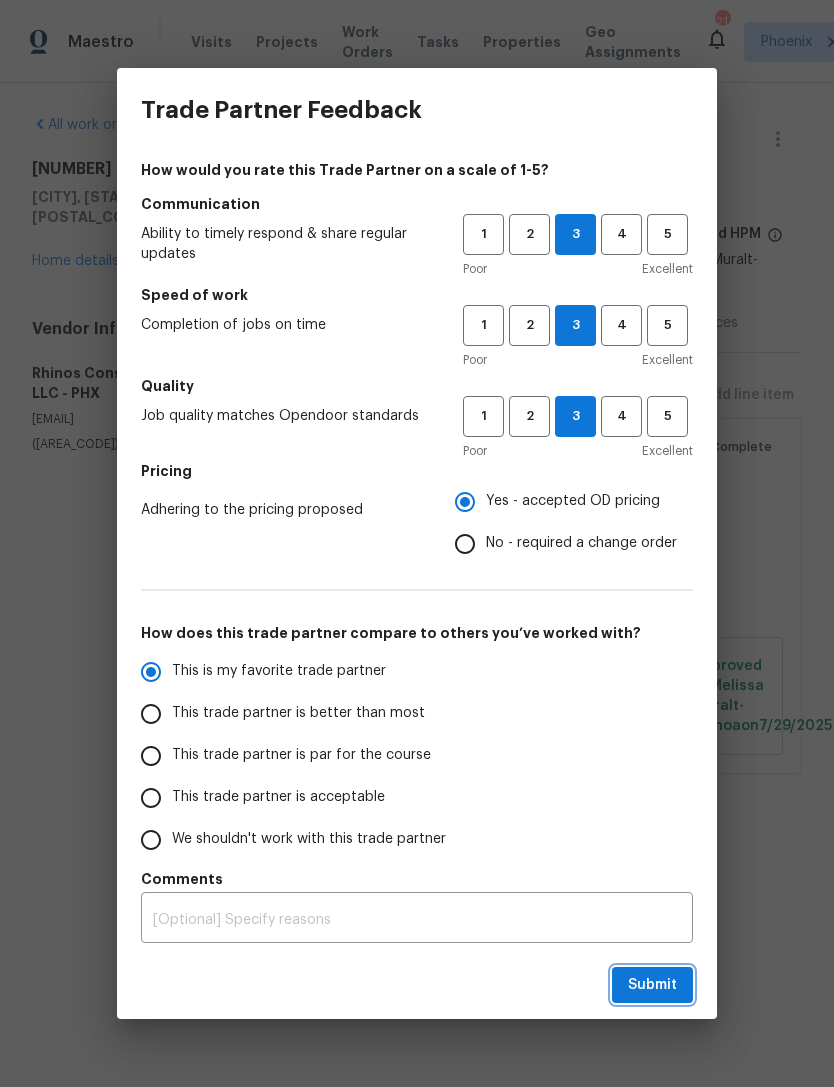 radio on "true" 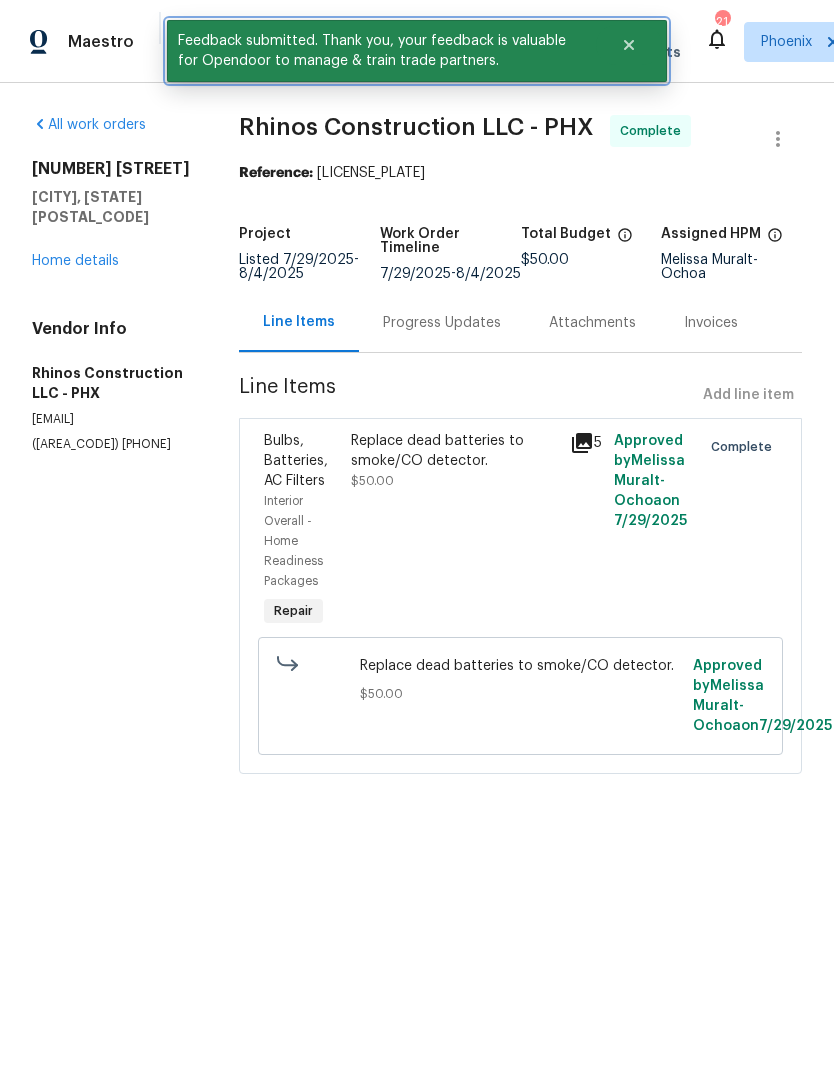 click 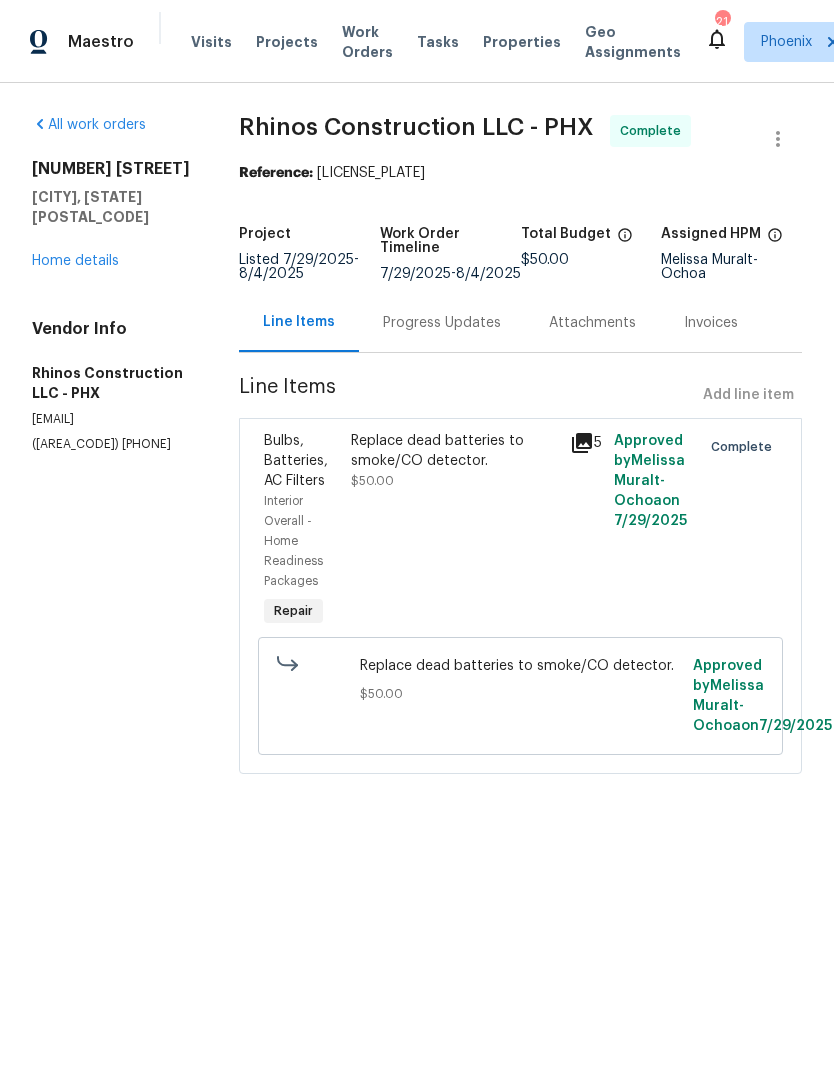 click on "Work Orders" at bounding box center (367, 42) 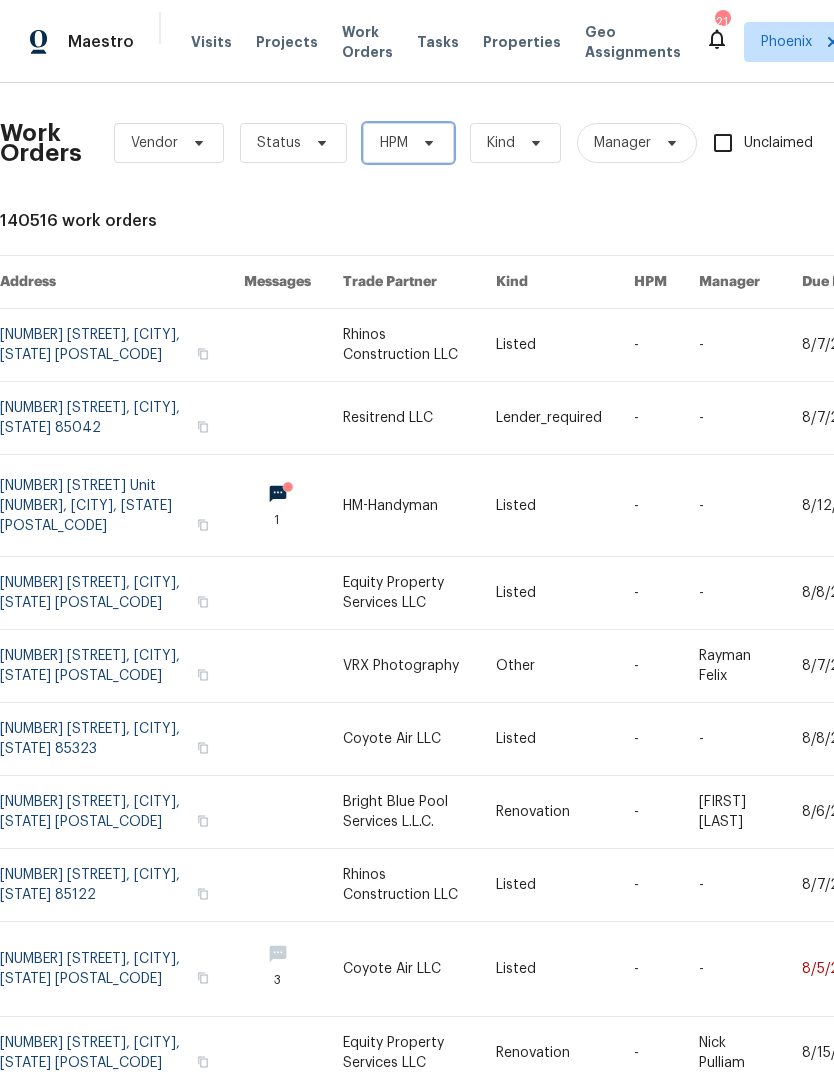 click on "HPM" at bounding box center (408, 143) 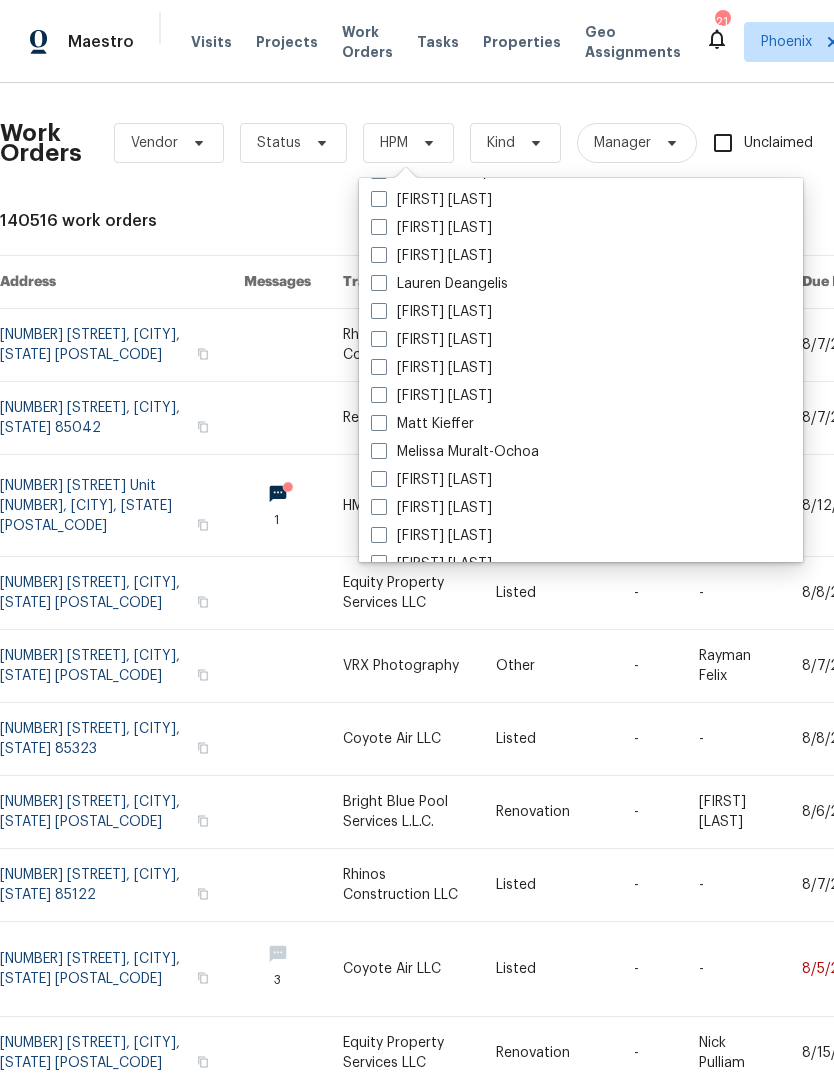scroll, scrollTop: 923, scrollLeft: 0, axis: vertical 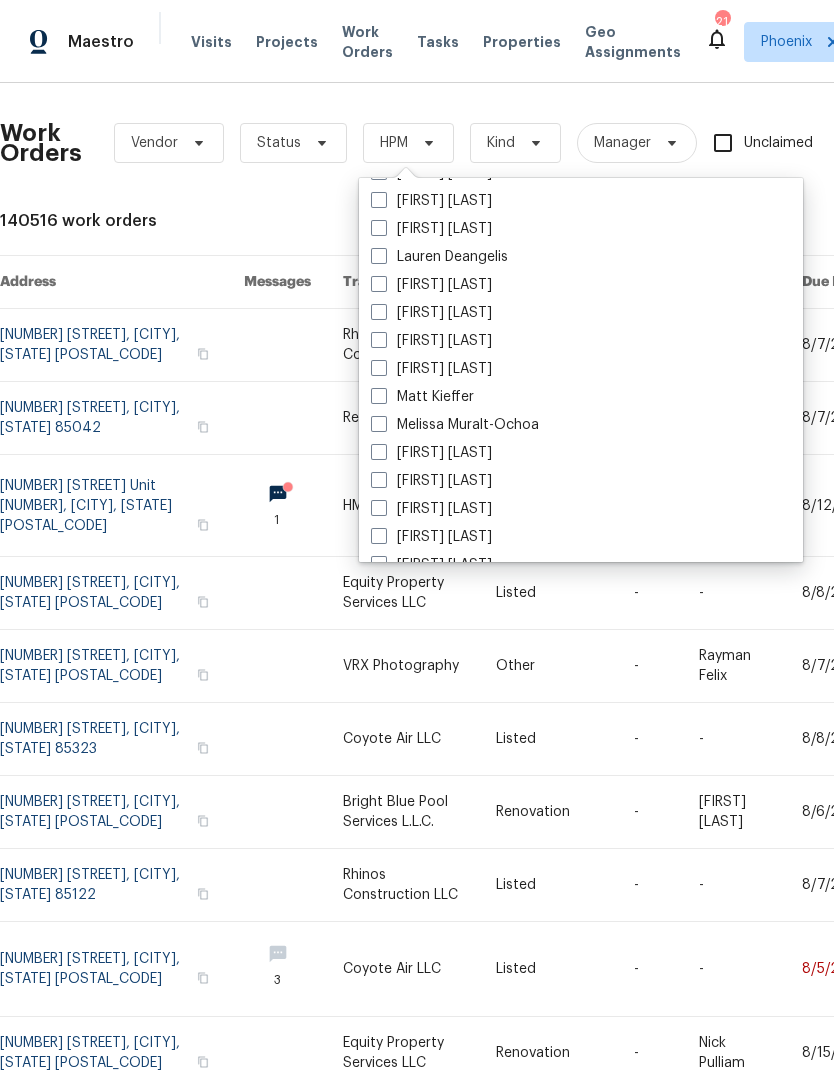 click on "Melissa Muralt-Ochoa" at bounding box center (455, 425) 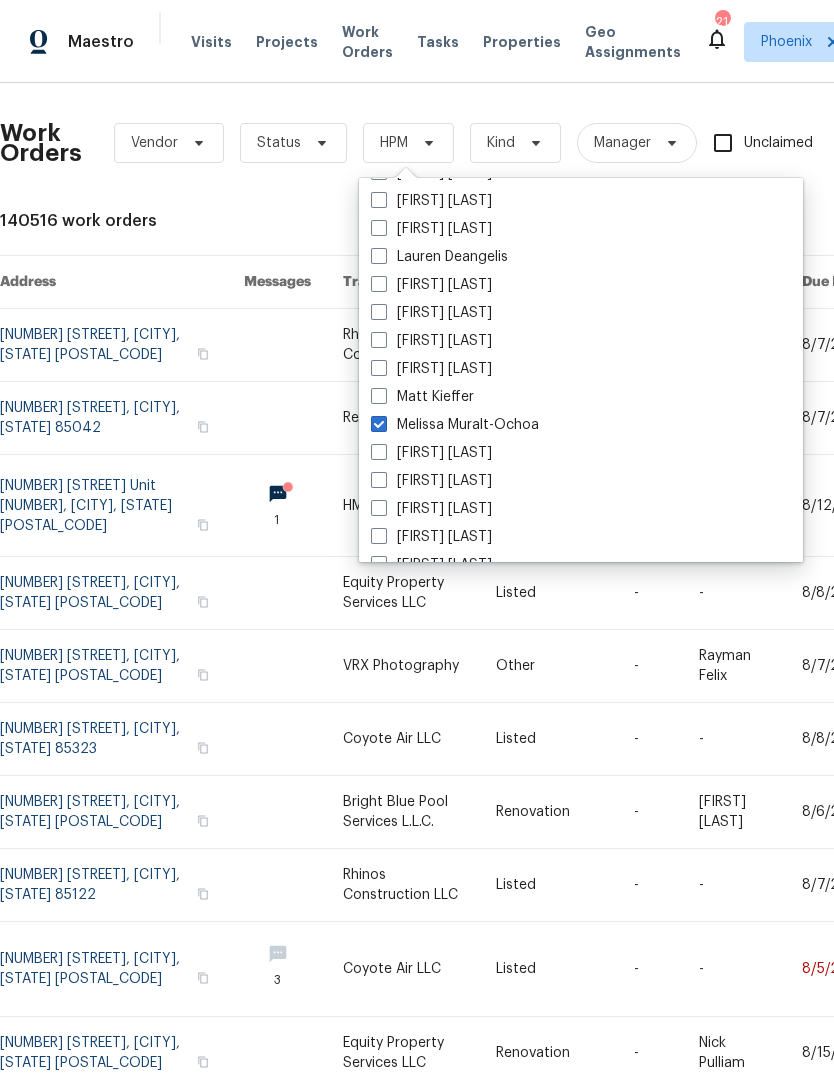 checkbox on "true" 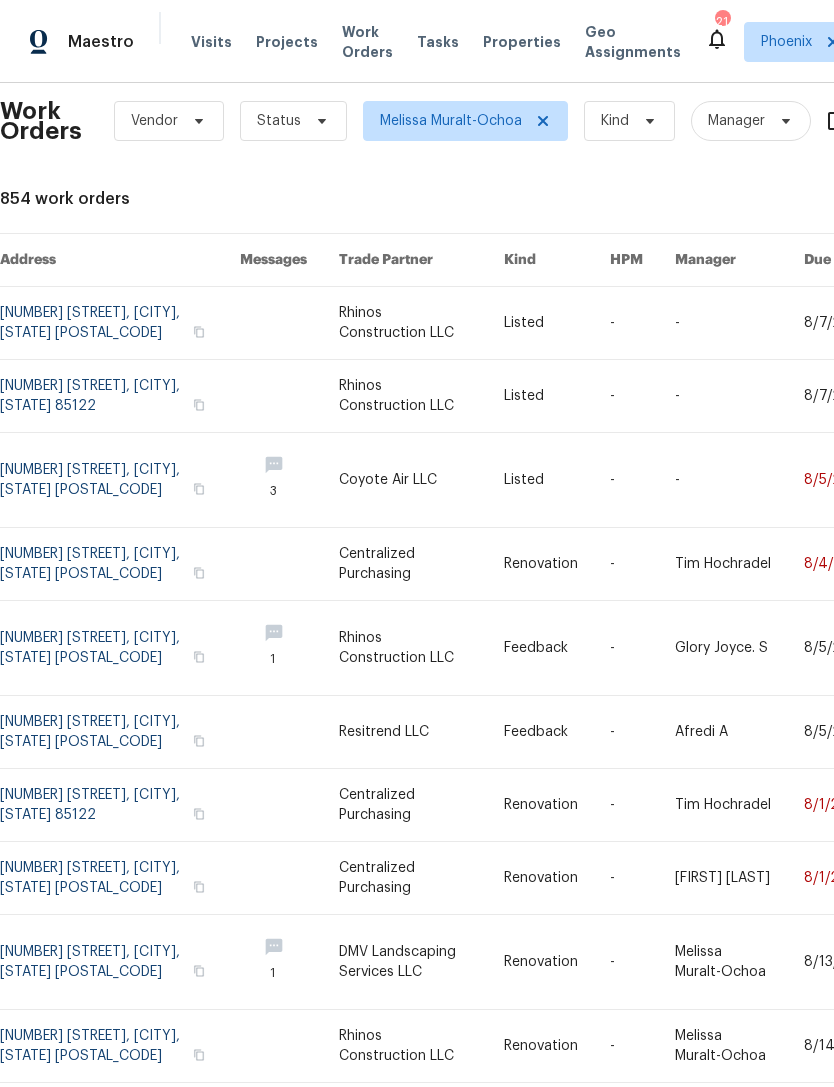 scroll, scrollTop: 22, scrollLeft: 0, axis: vertical 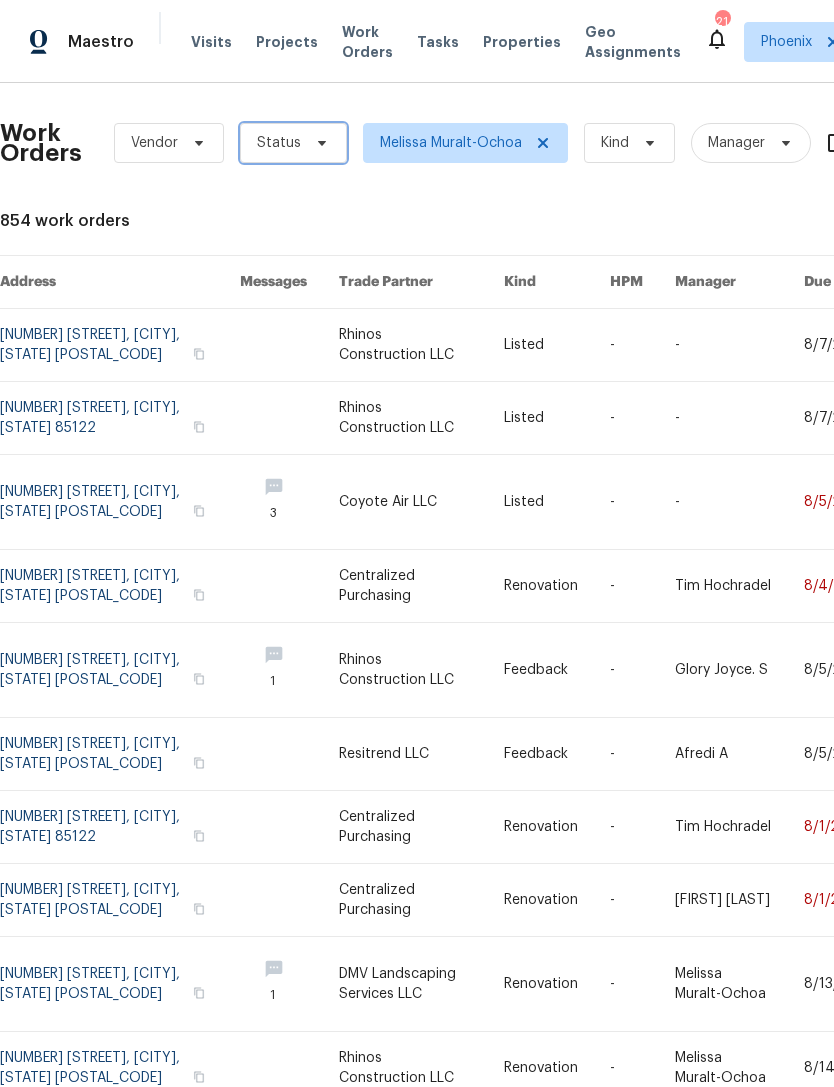 click 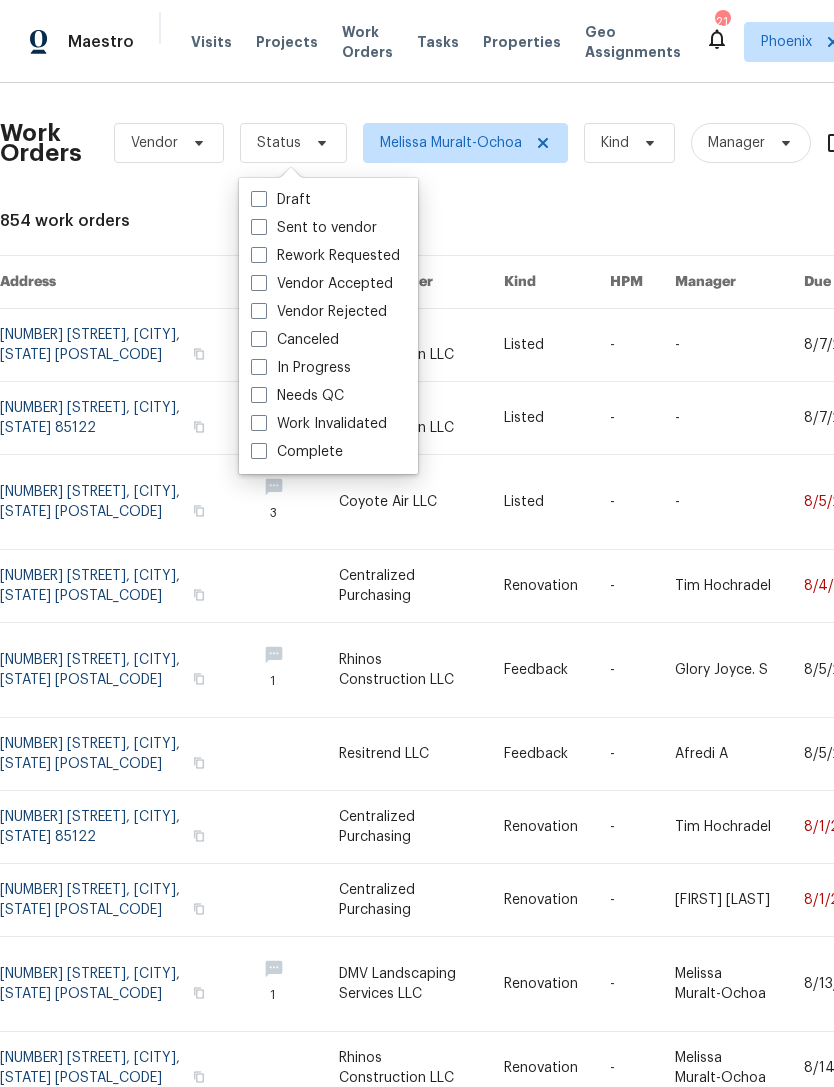click on "Needs QC" at bounding box center (297, 396) 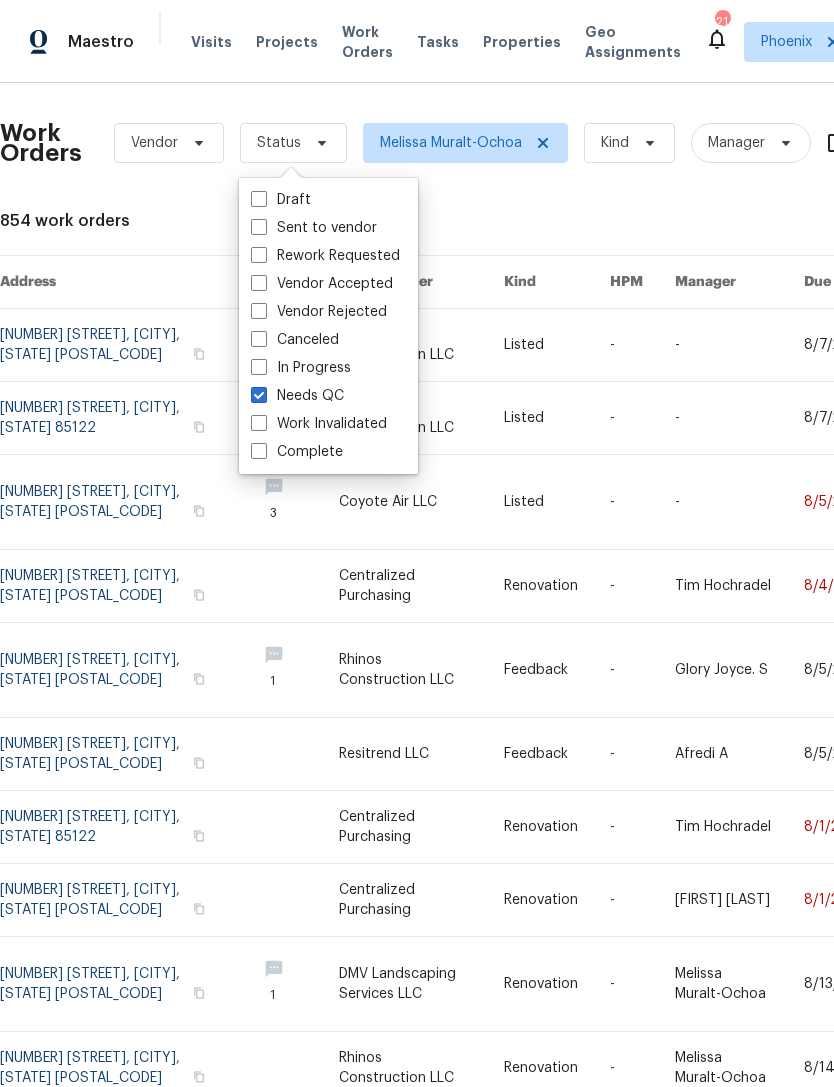 checkbox on "true" 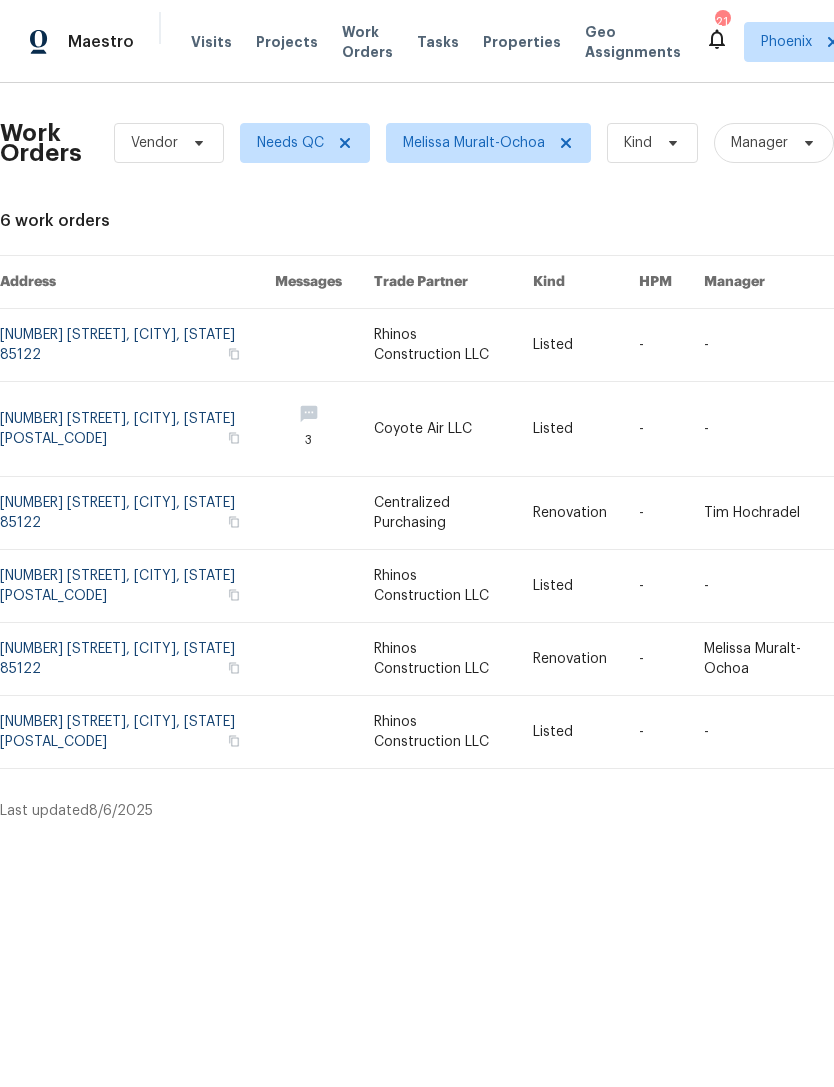 scroll, scrollTop: 0, scrollLeft: 0, axis: both 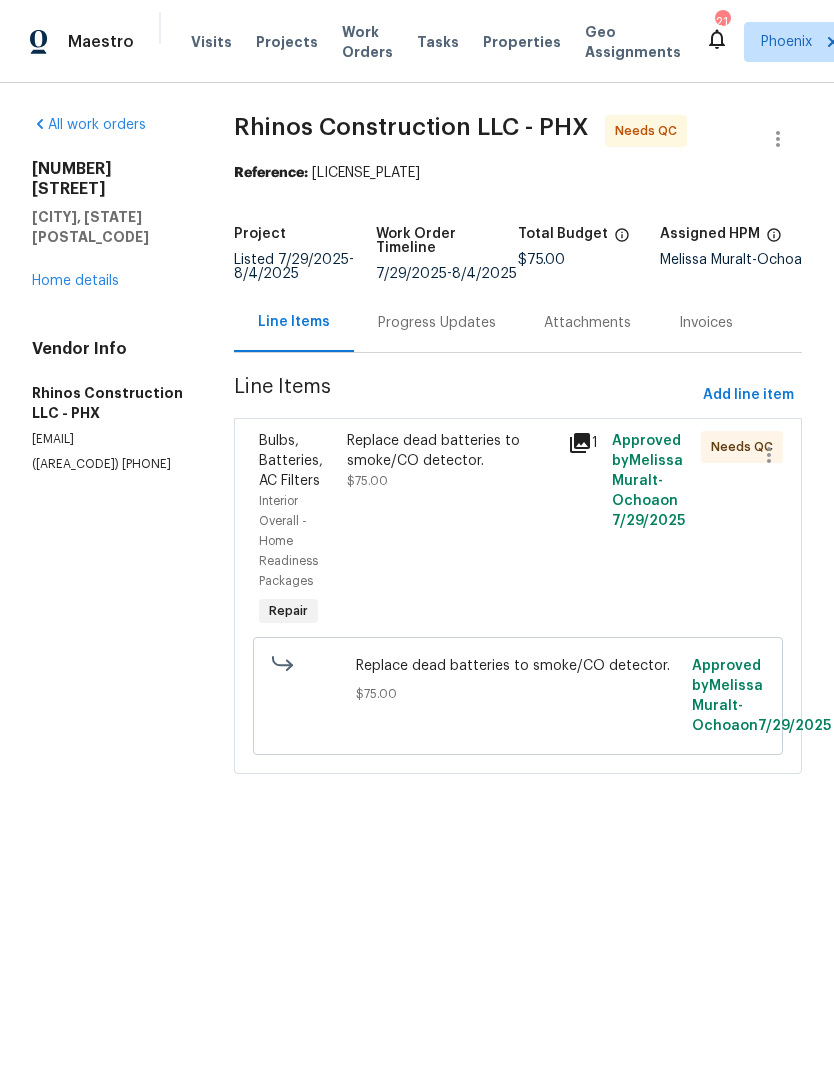 click on "Progress Updates" at bounding box center (437, 323) 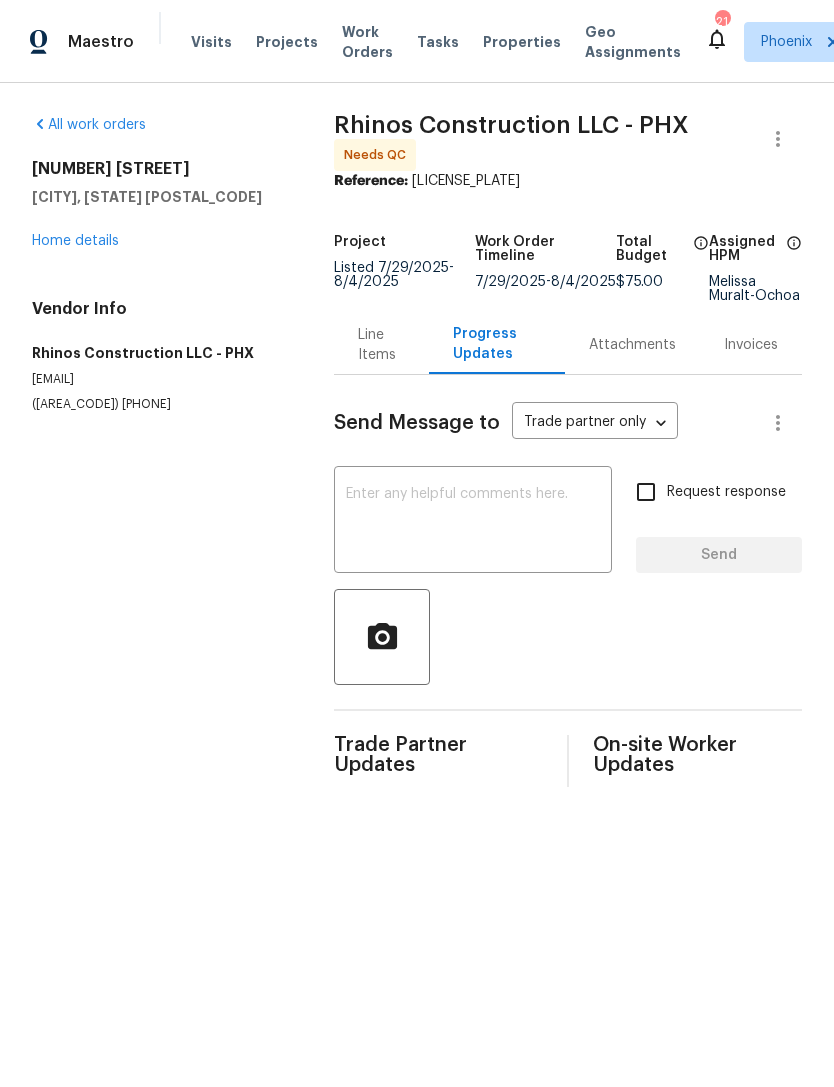 click on "Line Items" at bounding box center (381, 345) 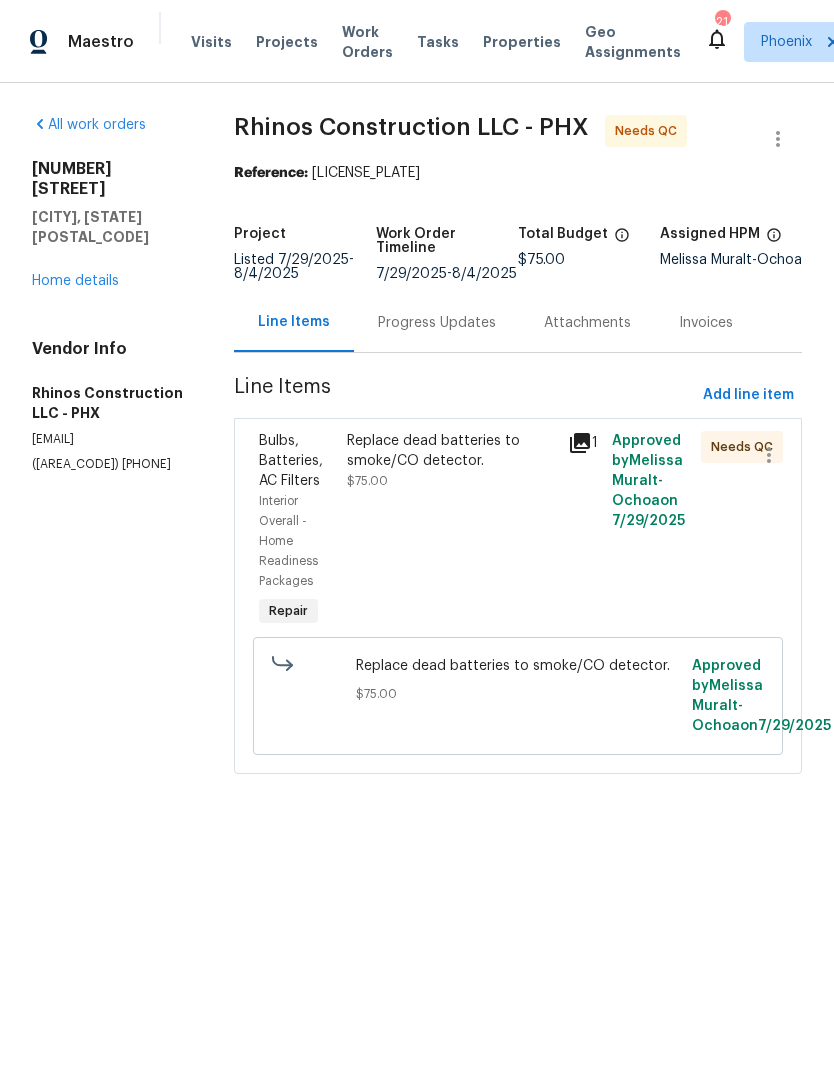 click on "Replace dead batteries to smoke/CO detector." at bounding box center (451, 451) 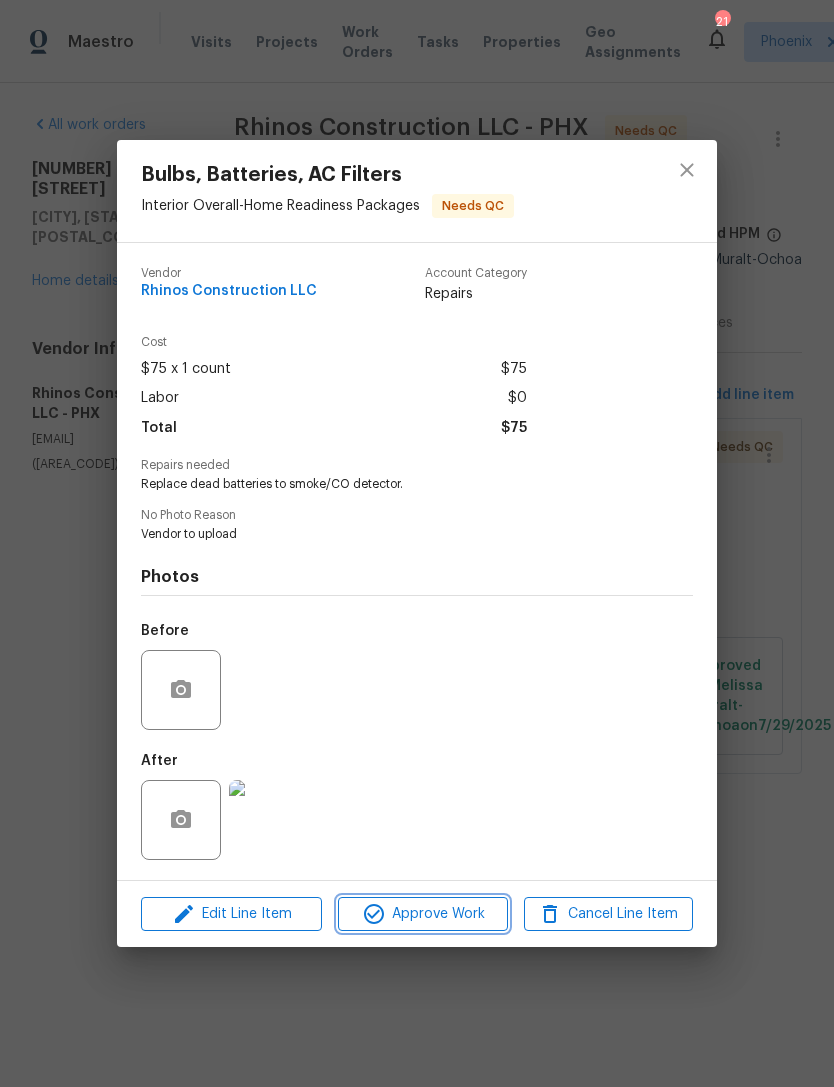 click on "Approve Work" at bounding box center [422, 914] 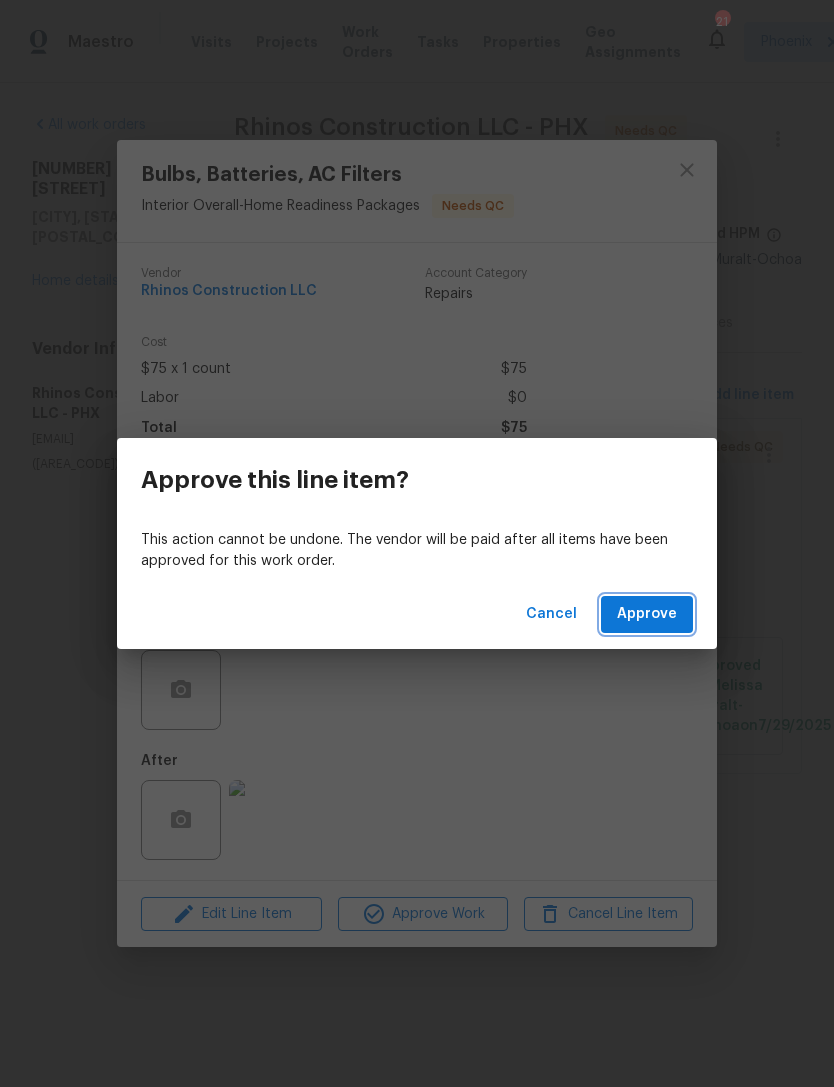 click on "Approve" at bounding box center (647, 614) 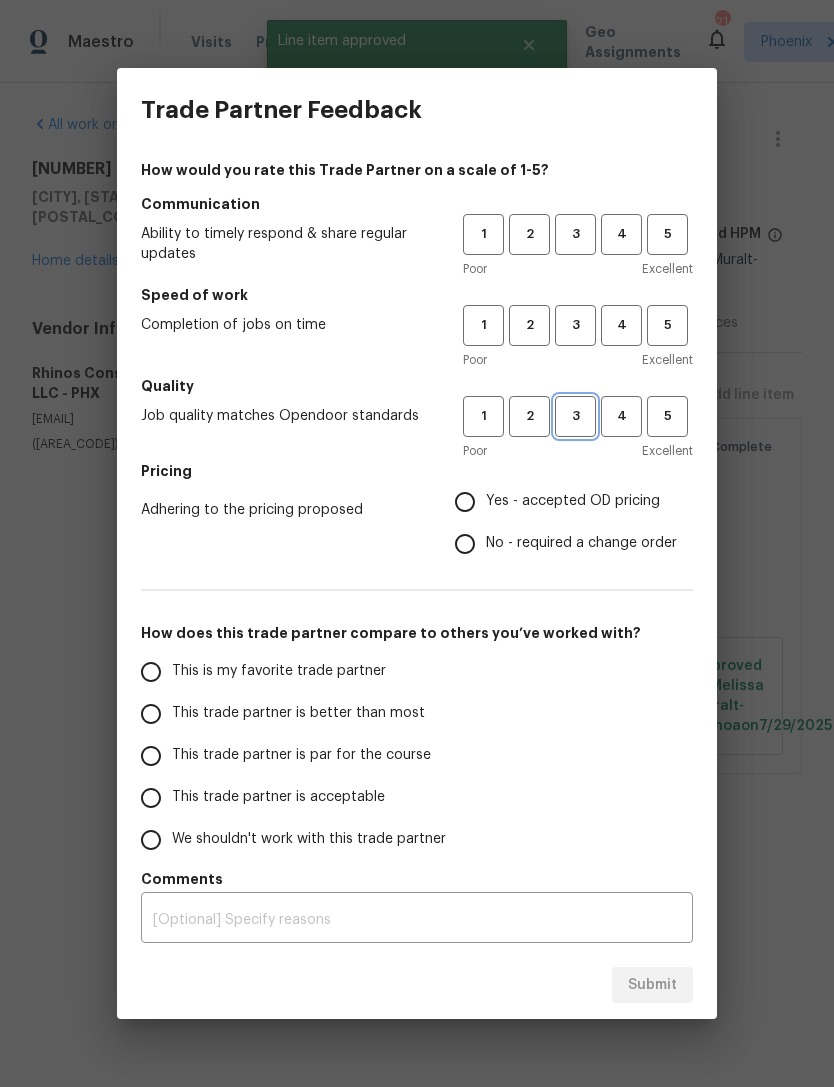 click on "3" at bounding box center (575, 416) 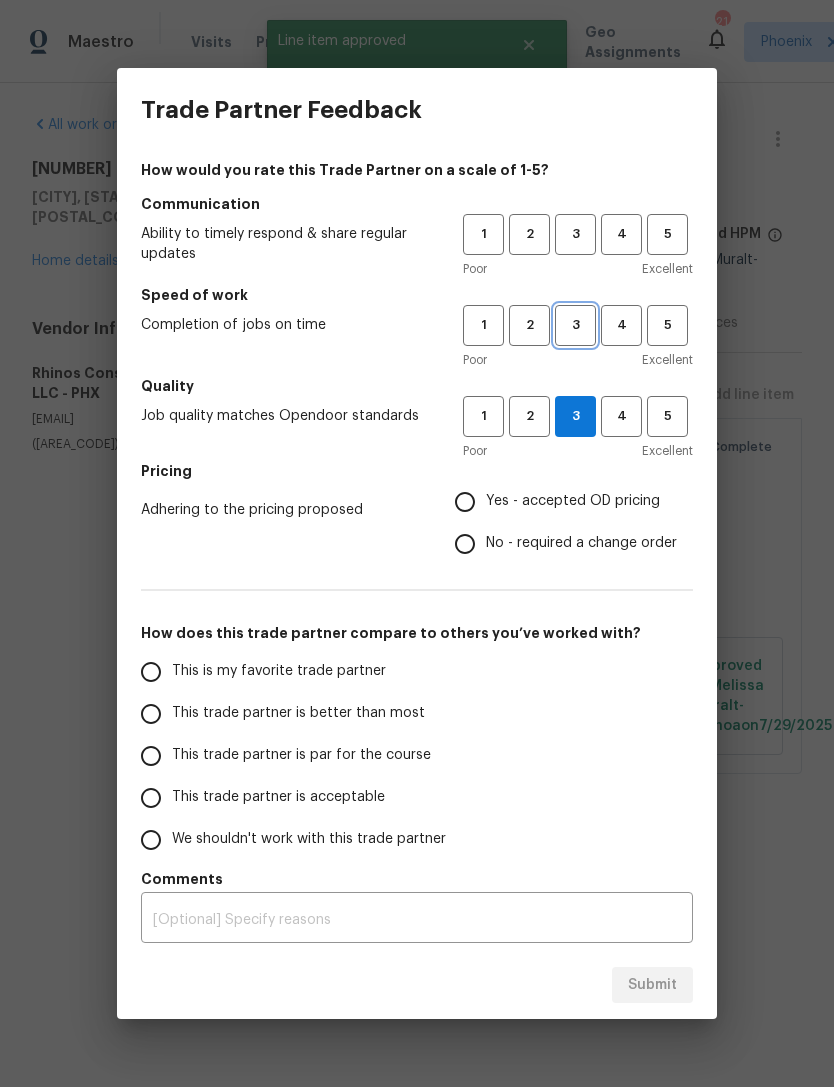 click on "3" at bounding box center [575, 325] 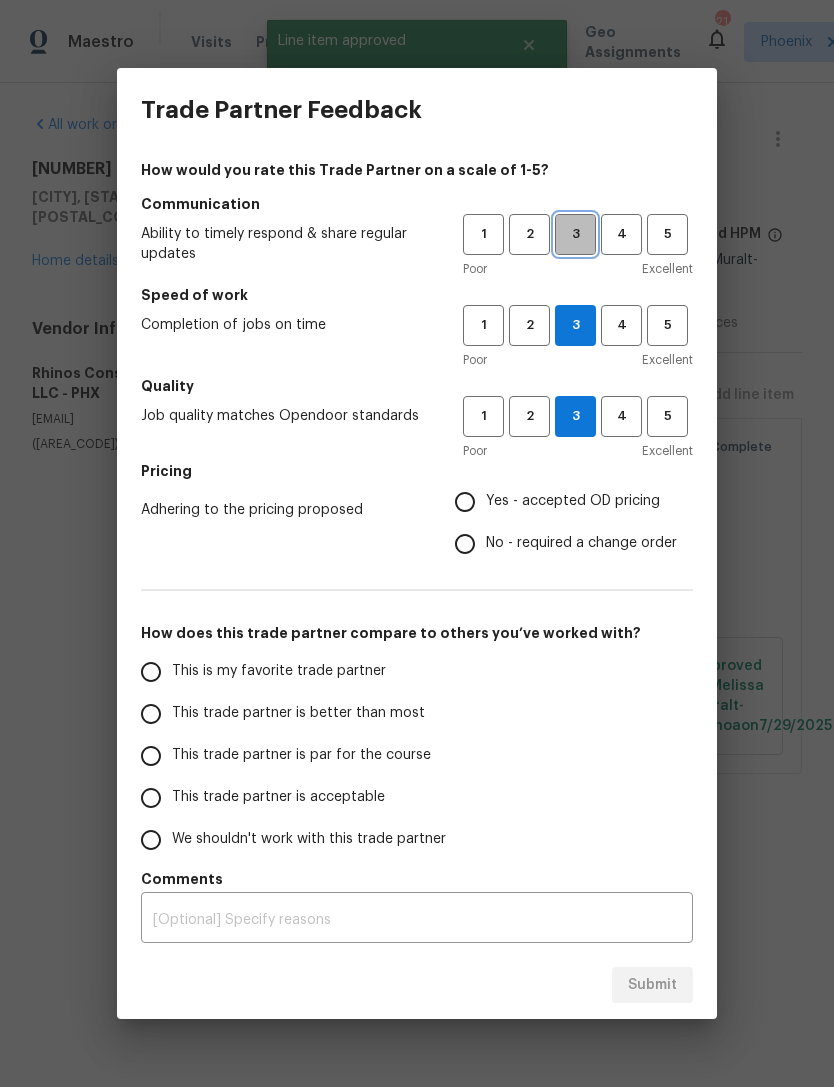 click on "3" at bounding box center (575, 234) 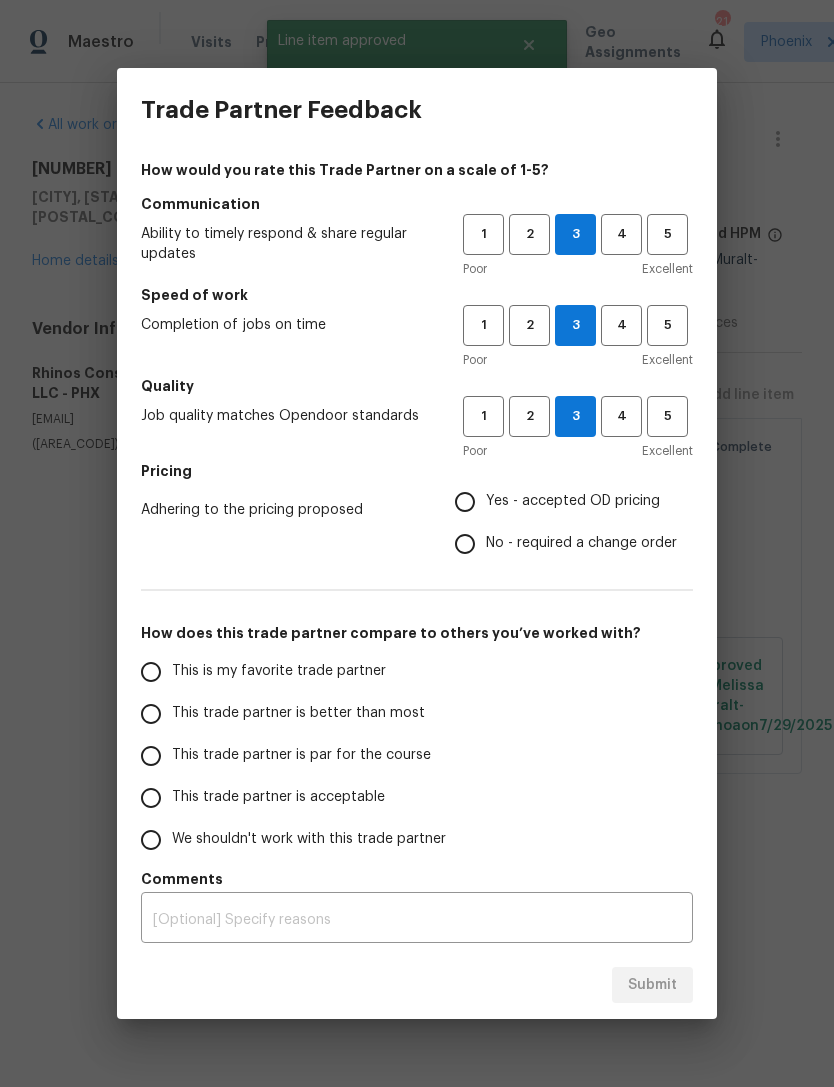click on "Yes - accepted OD pricing" at bounding box center (465, 502) 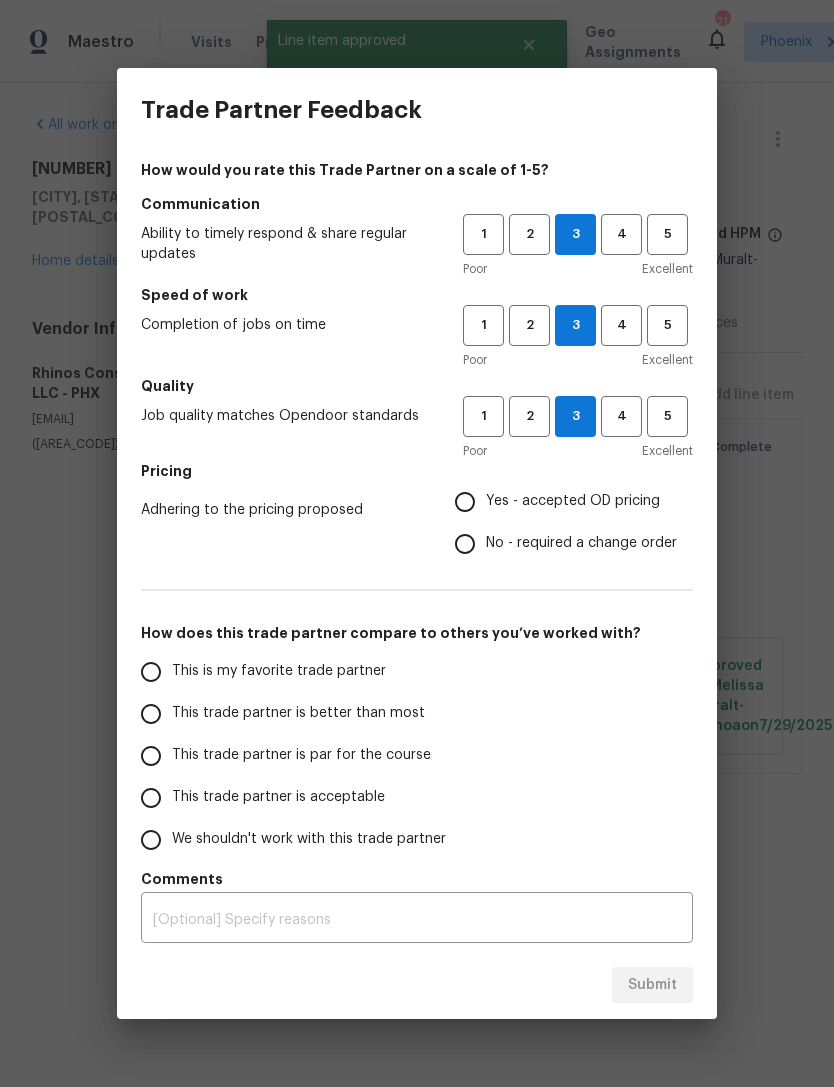 radio on "true" 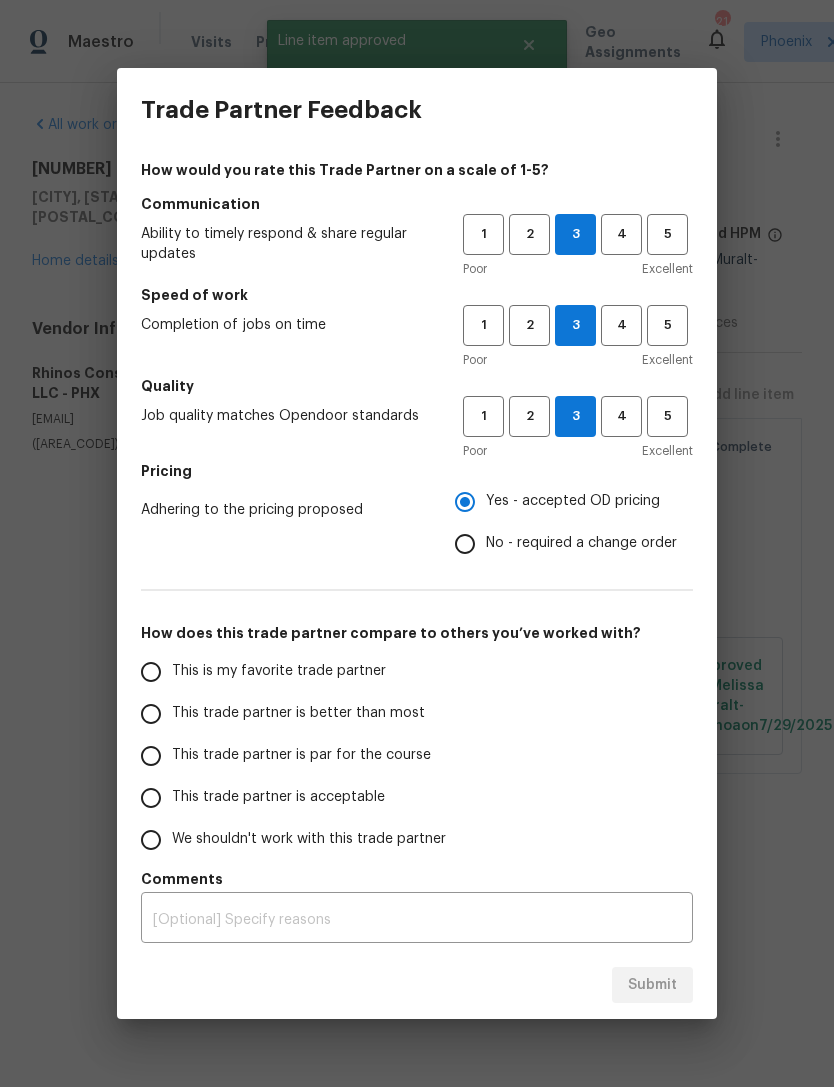 click on "This is my favorite trade partner" at bounding box center (151, 672) 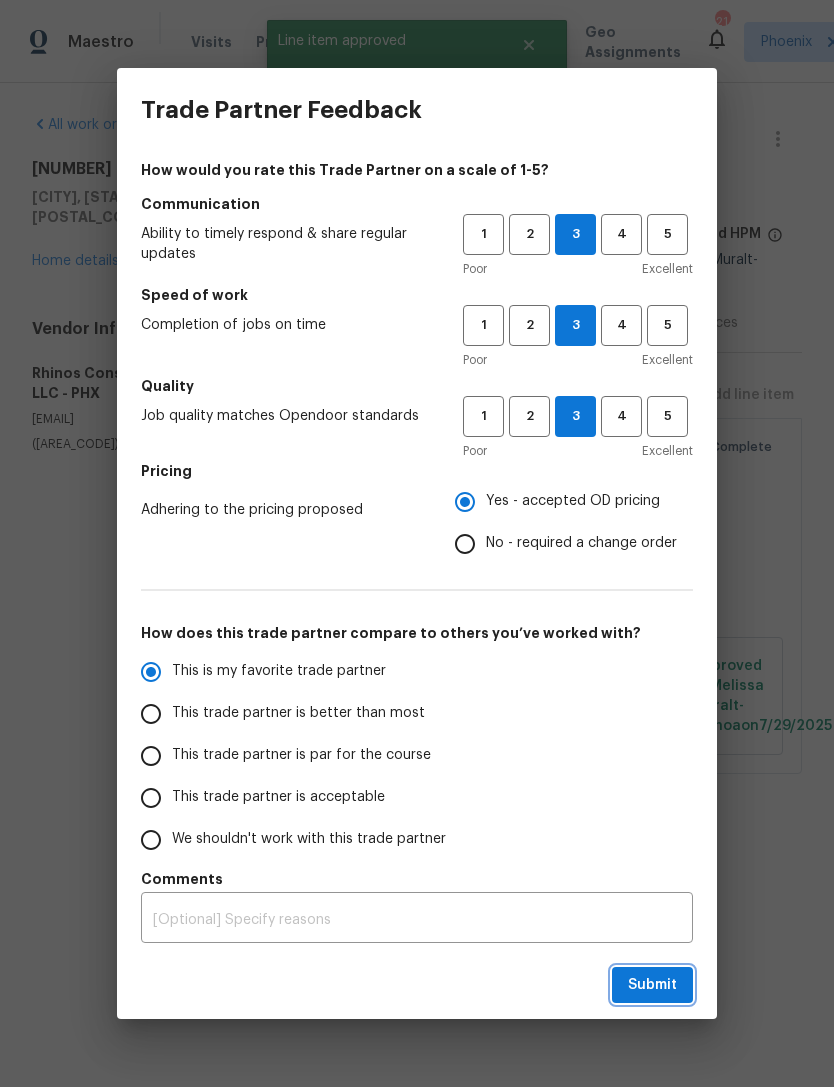 click on "Submit" at bounding box center [652, 985] 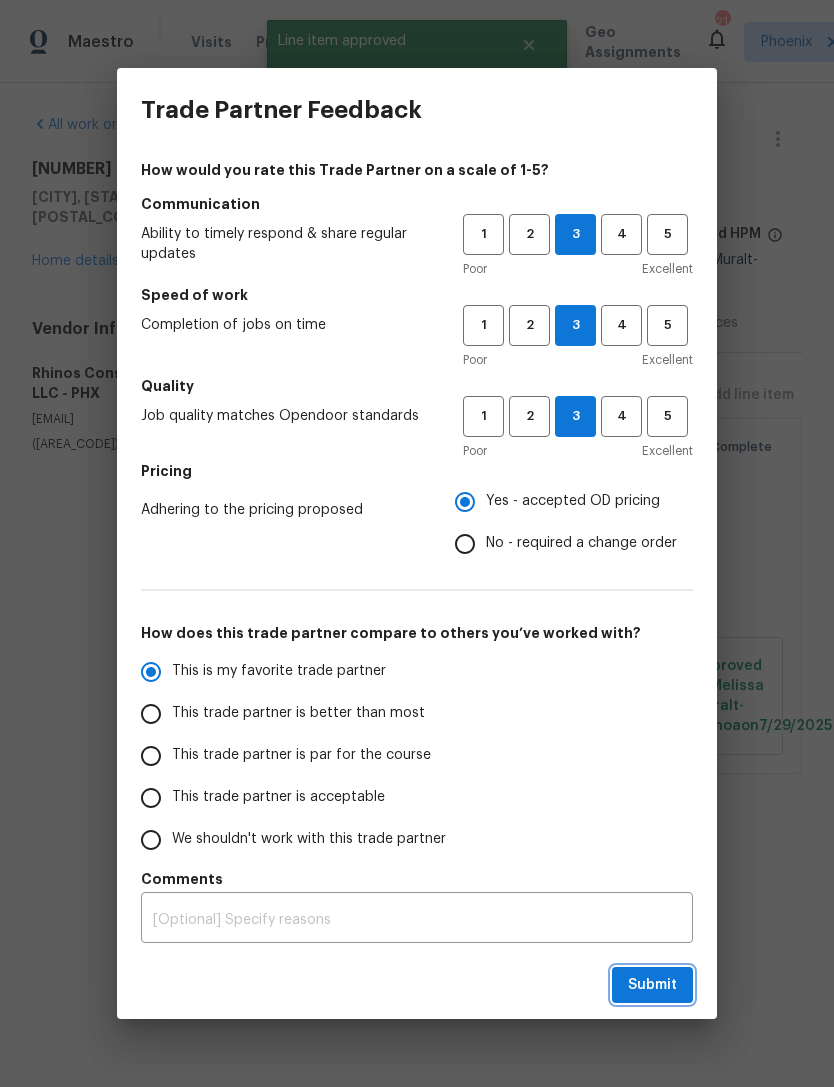 radio on "true" 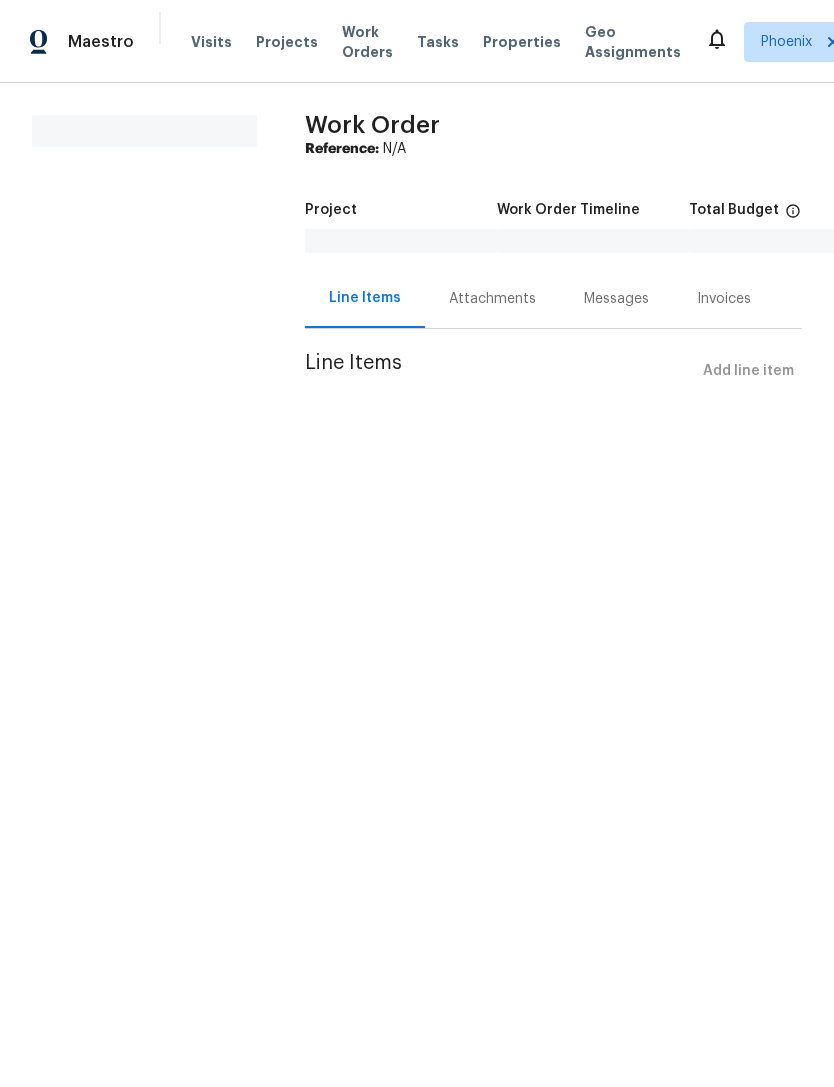 scroll, scrollTop: 0, scrollLeft: 0, axis: both 